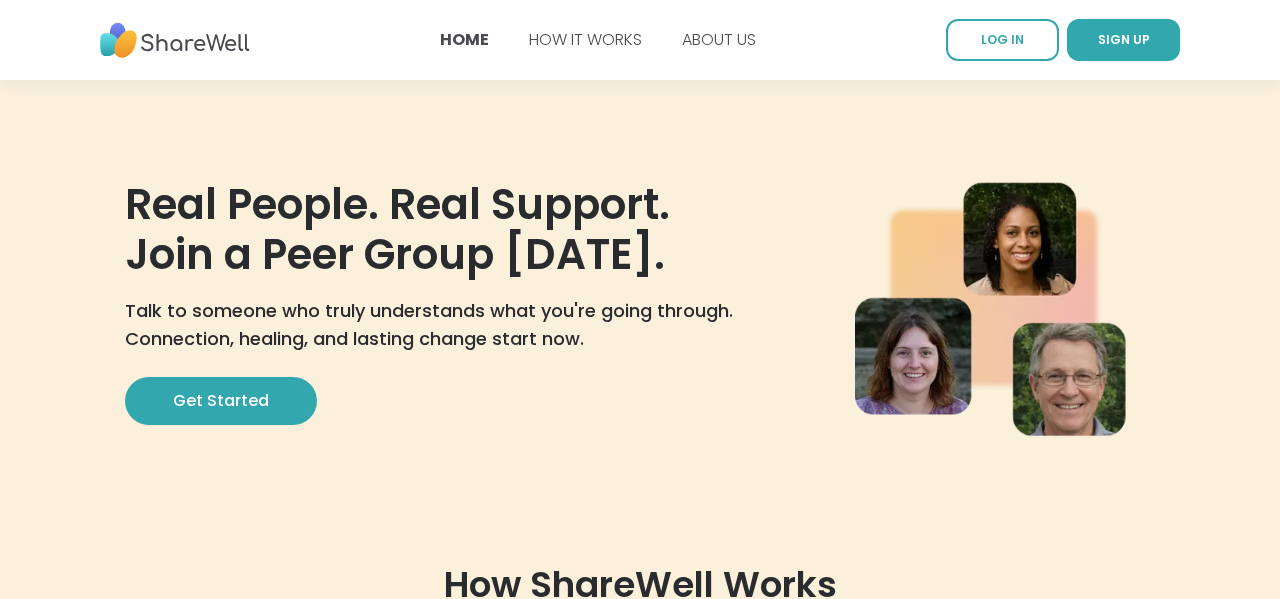 scroll, scrollTop: 0, scrollLeft: 0, axis: both 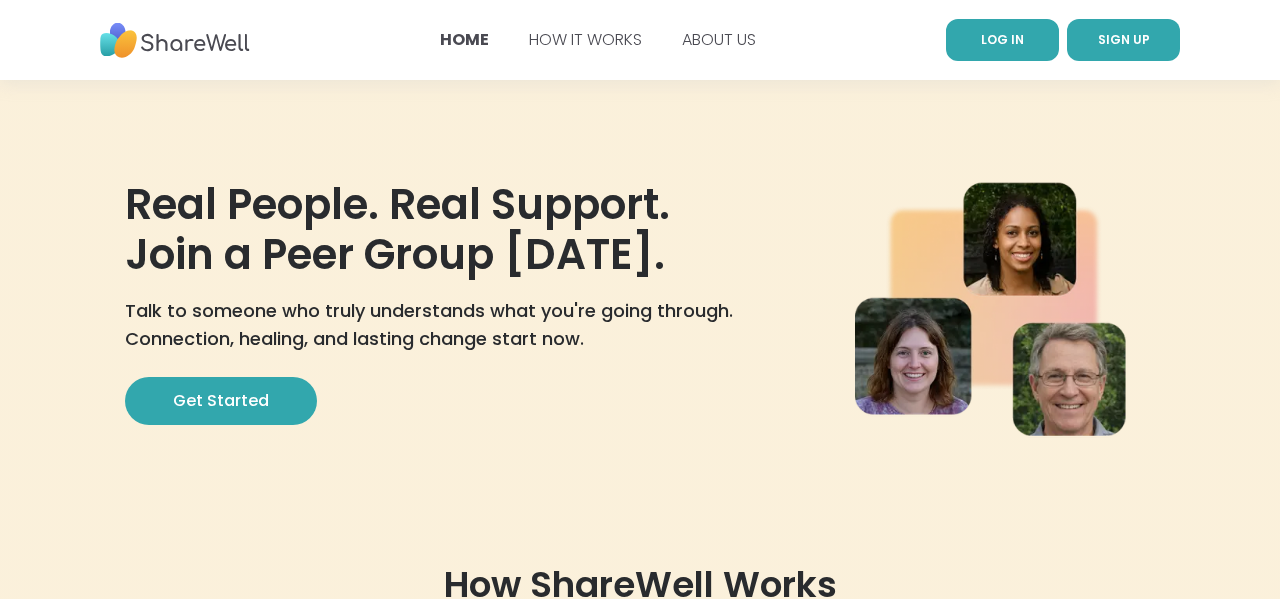 click on "LOG IN" at bounding box center (1002, 40) 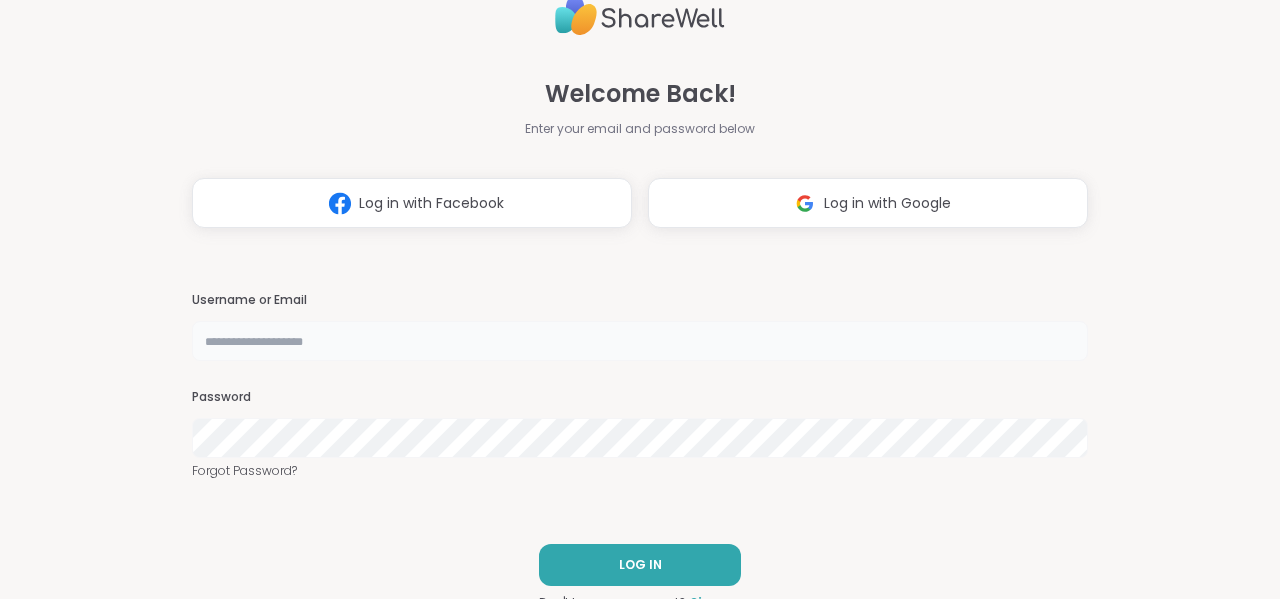 click at bounding box center [640, 341] 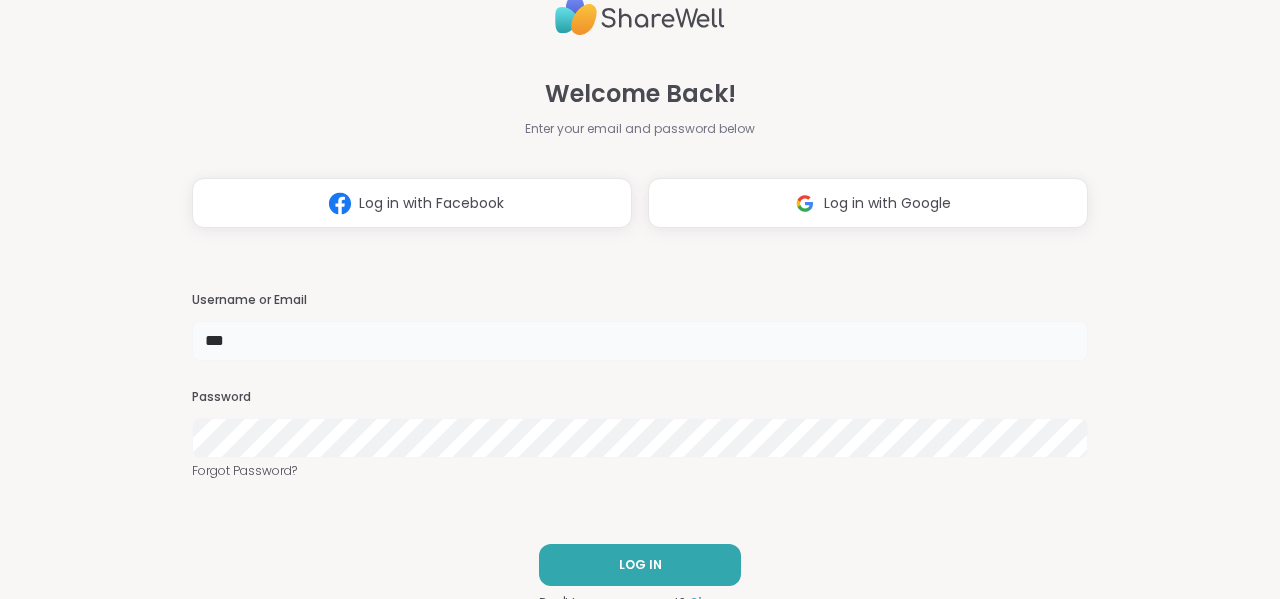 type on "****" 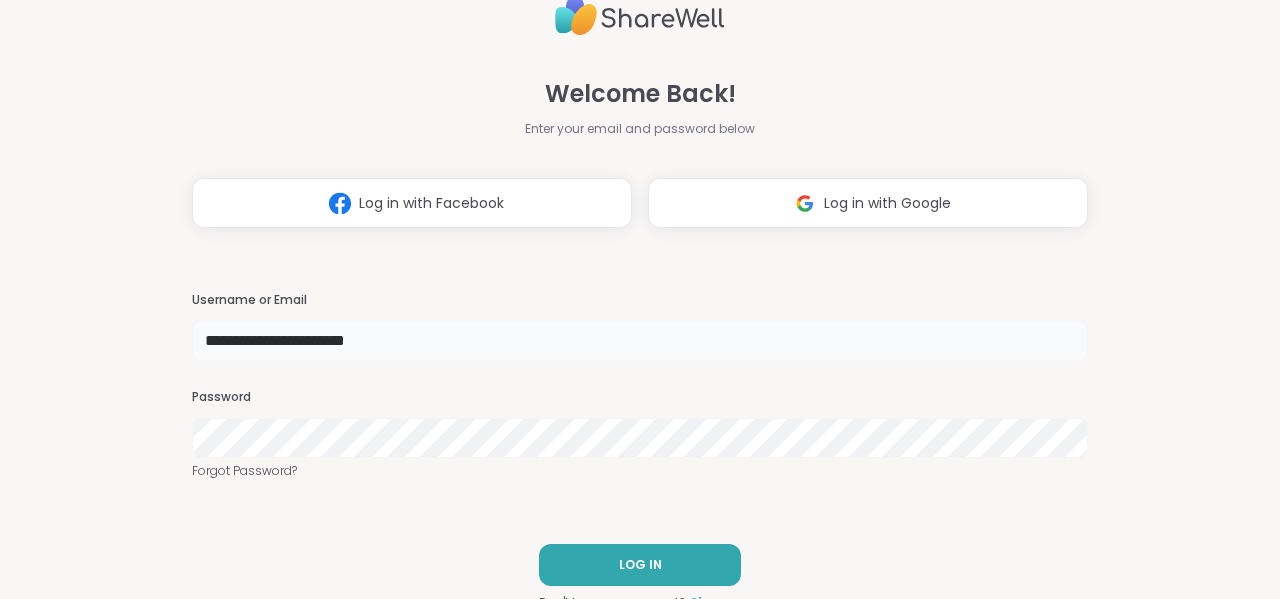 type on "**********" 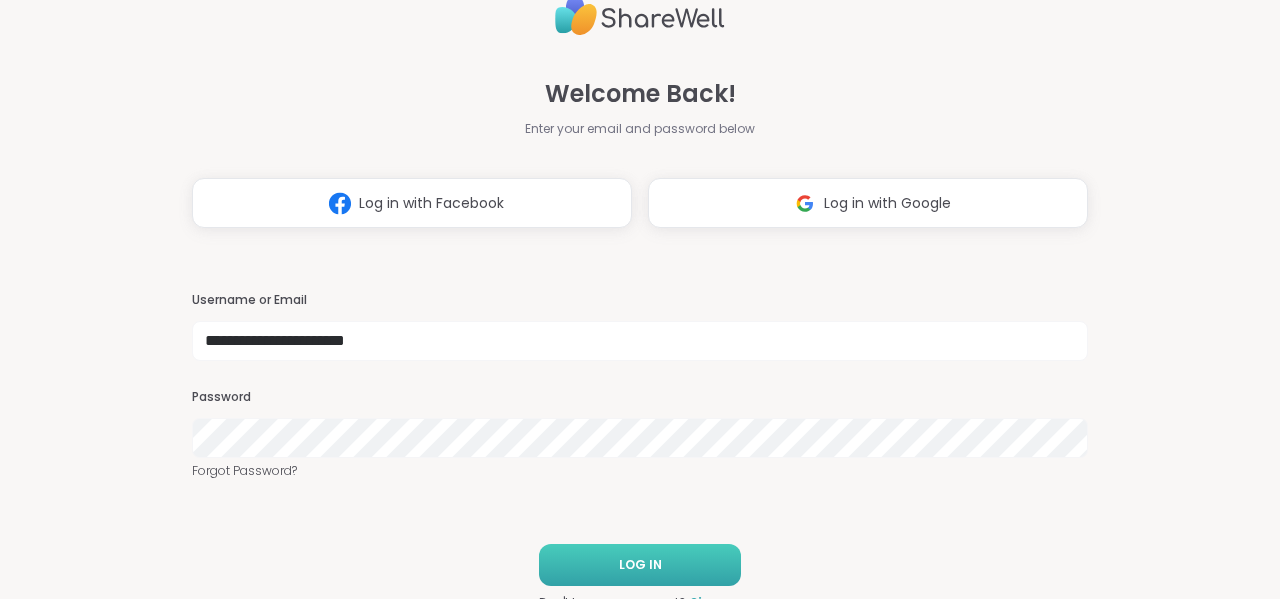 click on "LOG IN" at bounding box center (640, 565) 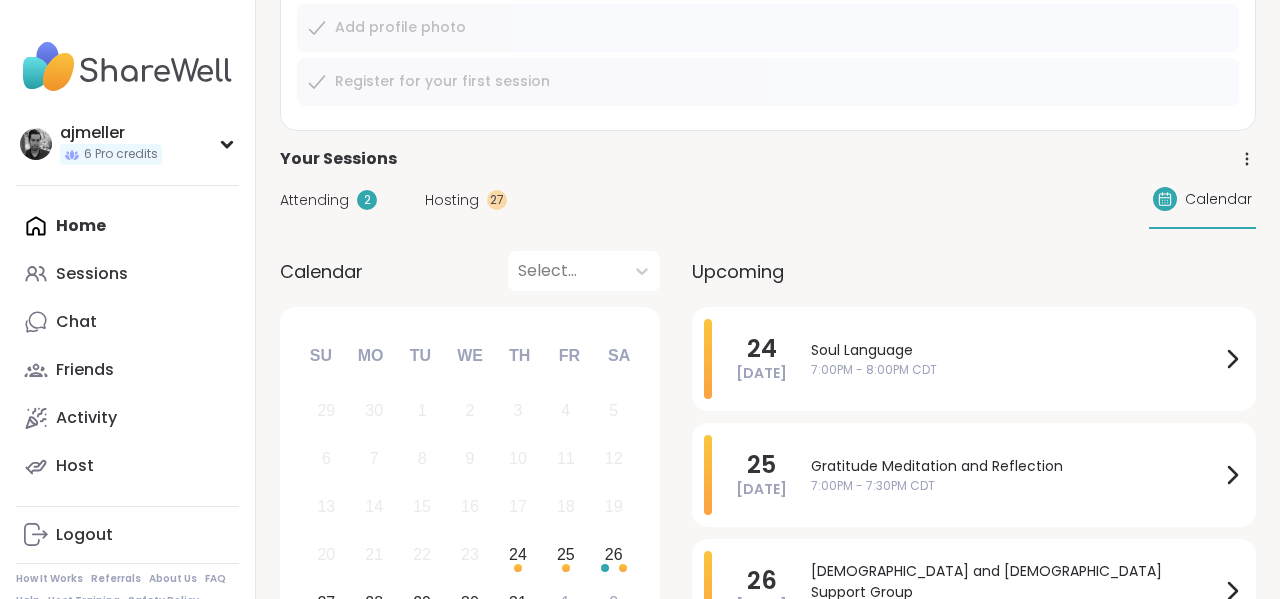 scroll, scrollTop: 262, scrollLeft: 0, axis: vertical 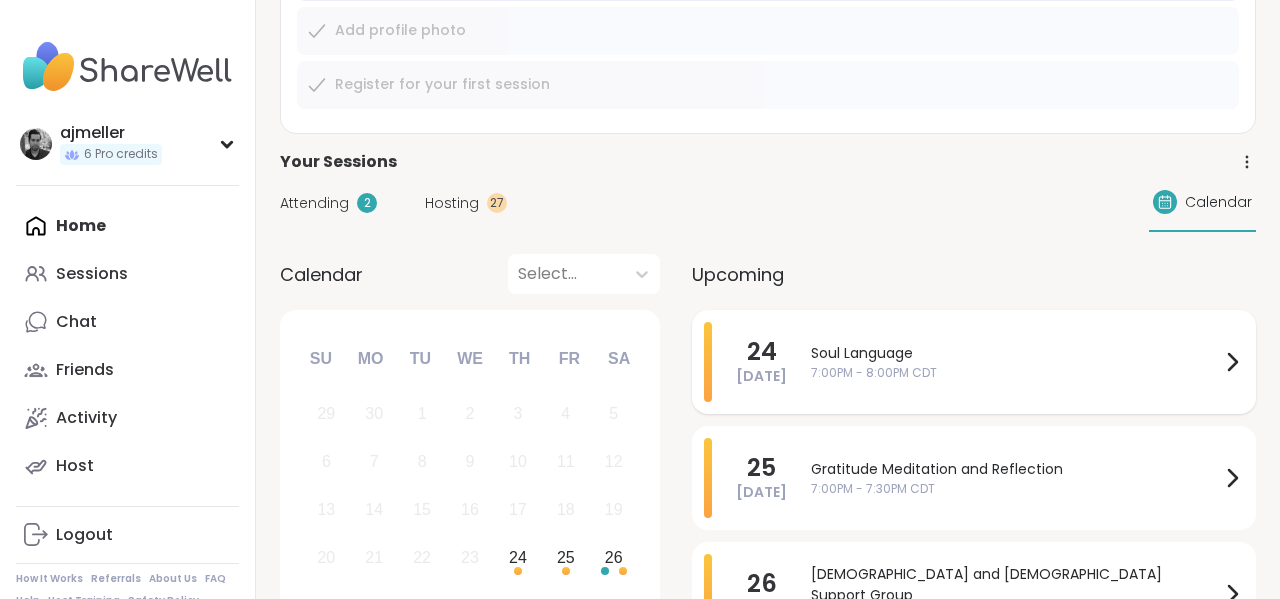 click on "Soul Language" at bounding box center (1015, 353) 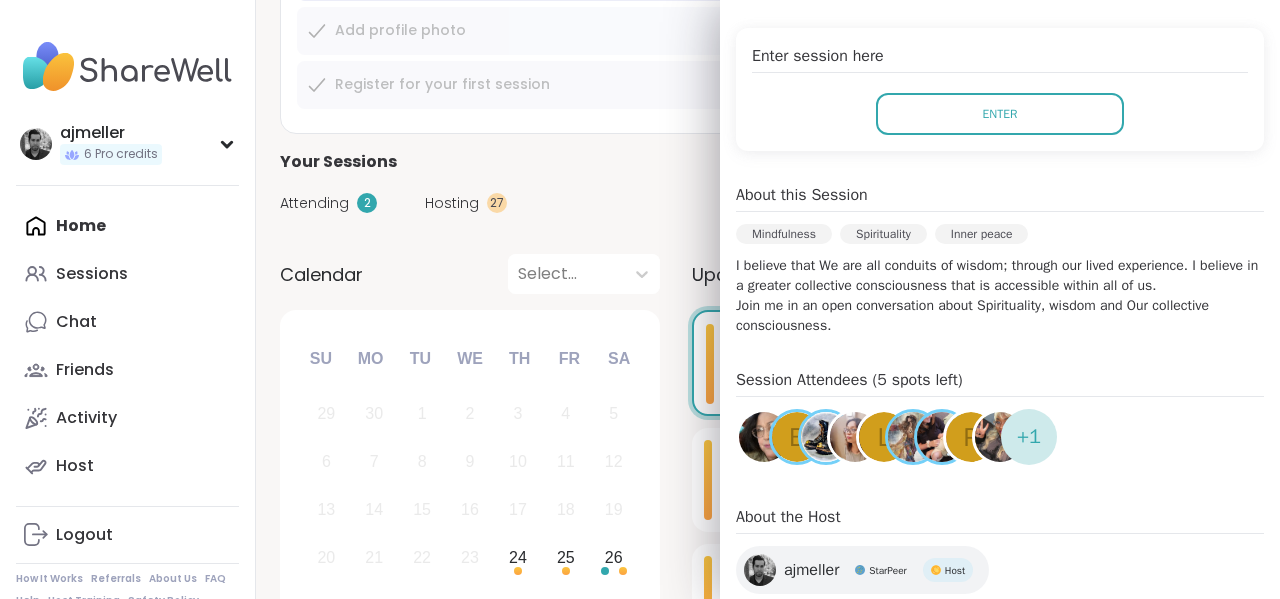 scroll, scrollTop: 395, scrollLeft: 0, axis: vertical 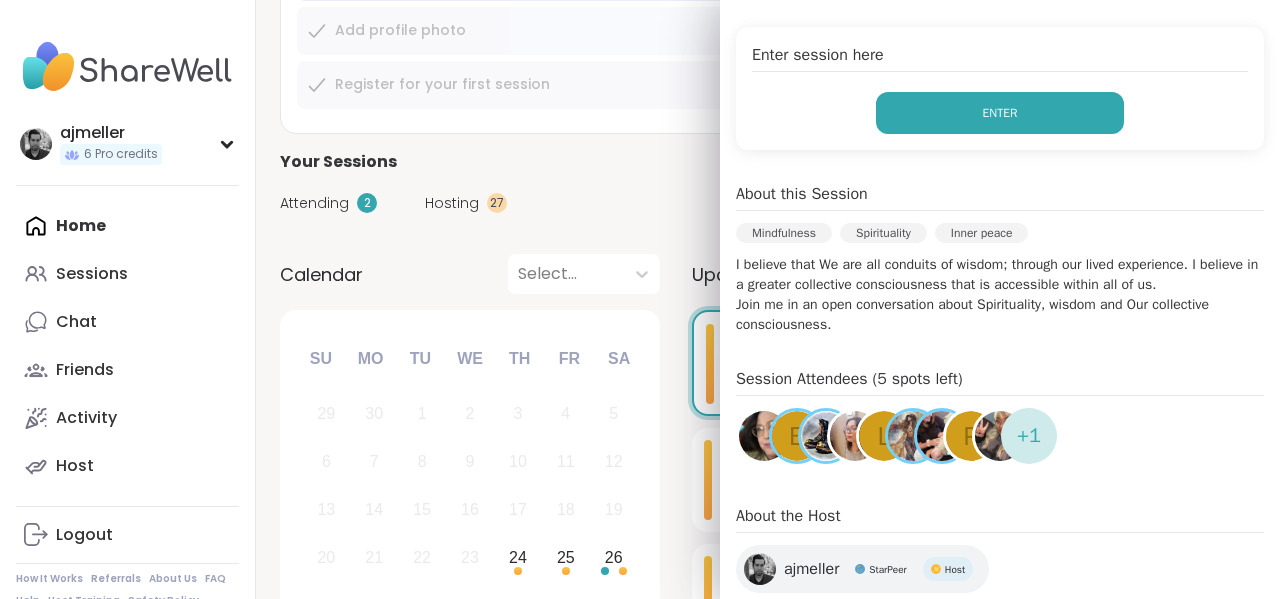 click on "Enter" at bounding box center (1000, 113) 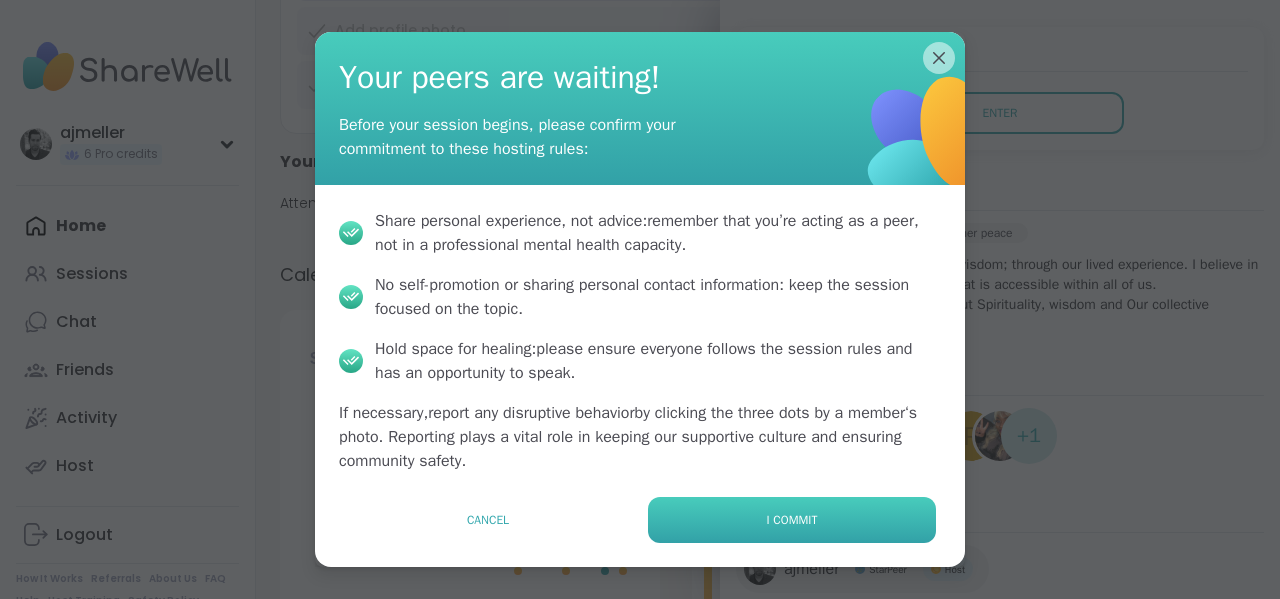 click on "I commit" at bounding box center [792, 520] 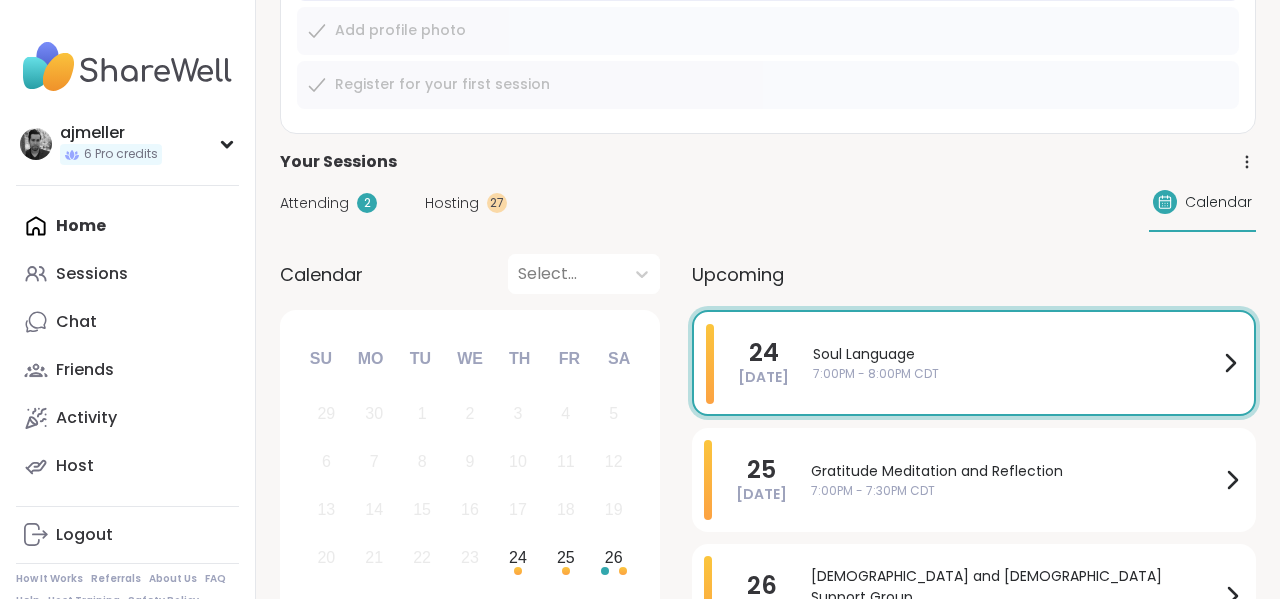 scroll, scrollTop: 0, scrollLeft: 0, axis: both 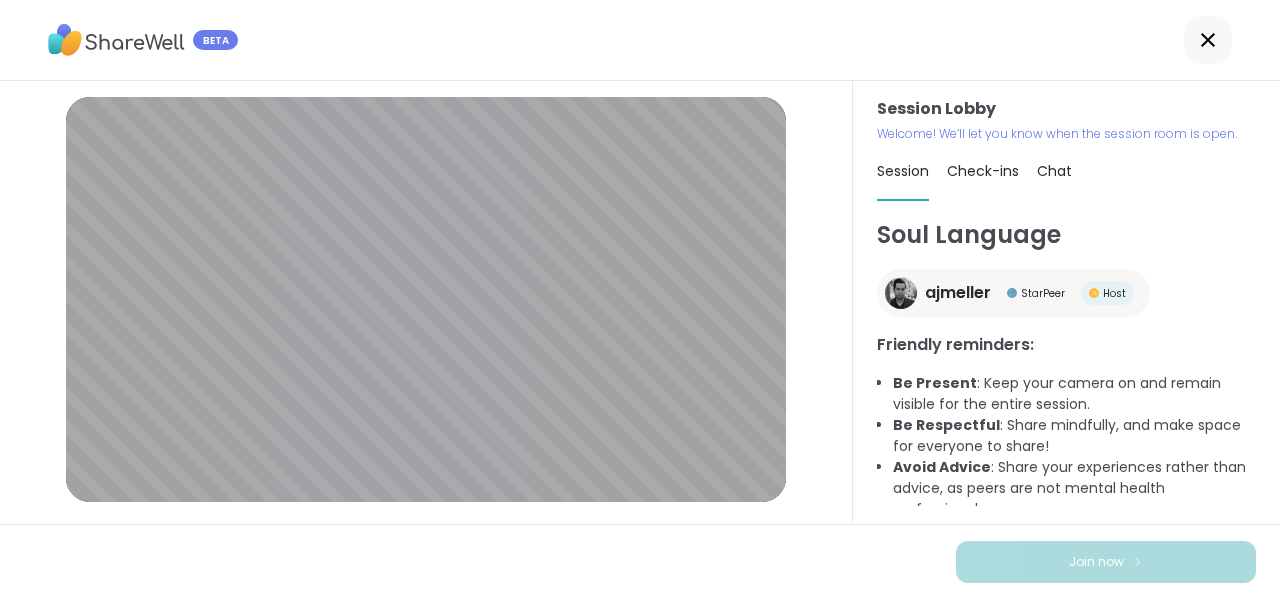 click on "Chat" at bounding box center [1054, 171] 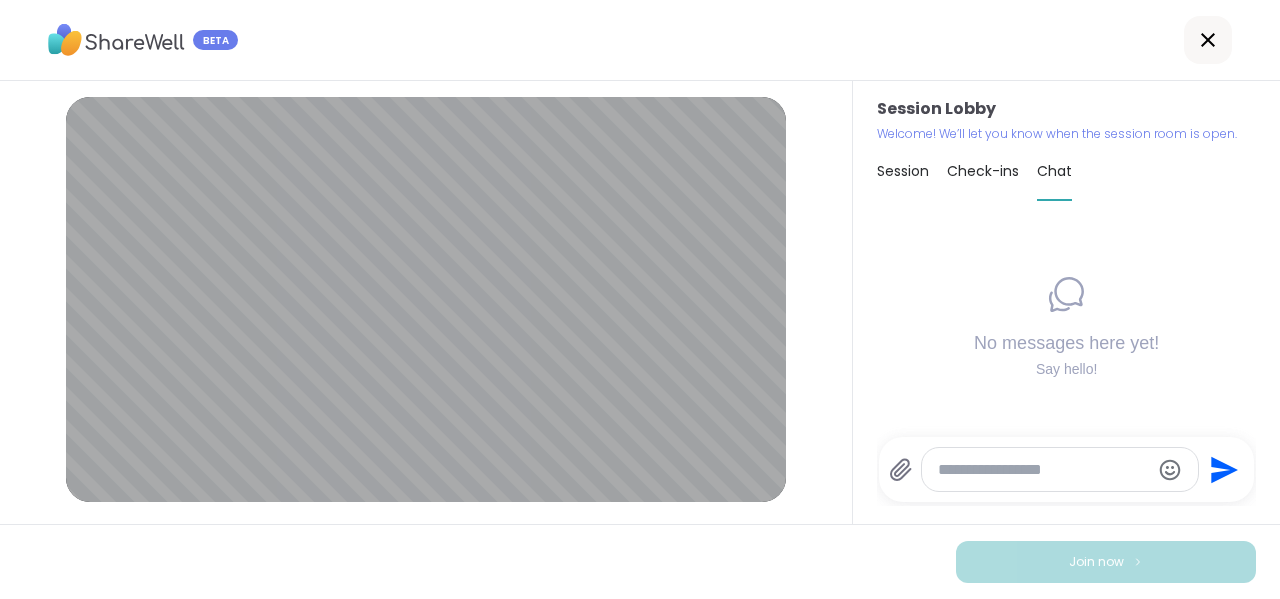 click at bounding box center [1044, 470] 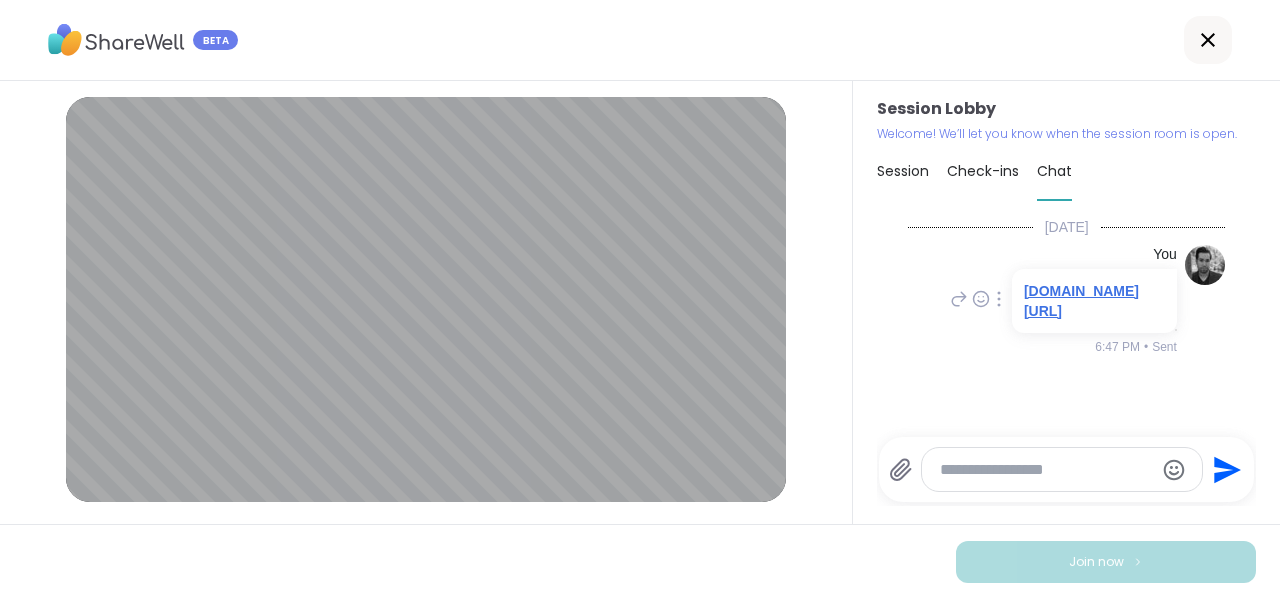 click on "[DOMAIN_NAME][URL]" at bounding box center (1081, 301) 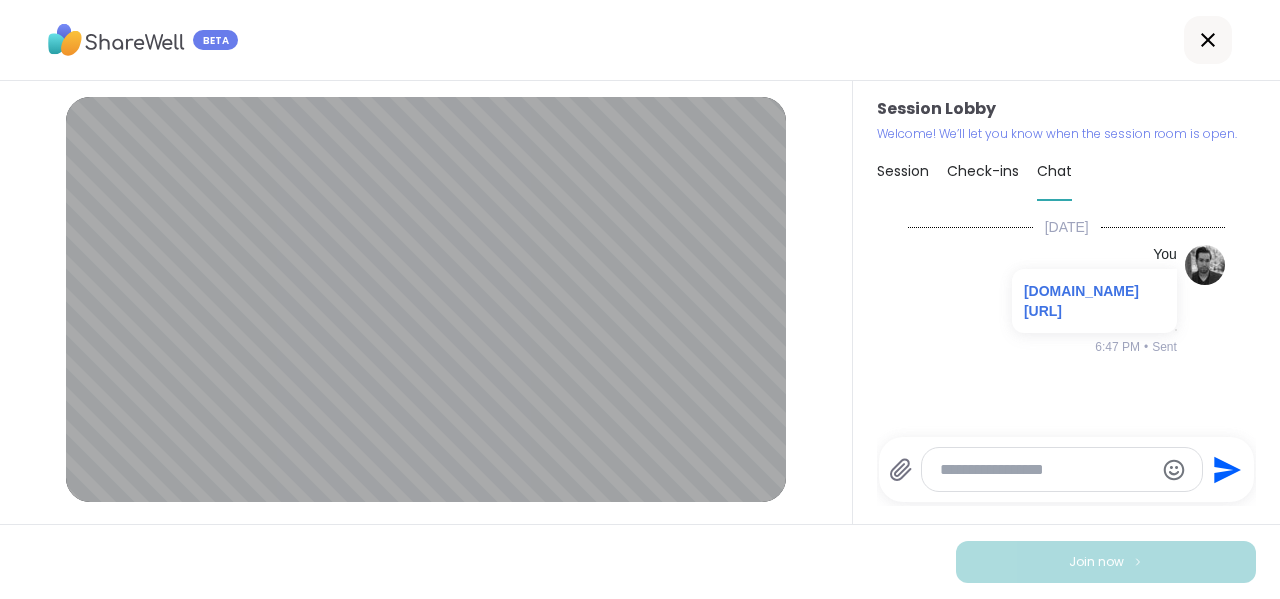 click at bounding box center (1046, 470) 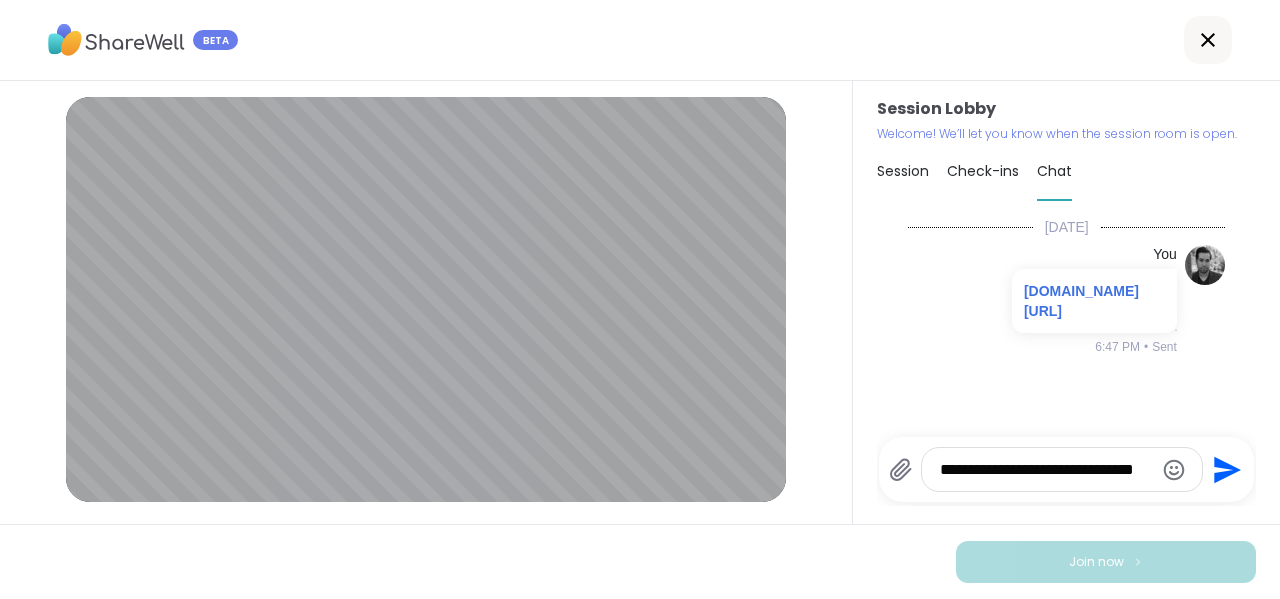 scroll, scrollTop: 0, scrollLeft: 0, axis: both 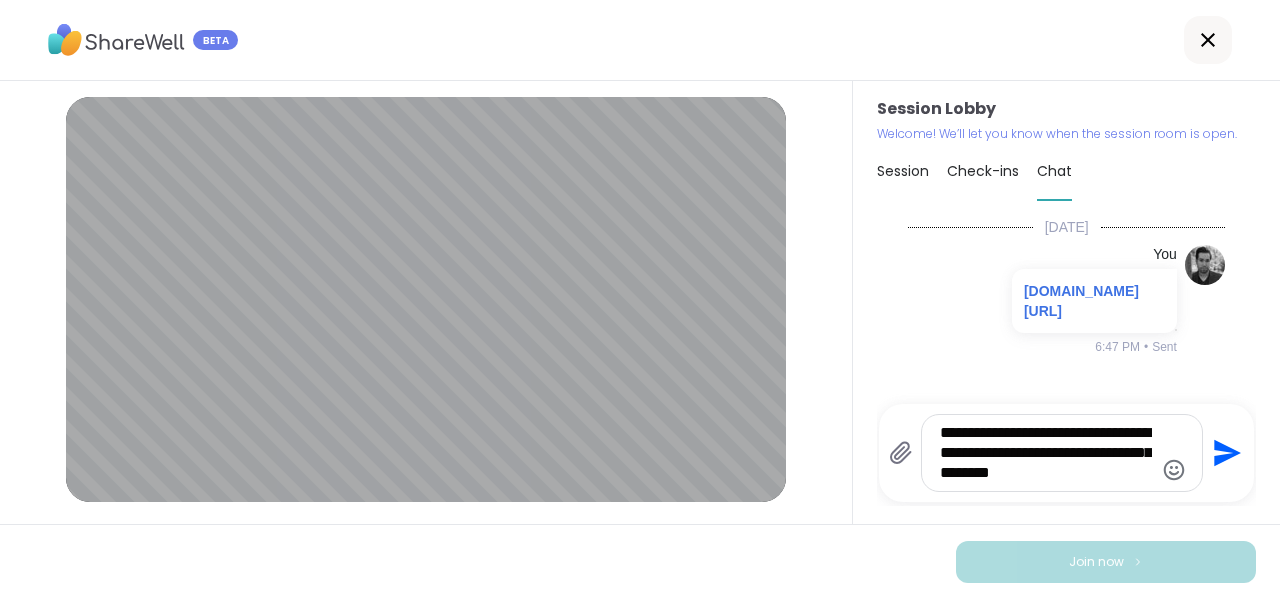 type on "**********" 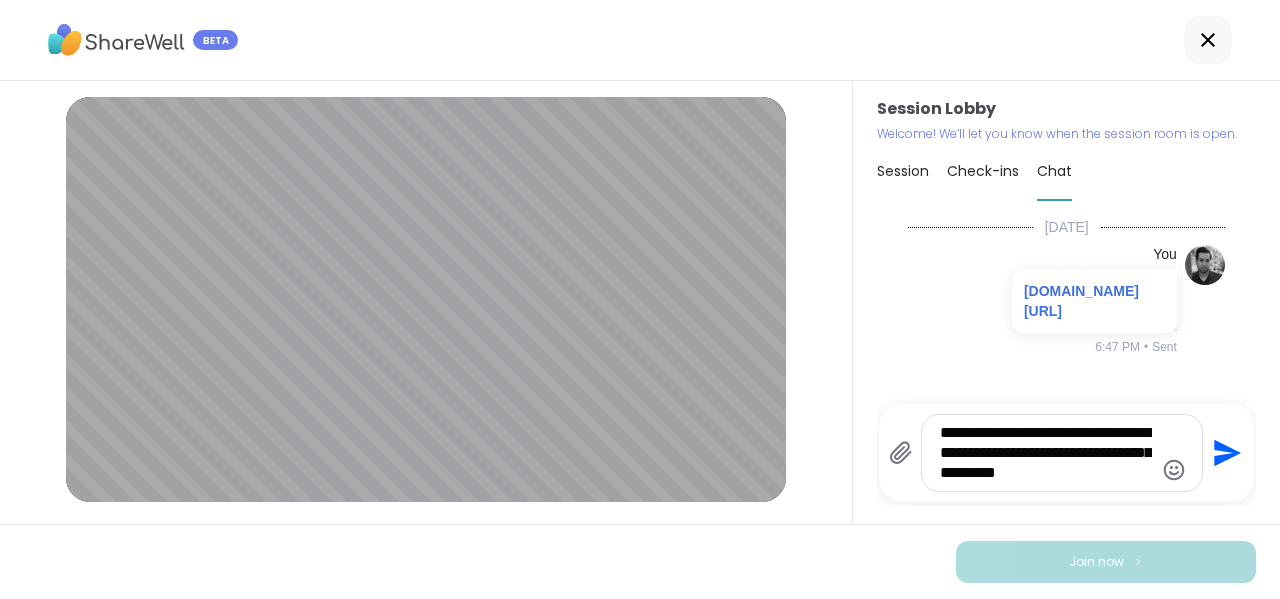type 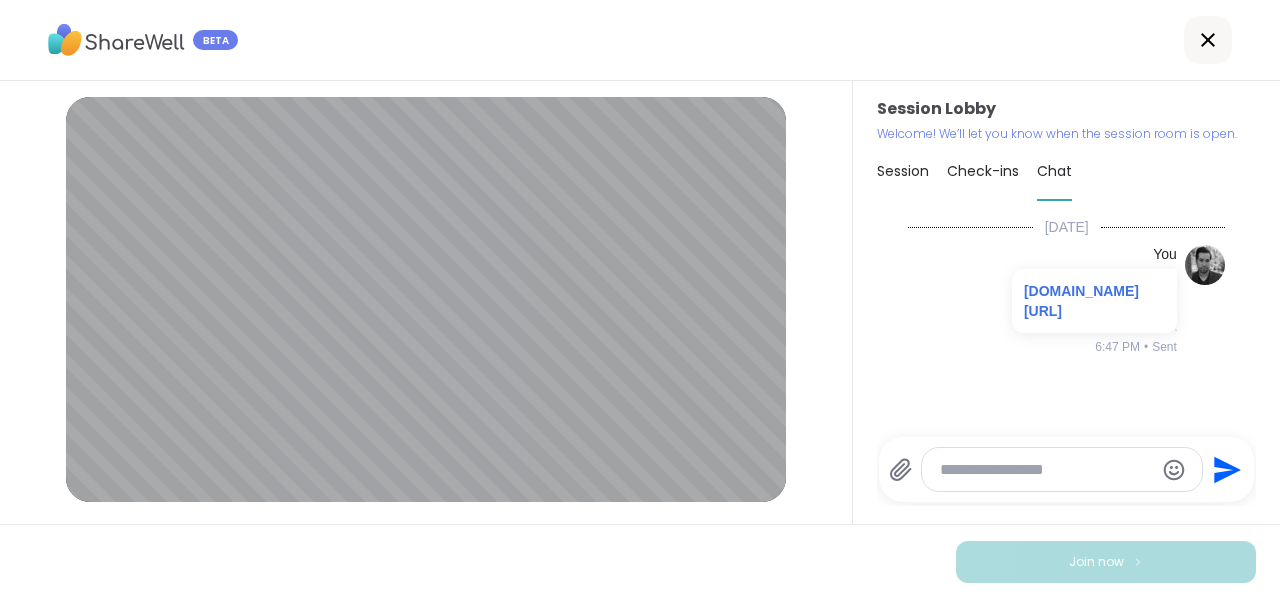 scroll, scrollTop: 164, scrollLeft: 0, axis: vertical 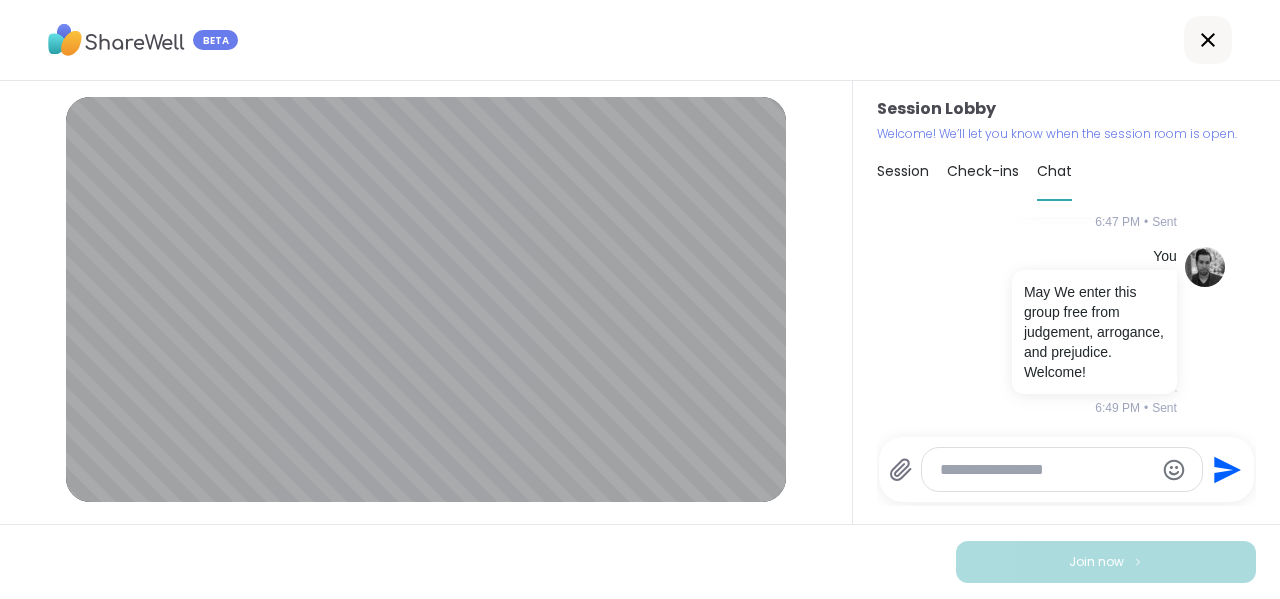 click on "Check-ins" at bounding box center [983, 171] 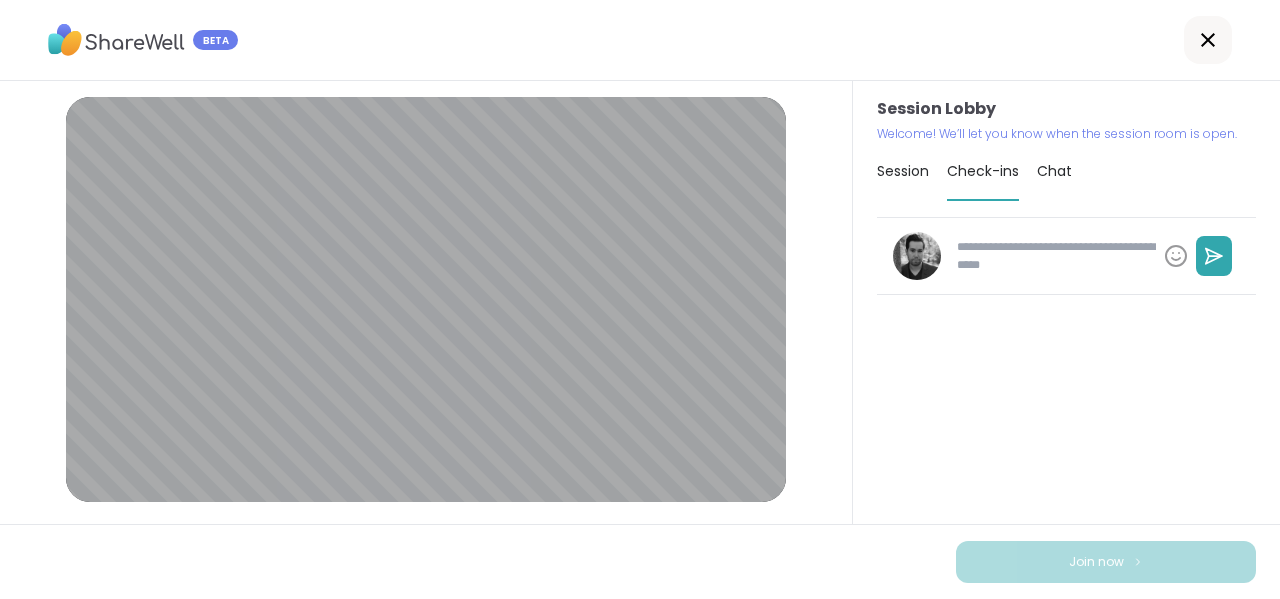 click on "Session" at bounding box center [903, 171] 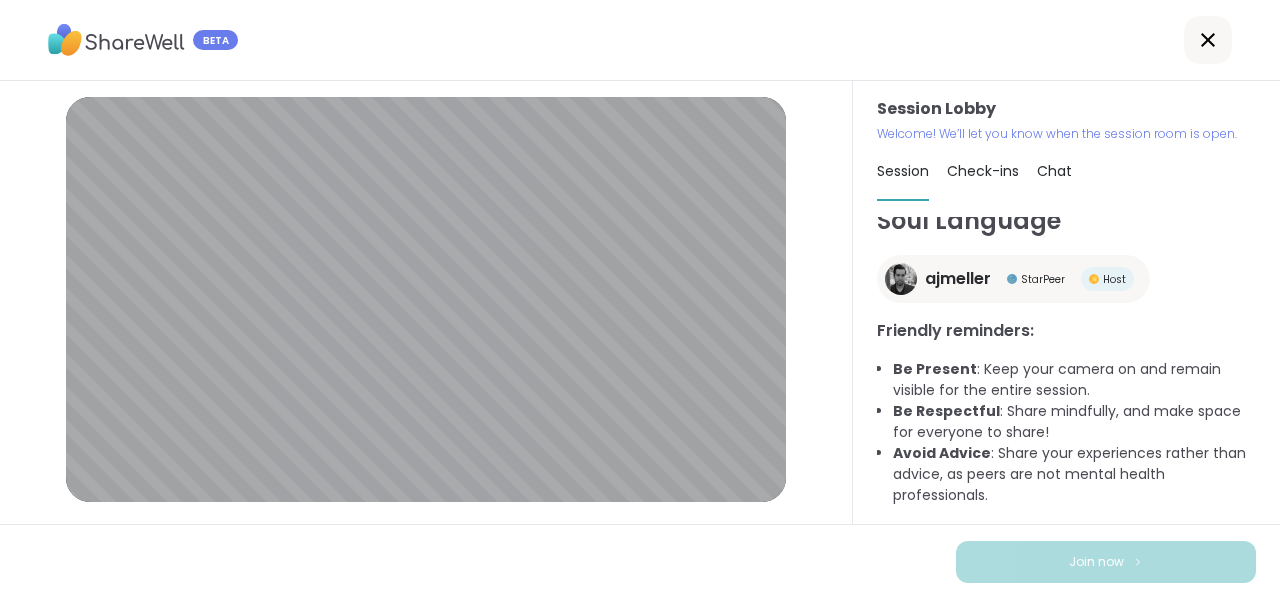scroll, scrollTop: 0, scrollLeft: 0, axis: both 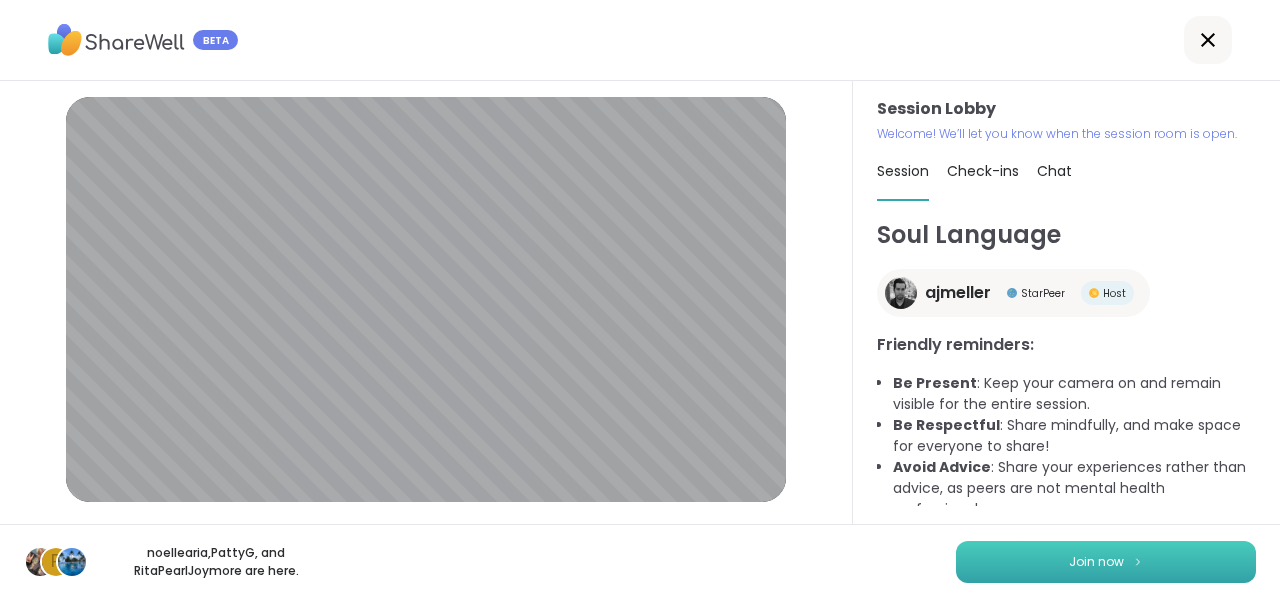 click on "Join now" at bounding box center (1096, 562) 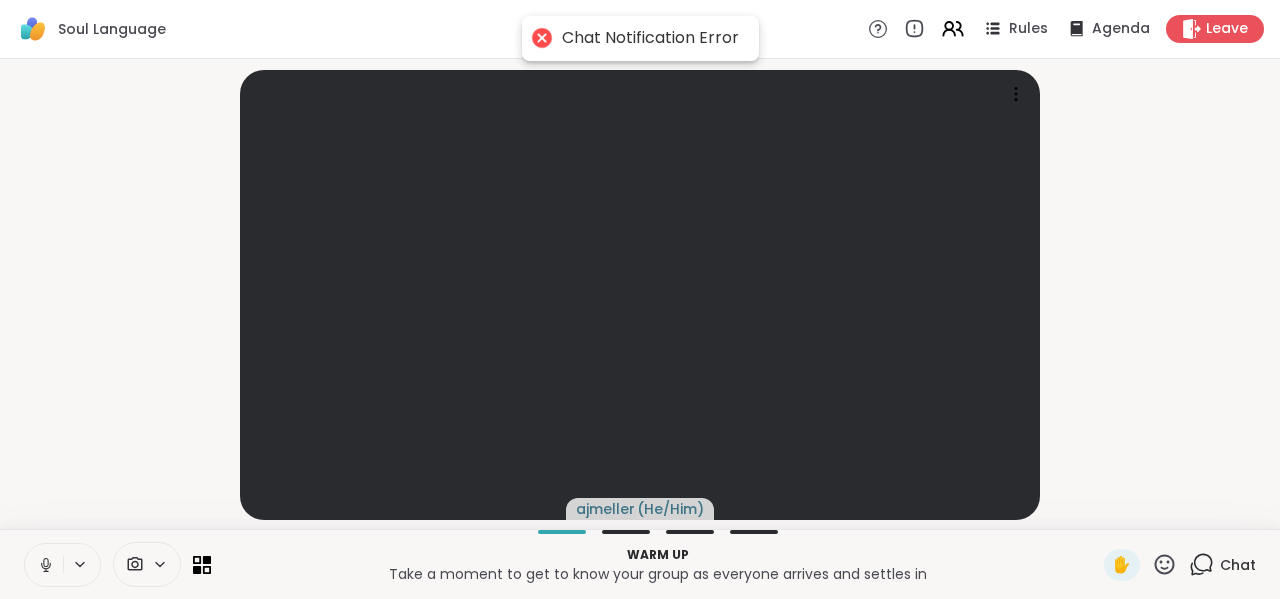 click 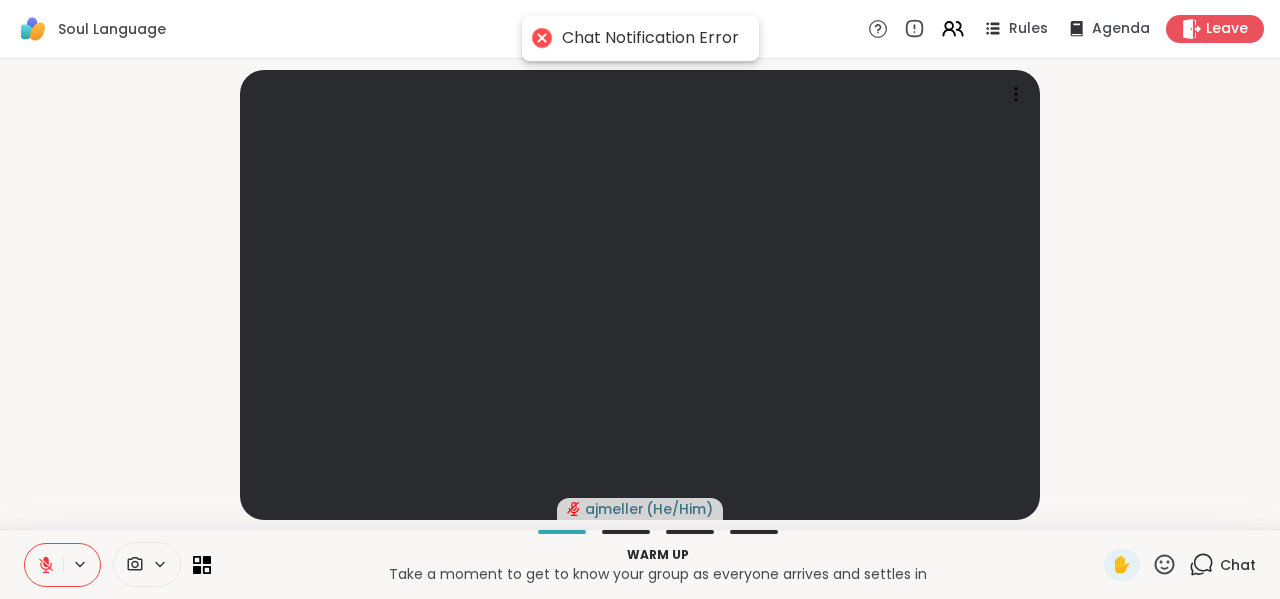 click 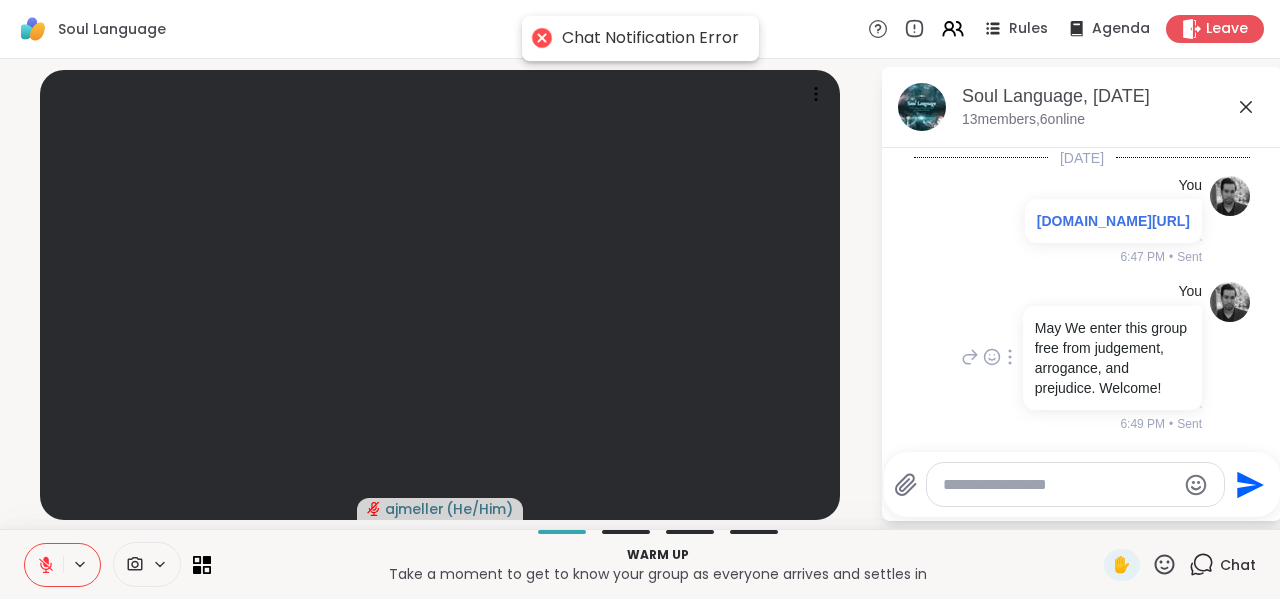 scroll, scrollTop: 58, scrollLeft: 0, axis: vertical 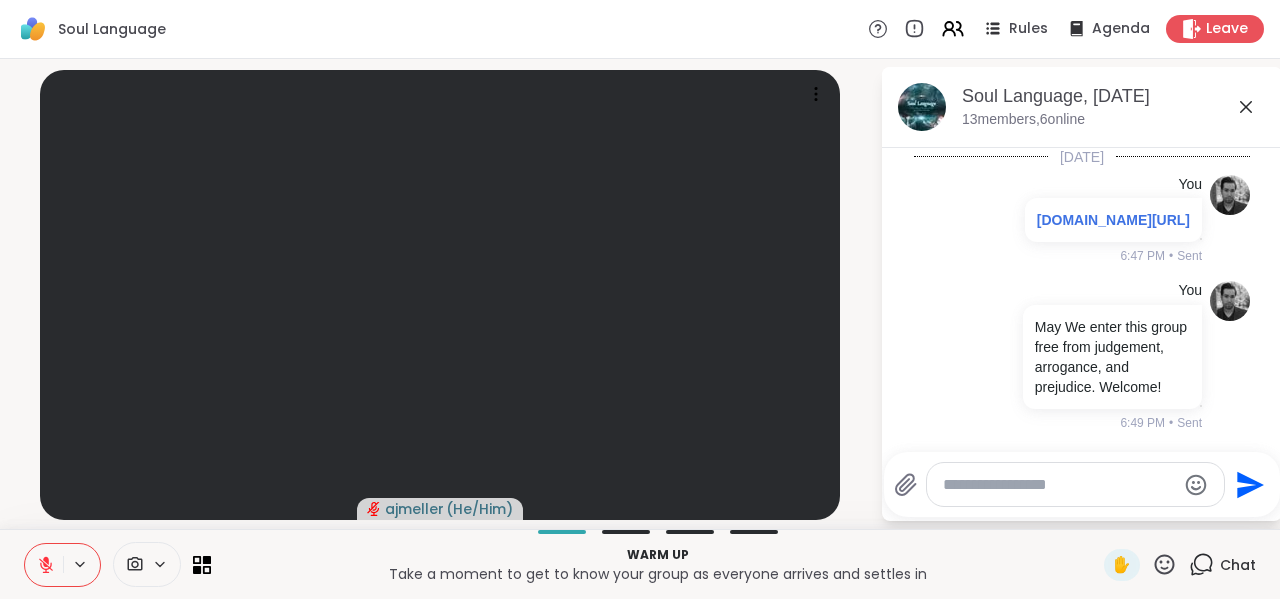 click on "Warm up Take a moment to get to know your group as everyone arrives and settles in ✋ Chat" at bounding box center [640, 564] 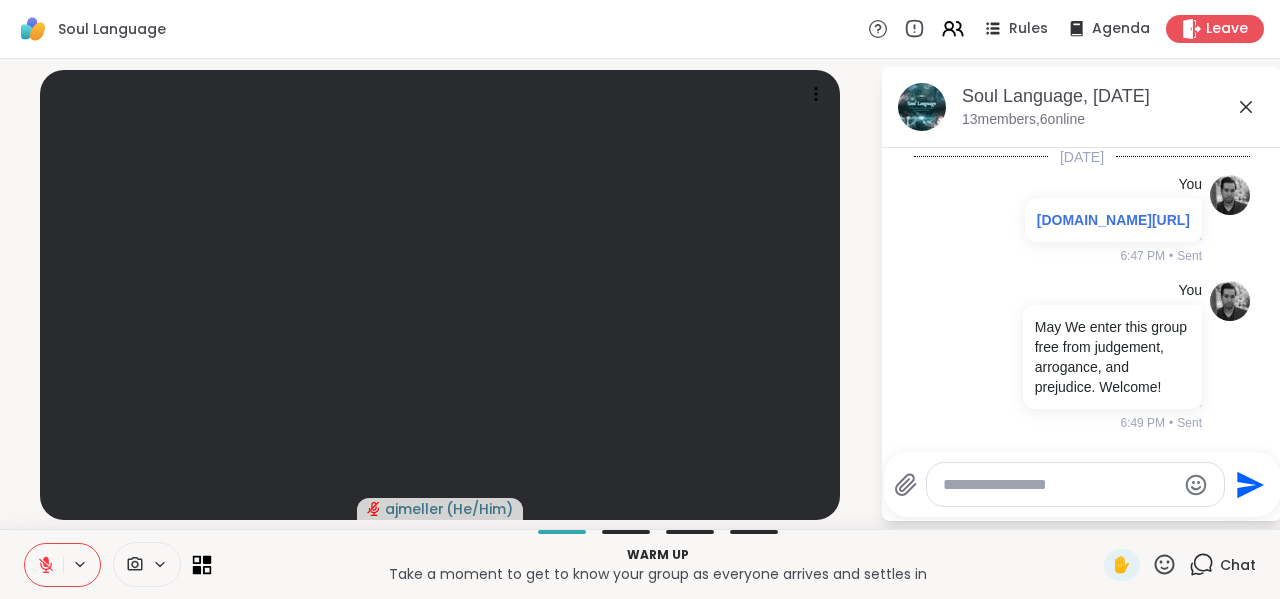 click 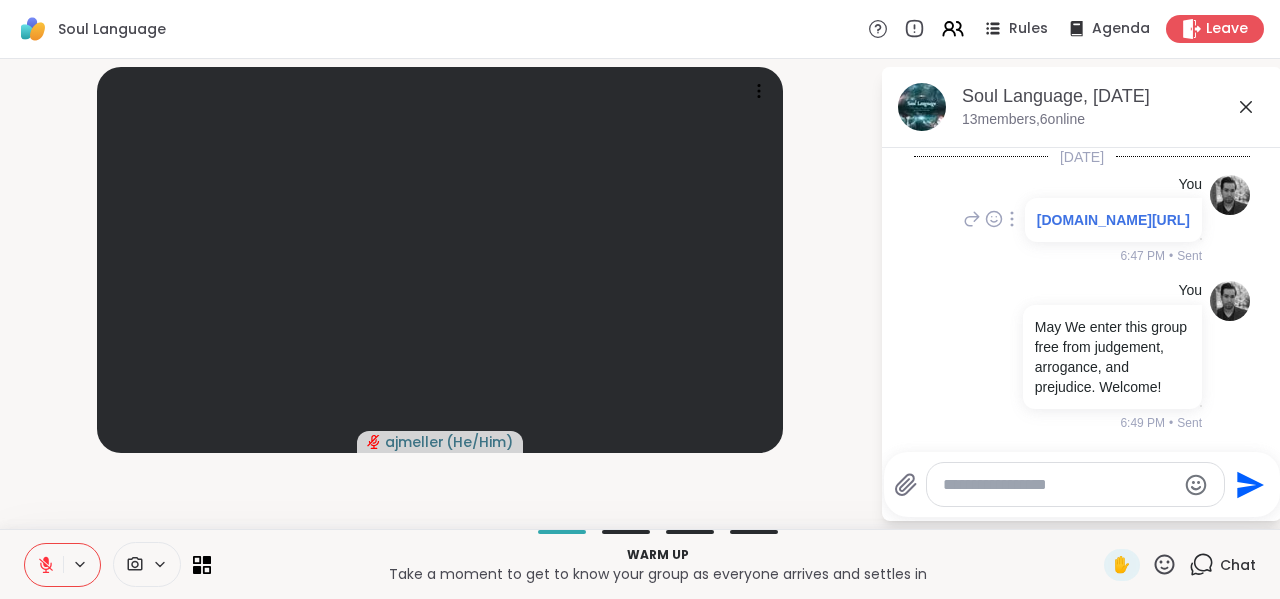 scroll, scrollTop: 0, scrollLeft: 0, axis: both 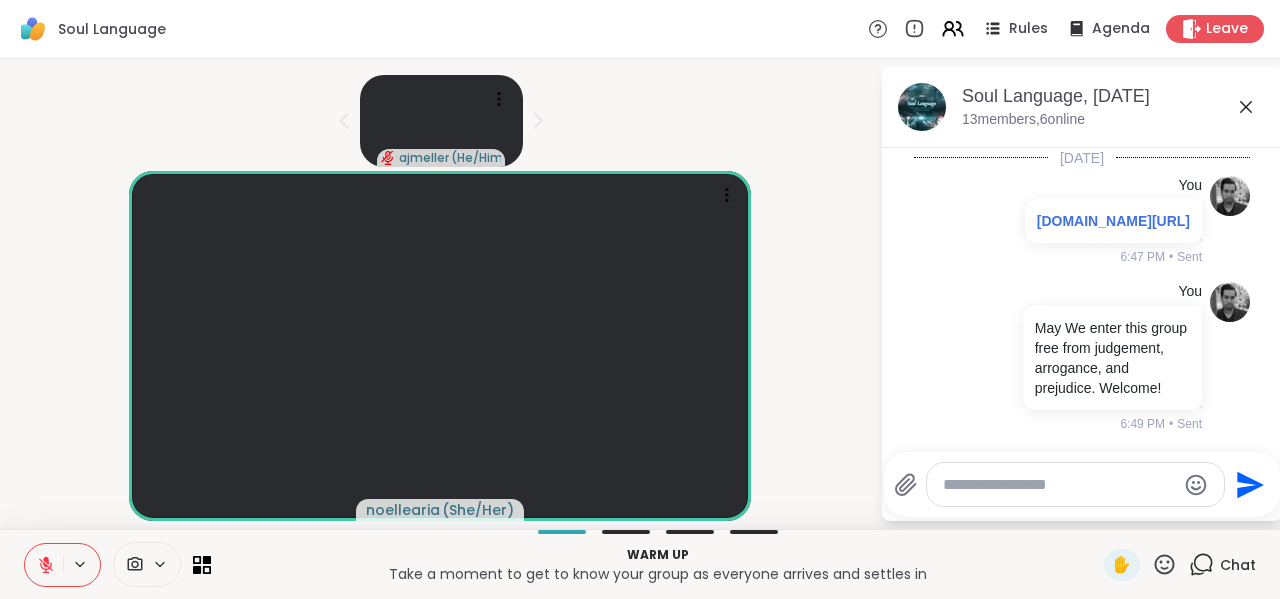 click 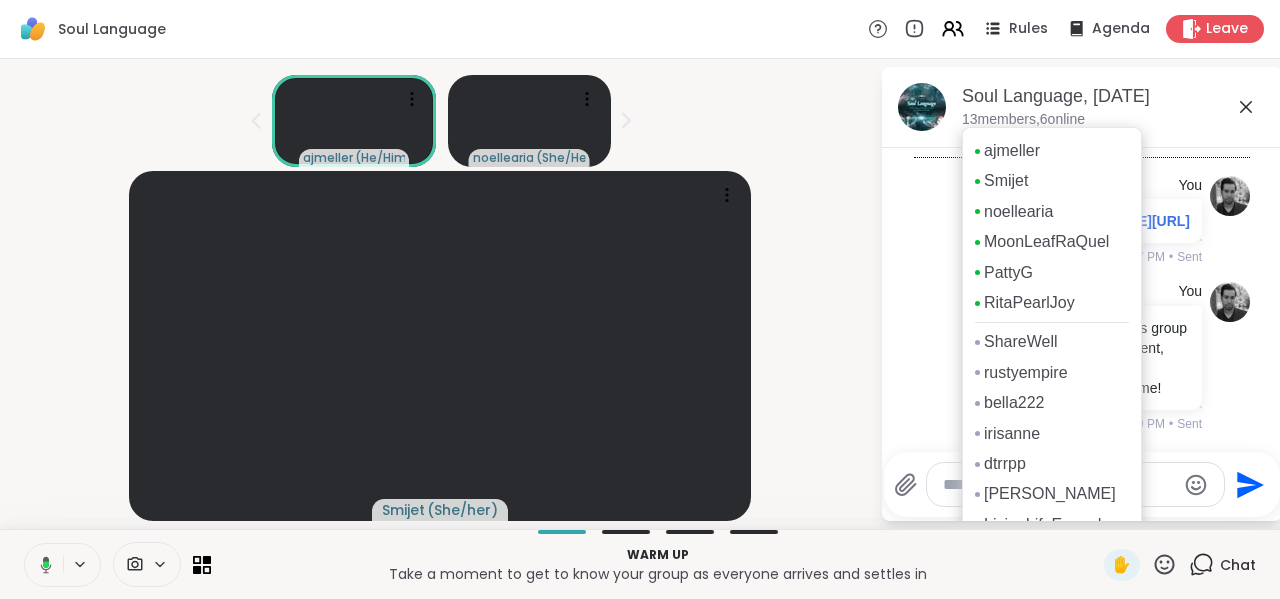 click on "13  members,  6  online" at bounding box center [1023, 120] 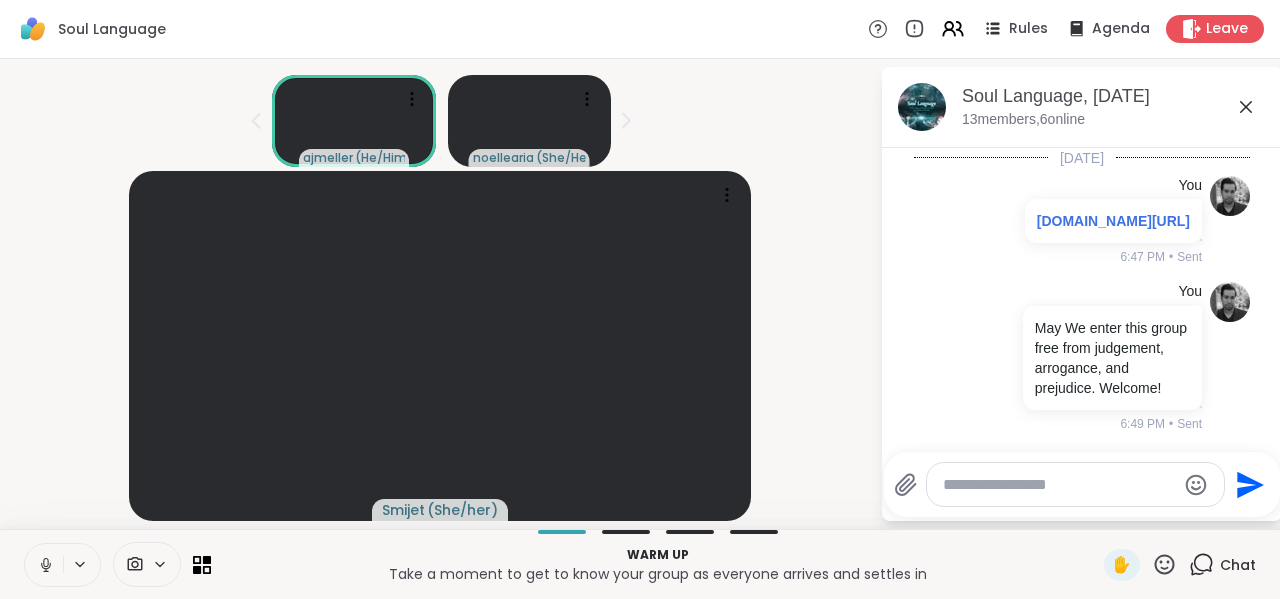 click on "Smijet ( She/her )" at bounding box center (440, 346) 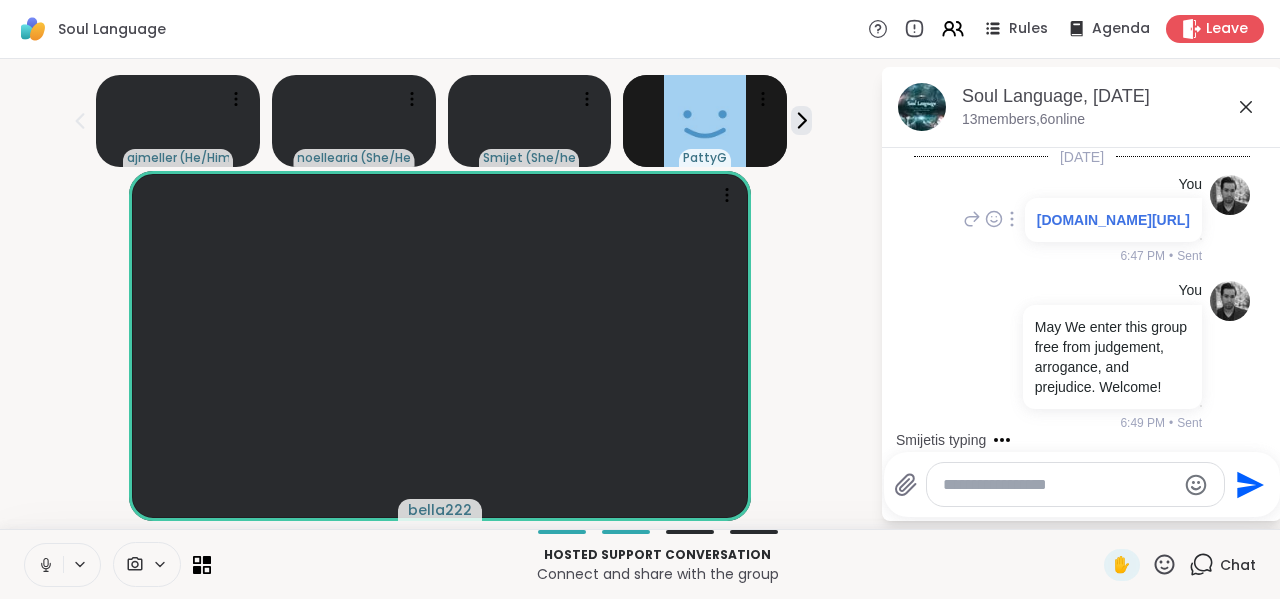scroll, scrollTop: 49, scrollLeft: 0, axis: vertical 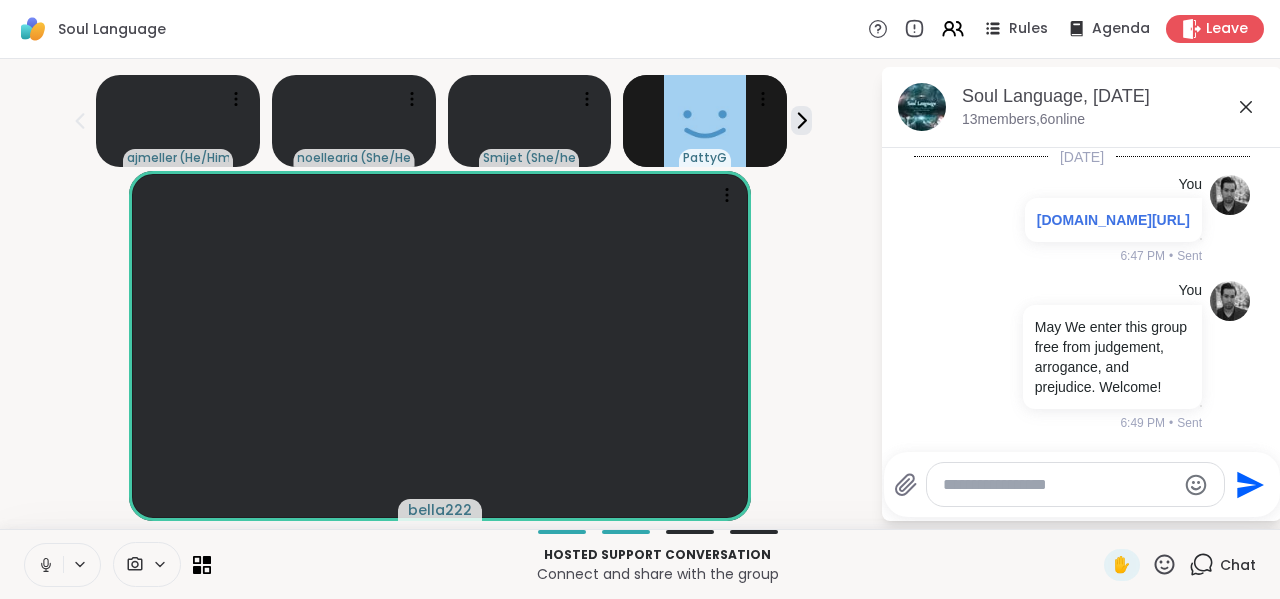click 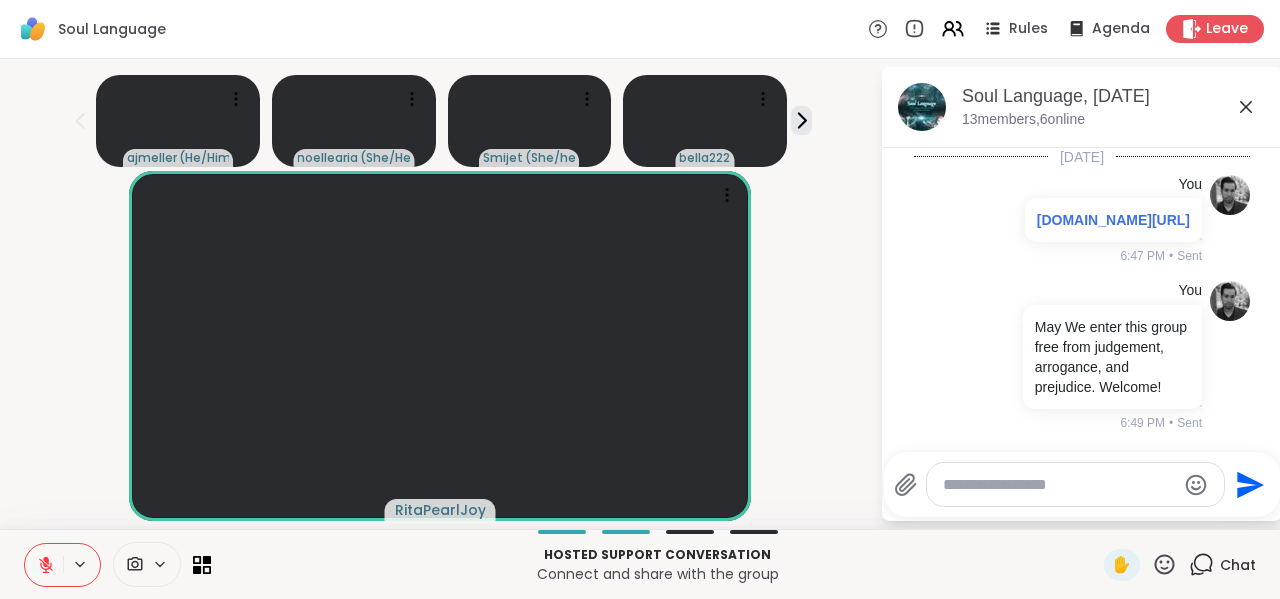 click 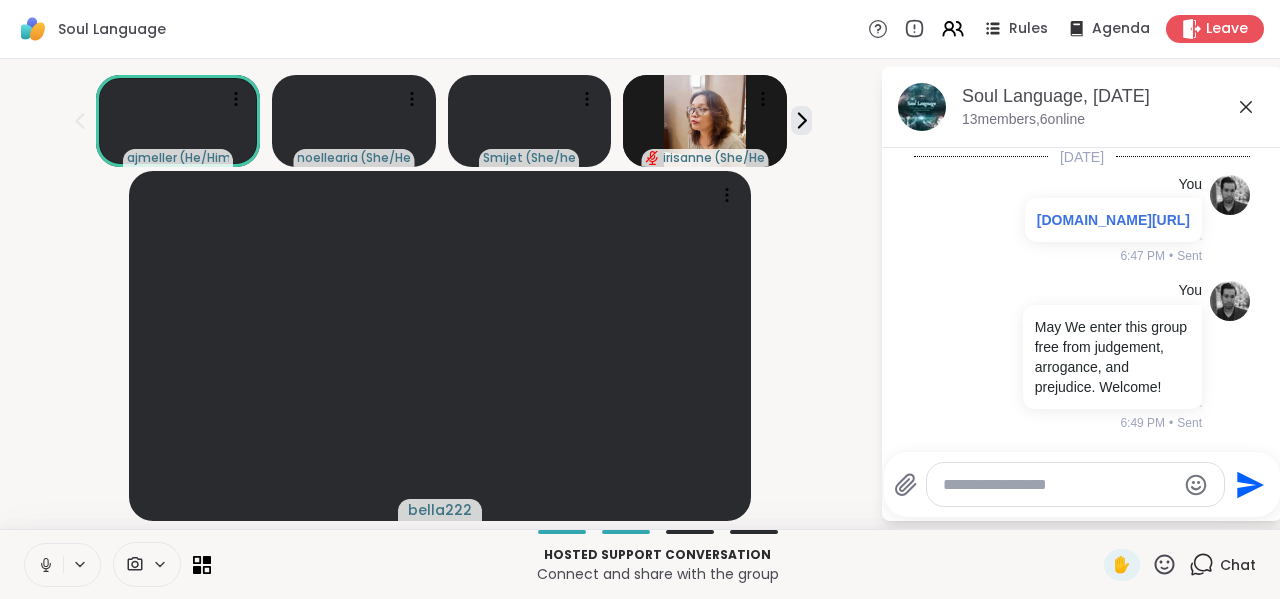 click 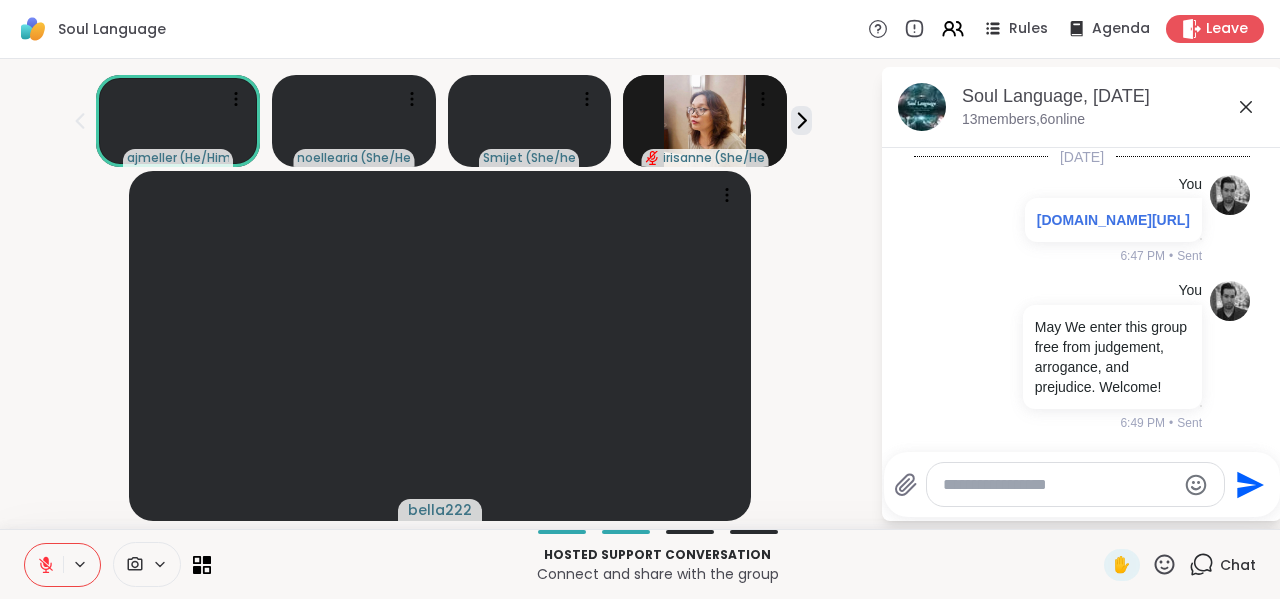 click 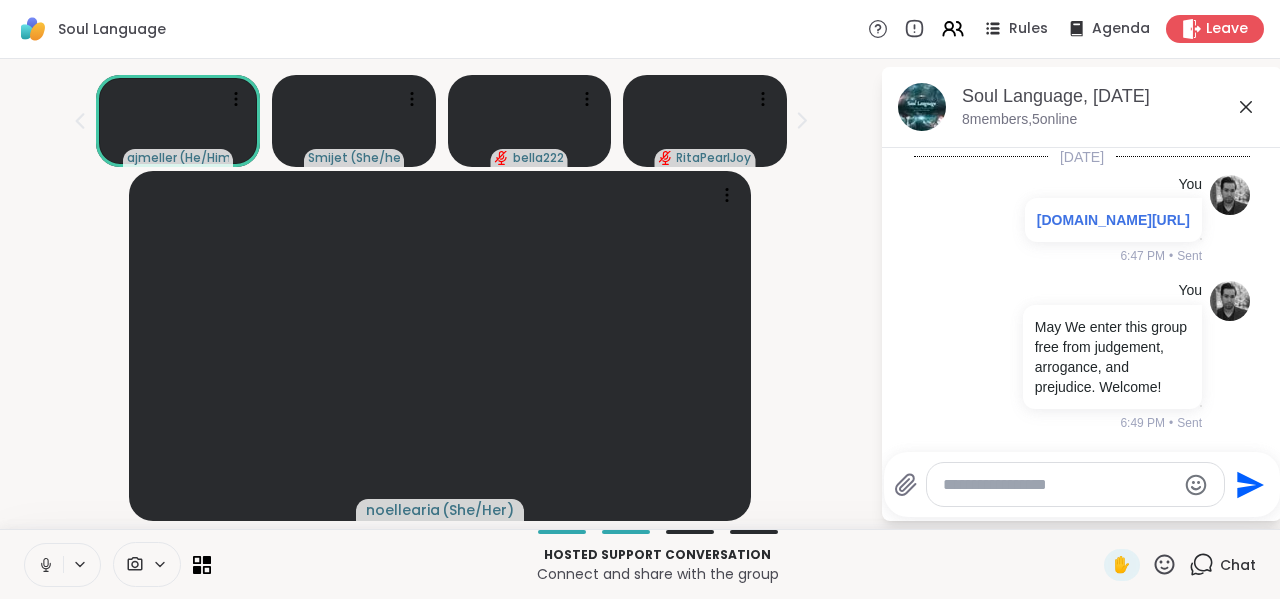 click 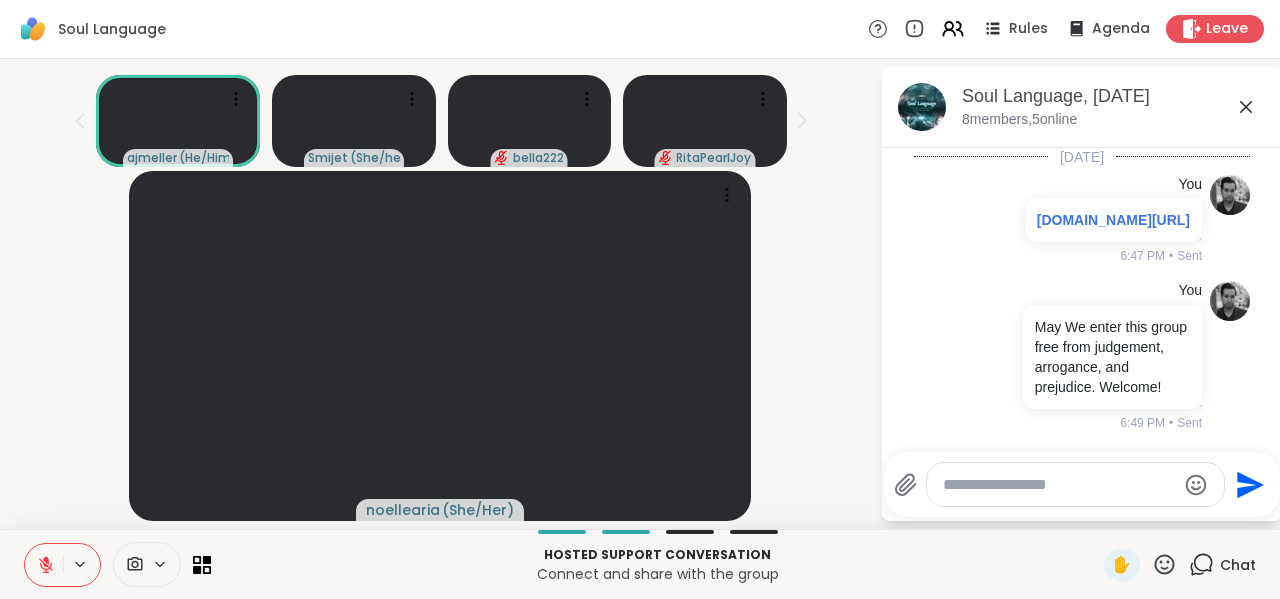 click 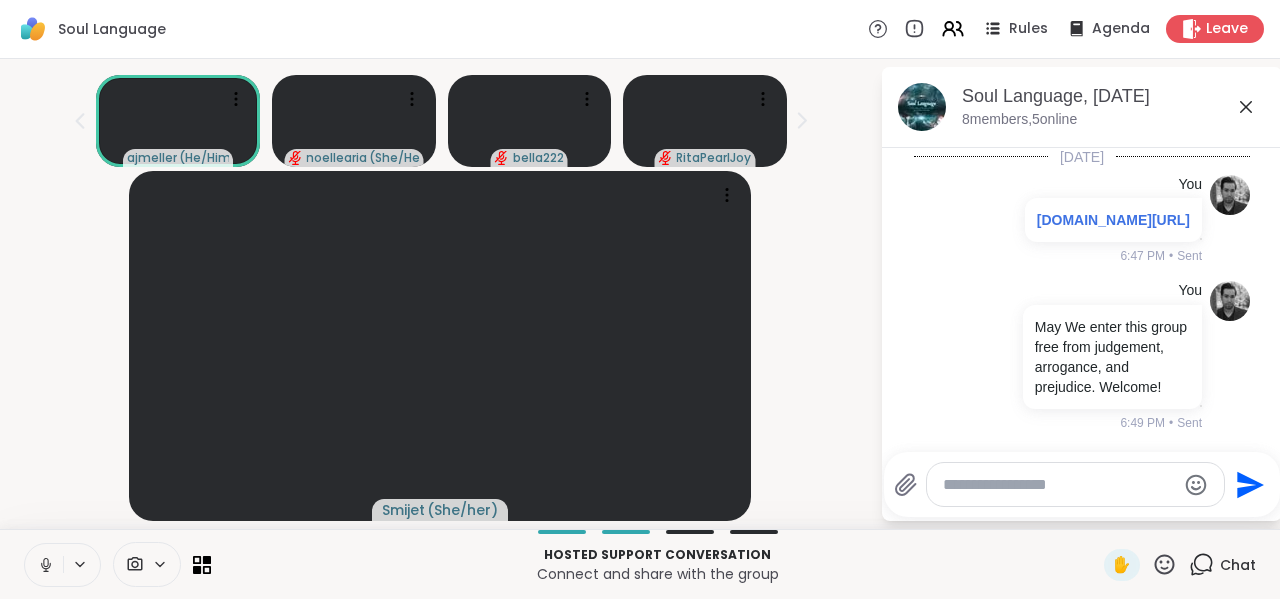 click 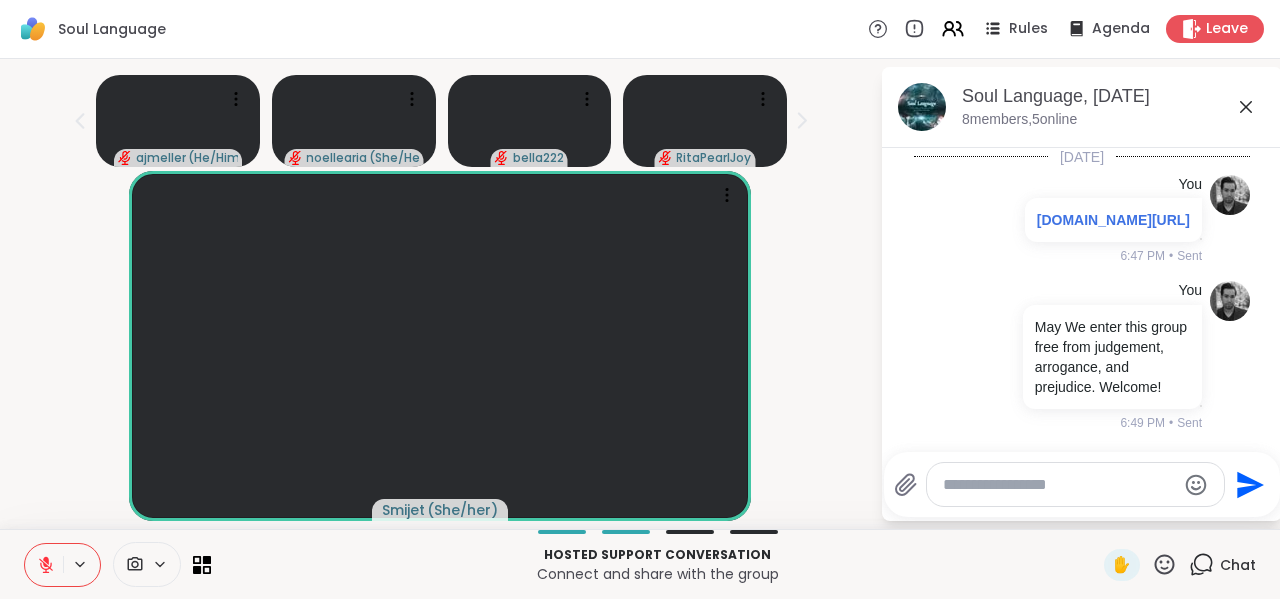 click 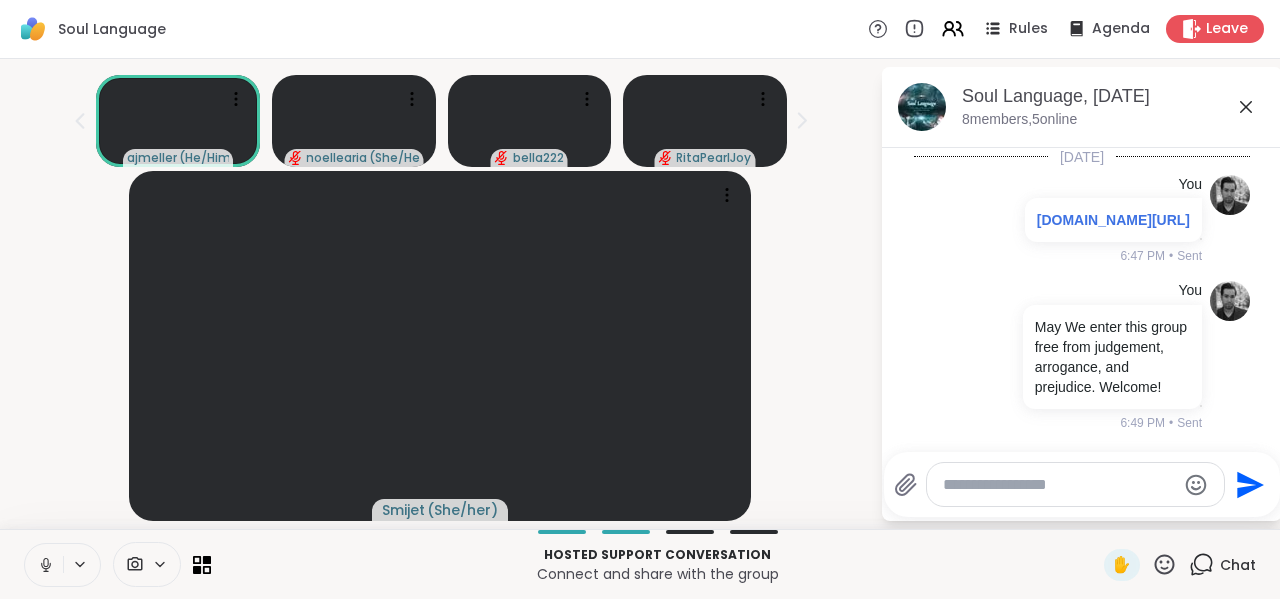 click 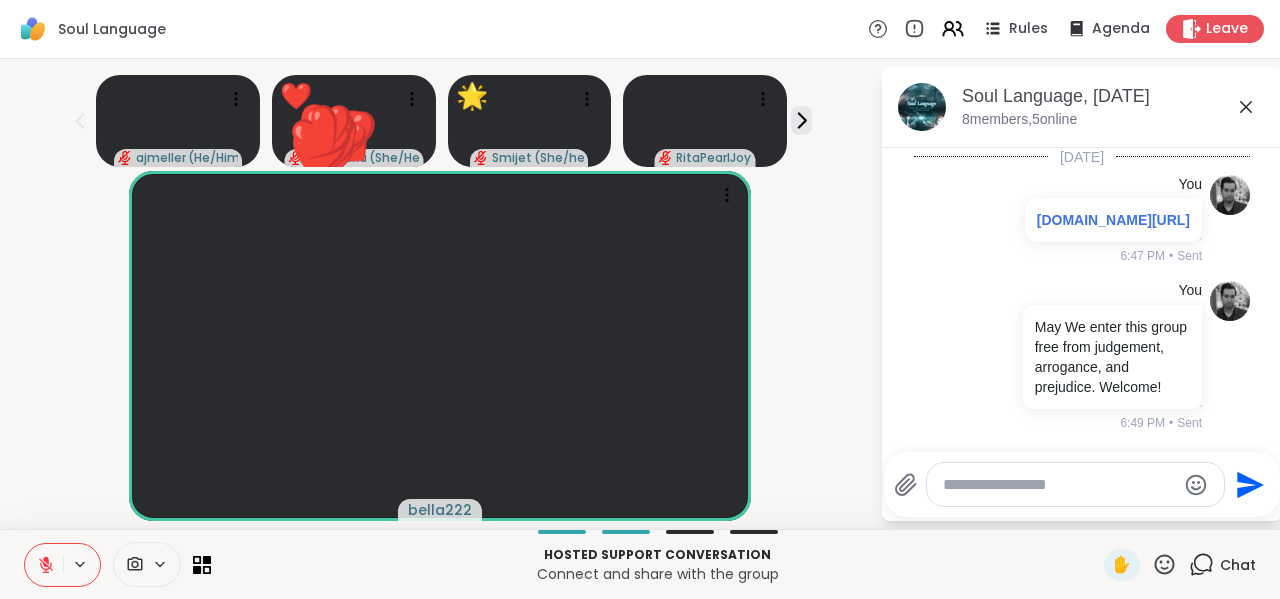 click 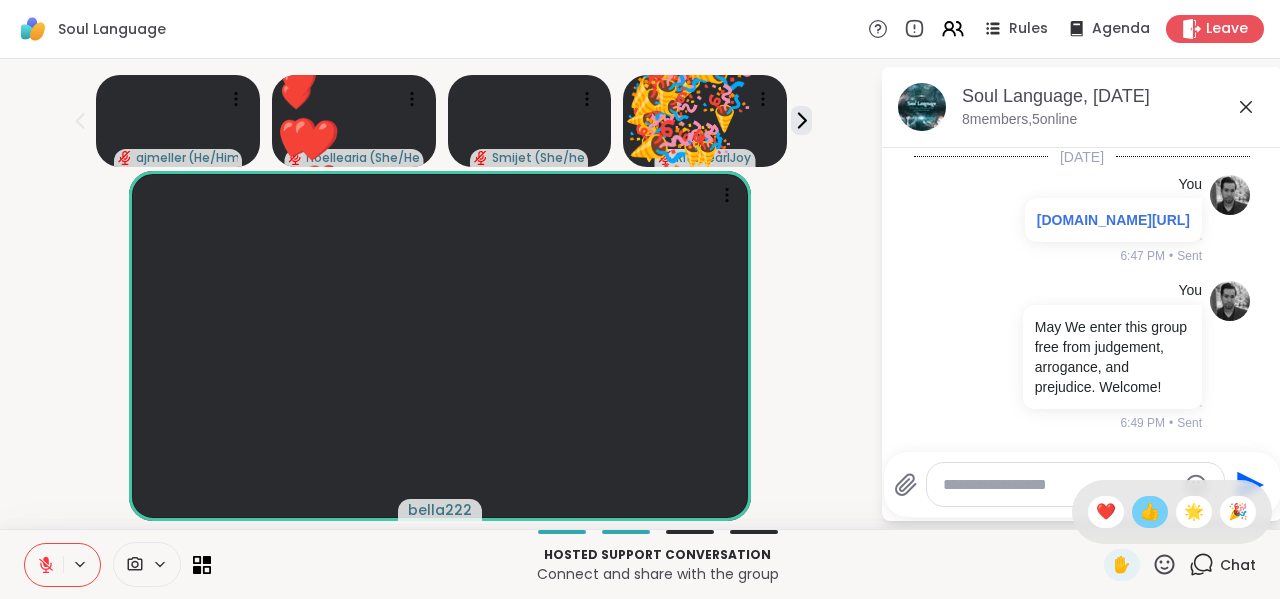 click on "👍" at bounding box center (1150, 512) 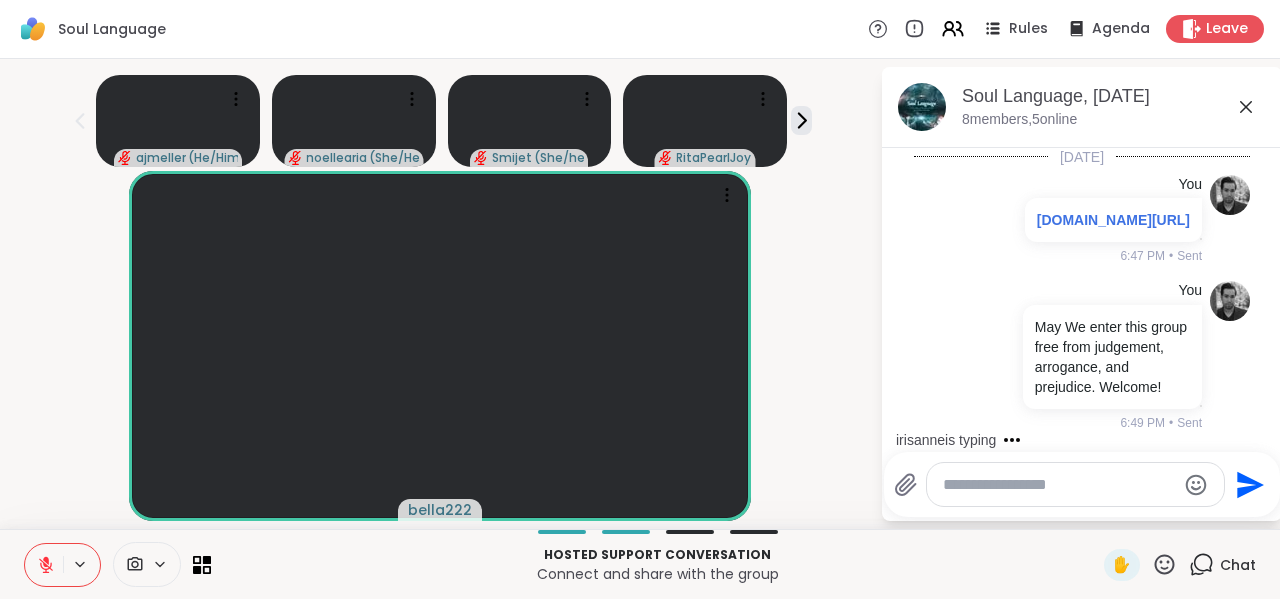 scroll, scrollTop: 184, scrollLeft: 0, axis: vertical 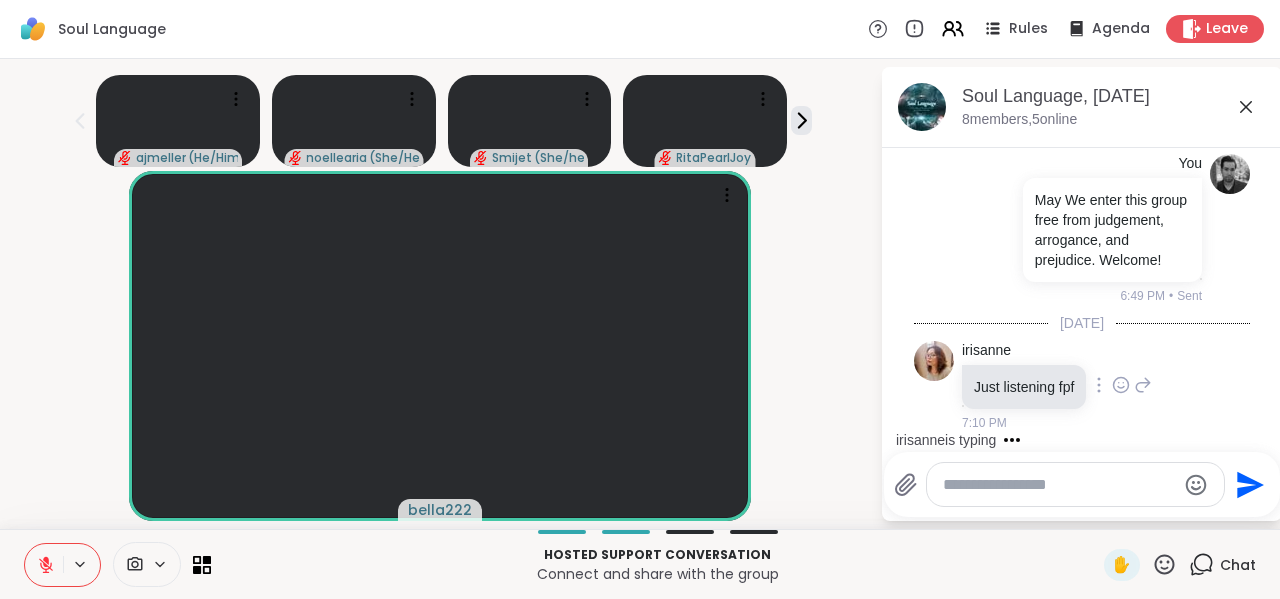 click 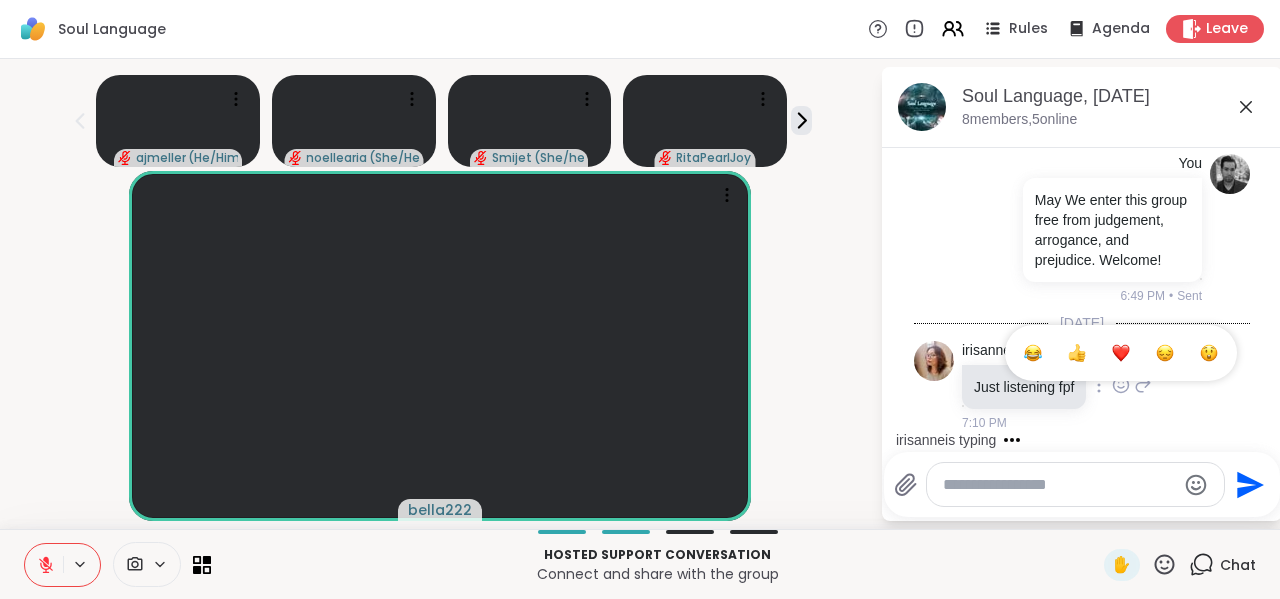 click at bounding box center (1077, 353) 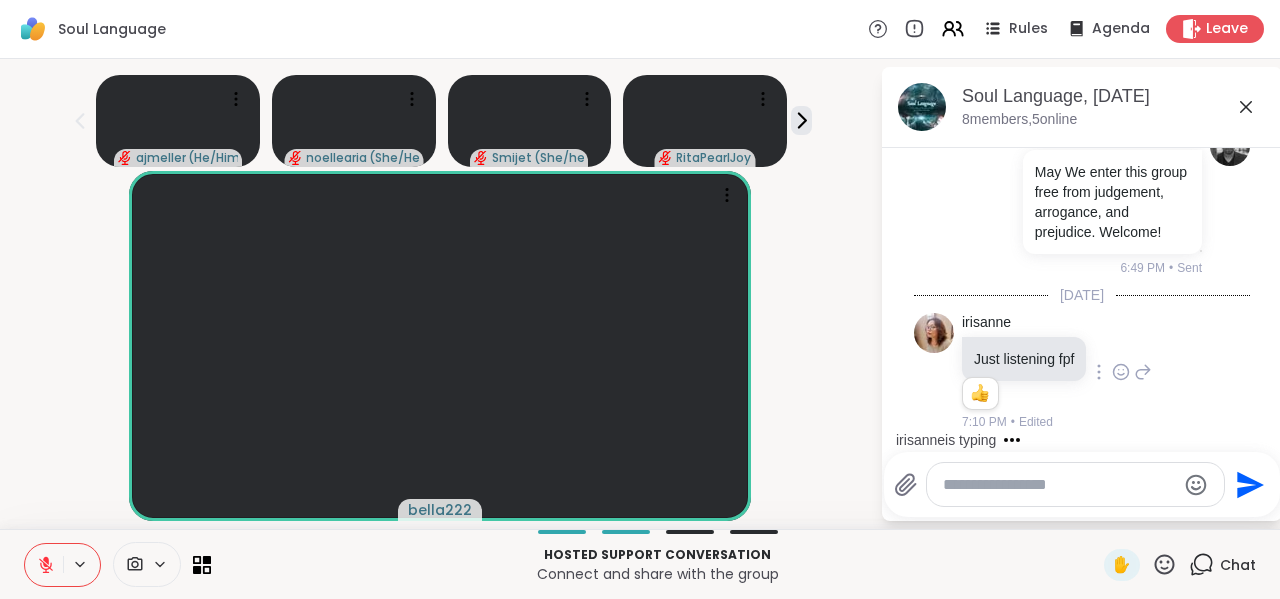 scroll, scrollTop: 212, scrollLeft: 0, axis: vertical 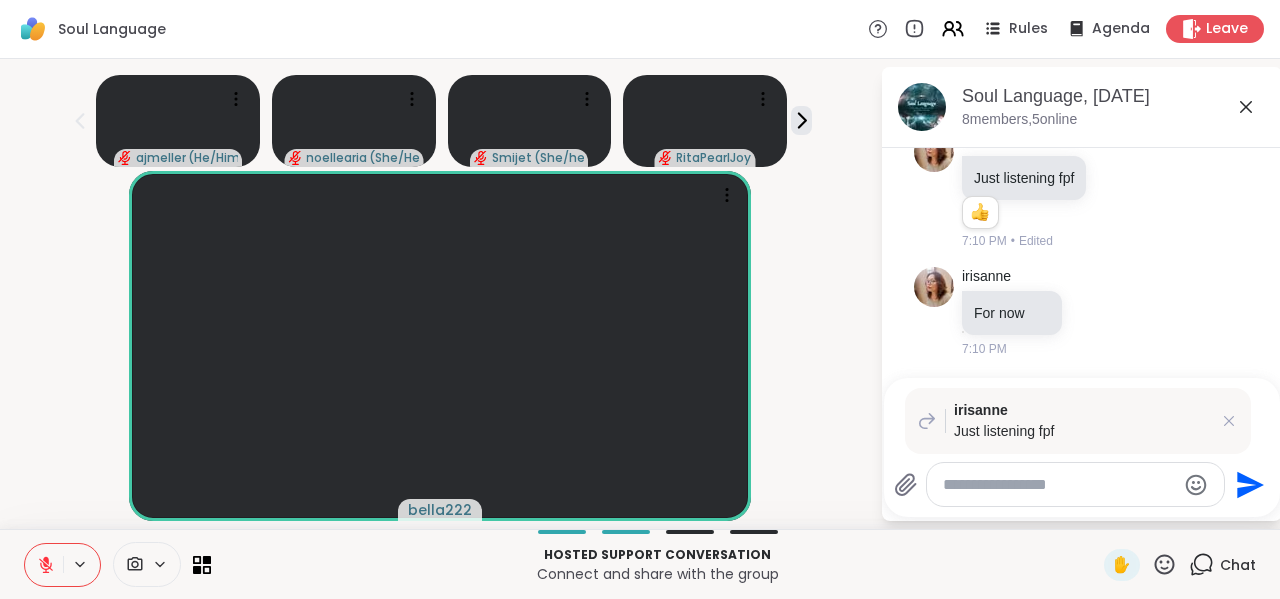 click at bounding box center [1059, 485] 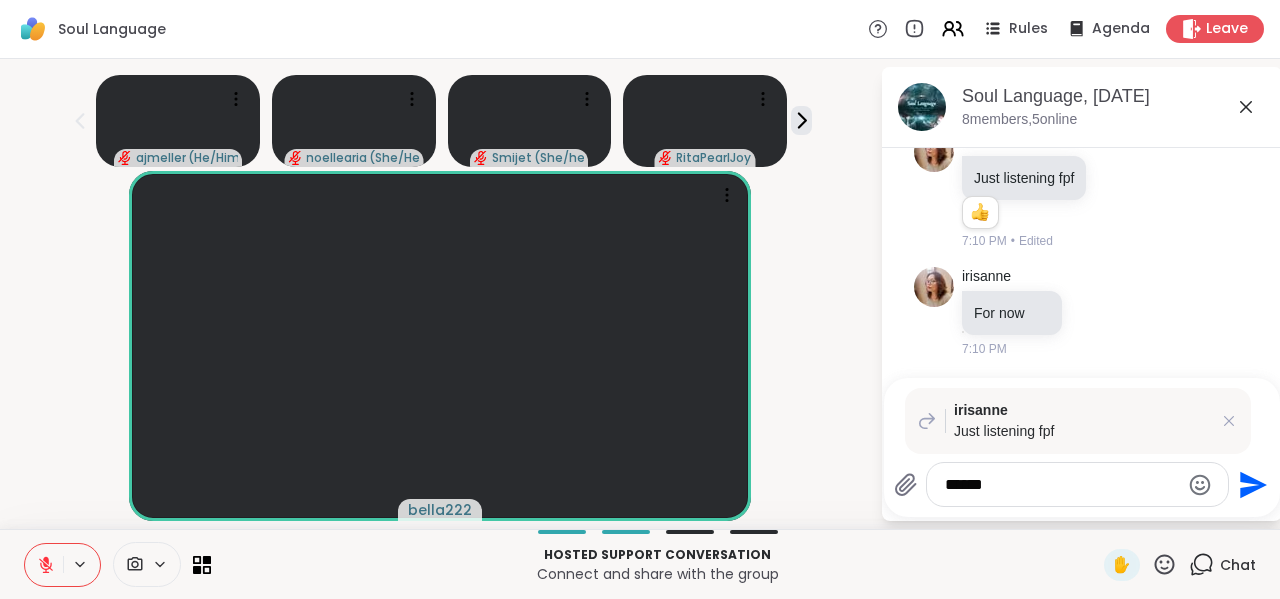 type on "*******" 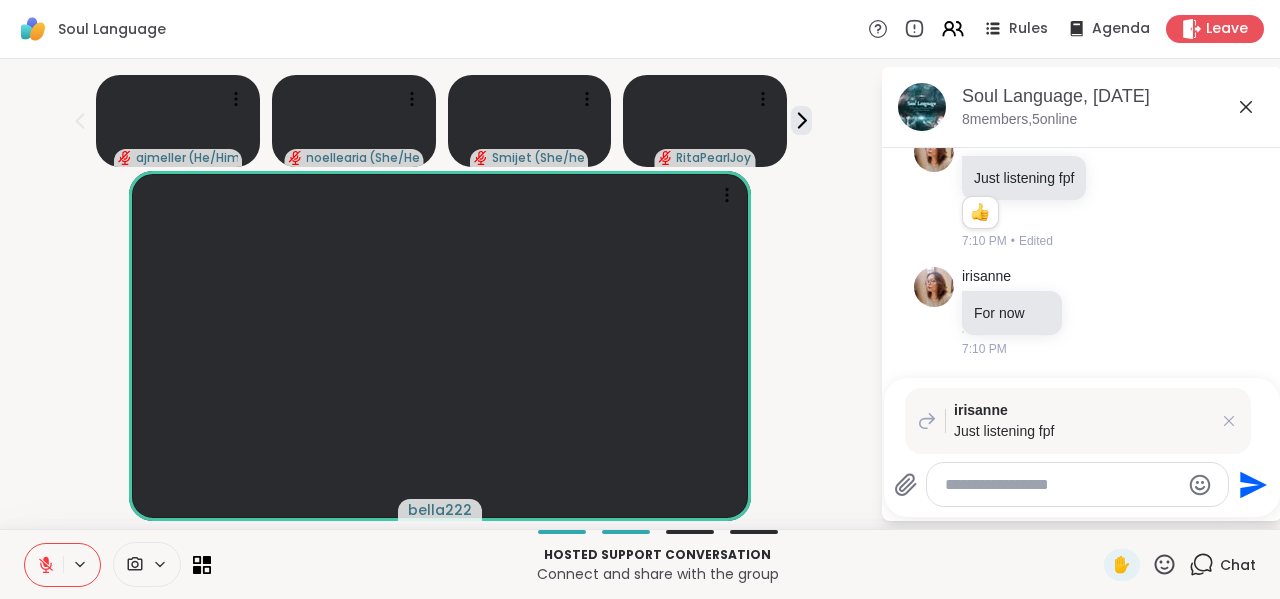 scroll, scrollTop: 492, scrollLeft: 0, axis: vertical 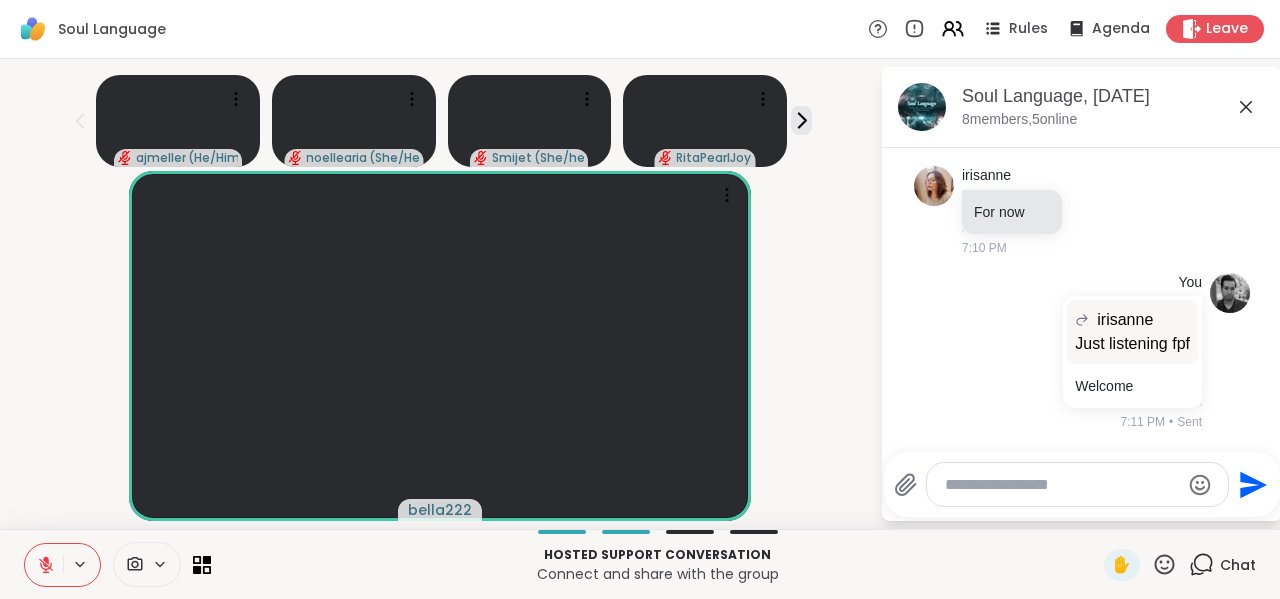 click 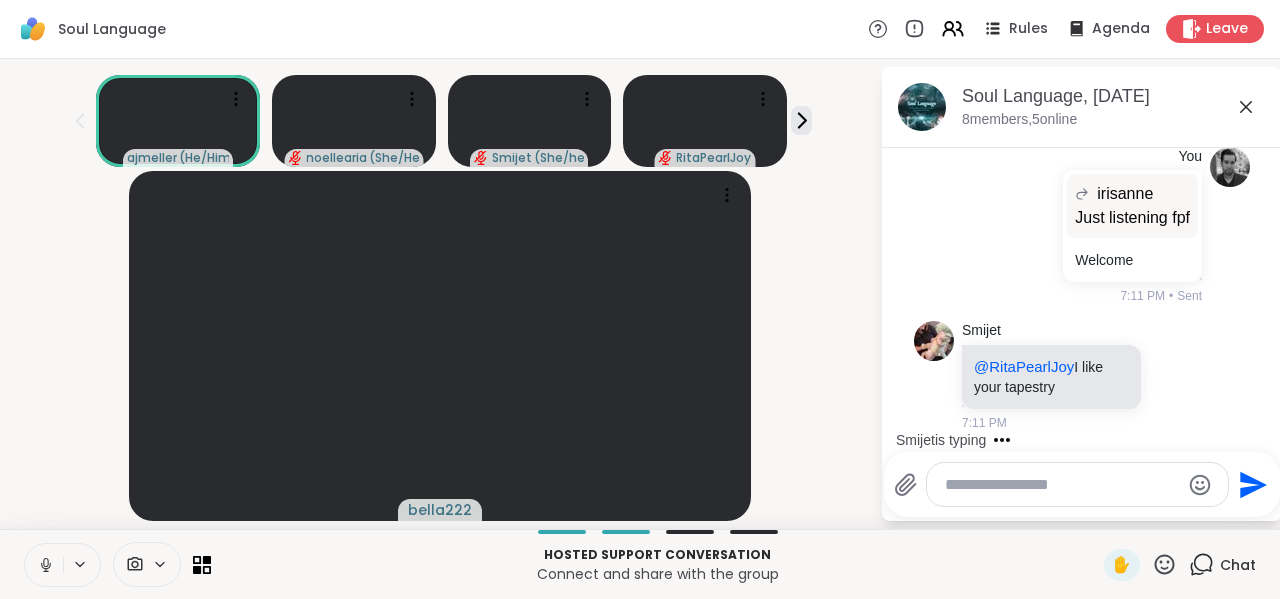 scroll, scrollTop: 724, scrollLeft: 0, axis: vertical 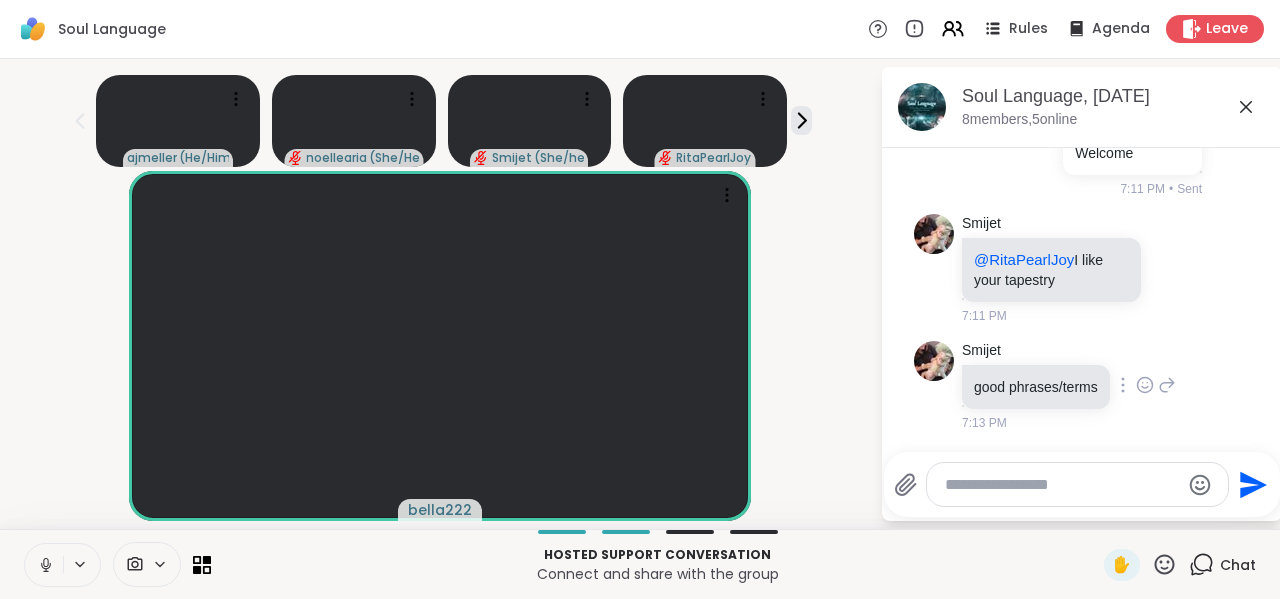 click 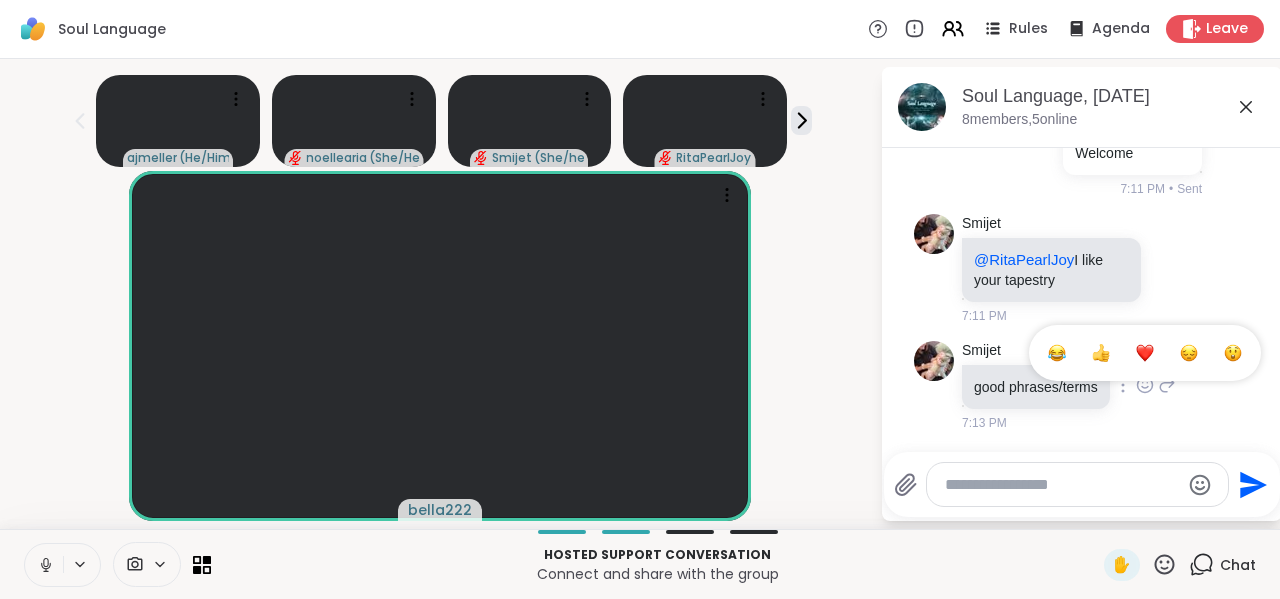 click at bounding box center [1145, 353] 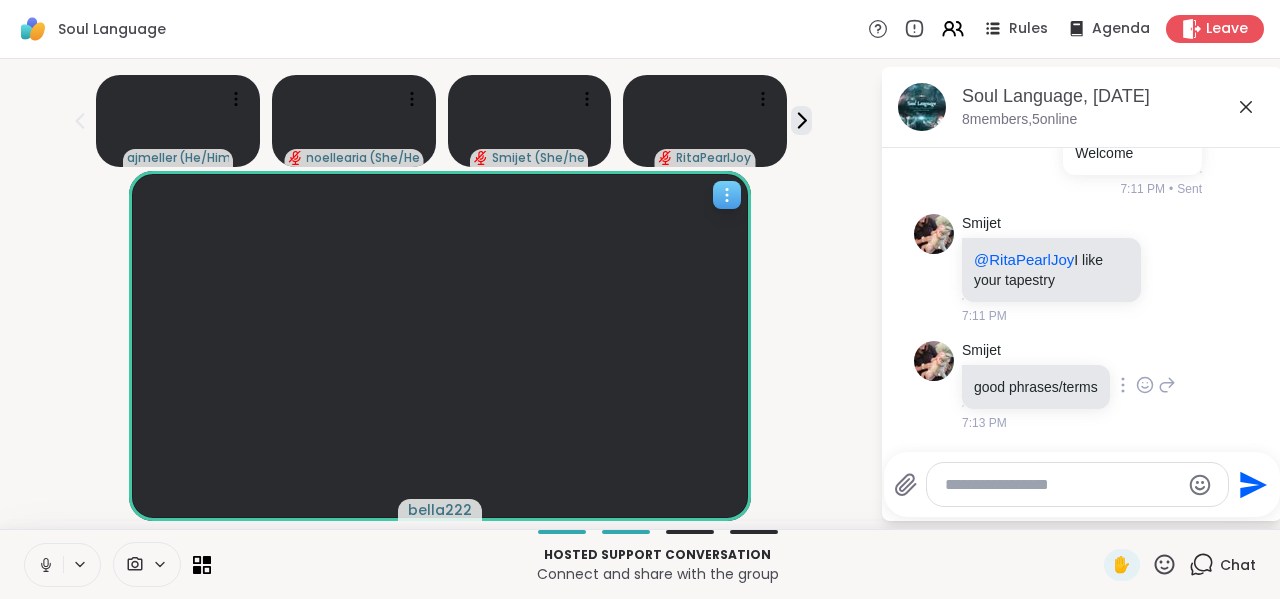 scroll, scrollTop: 752, scrollLeft: 0, axis: vertical 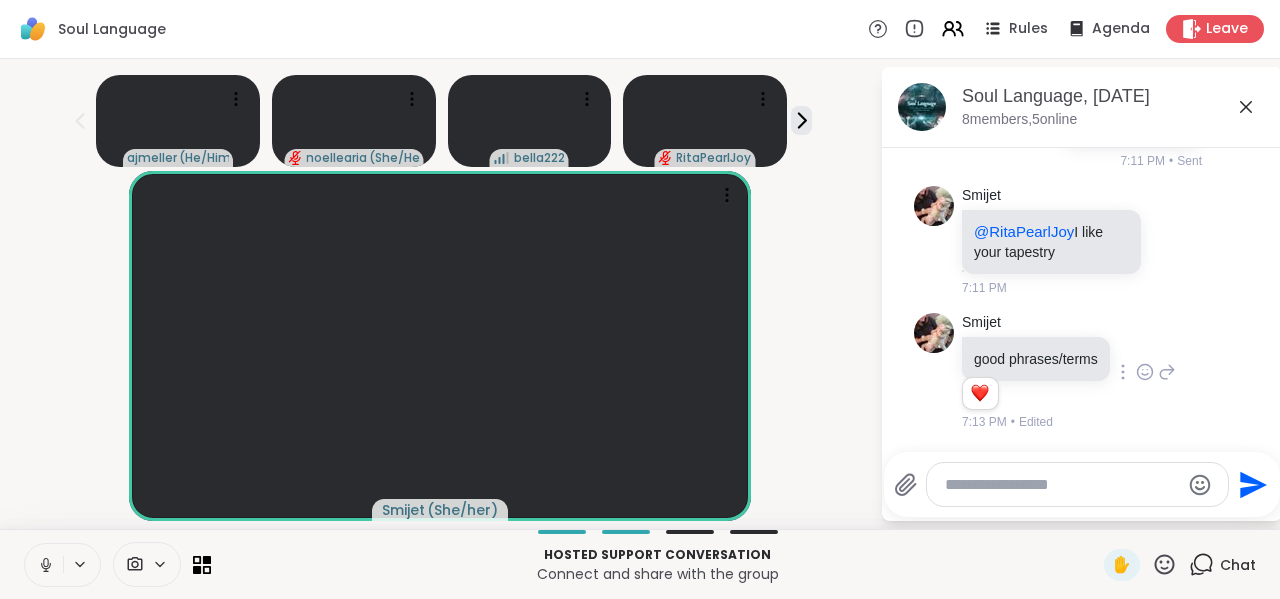 click 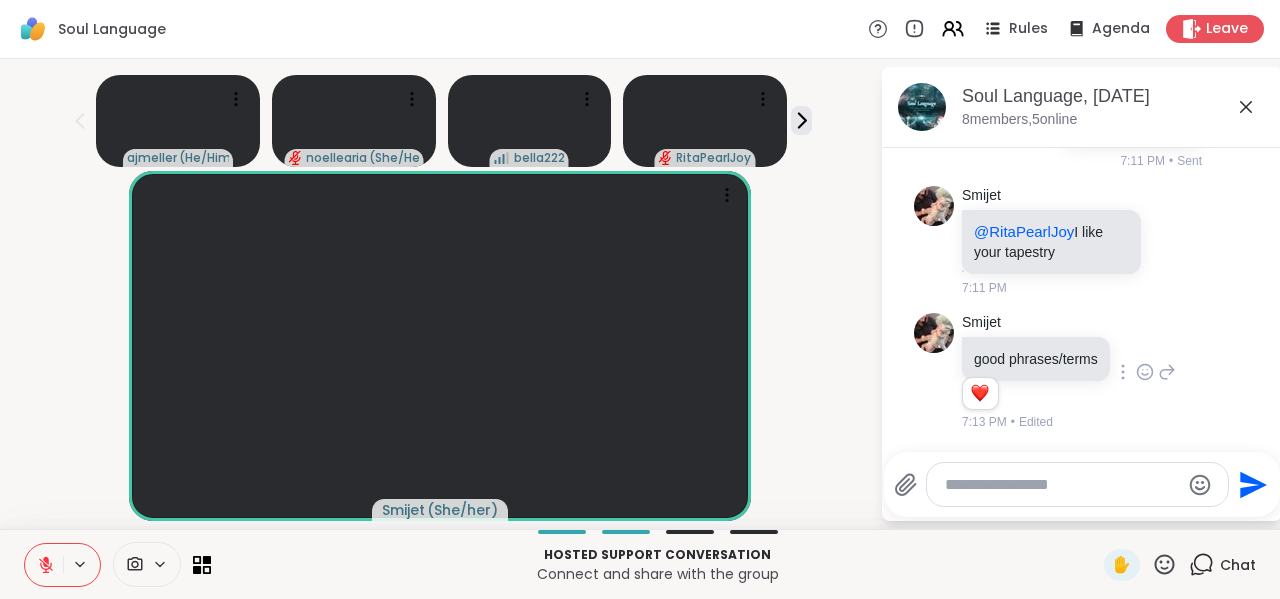 click 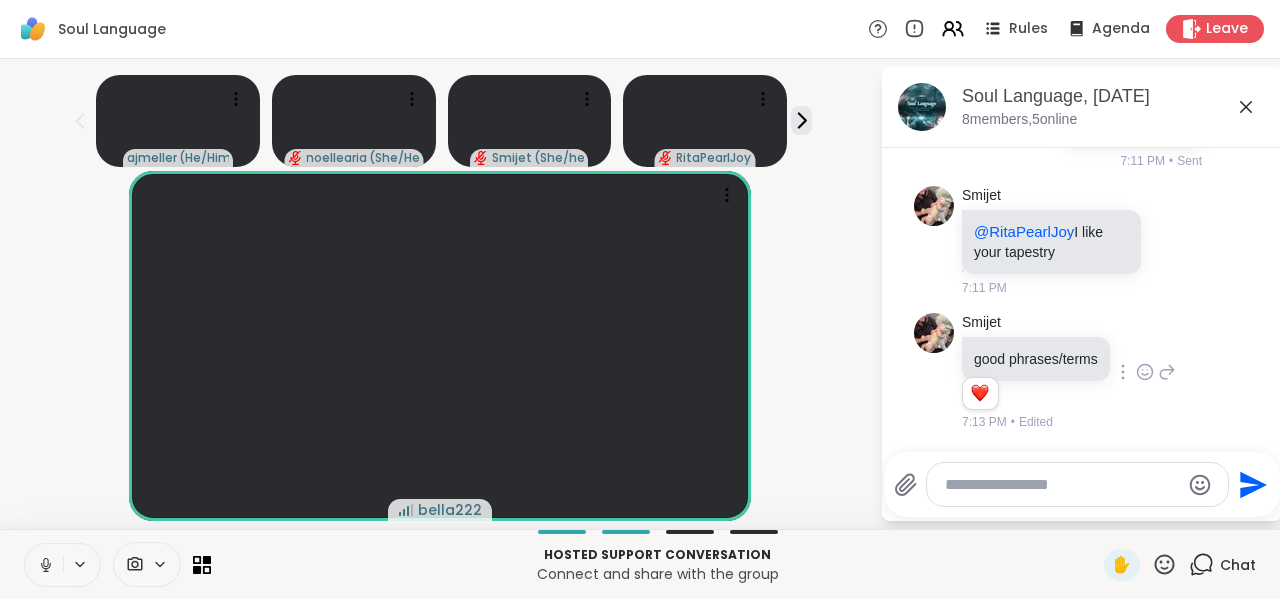 click 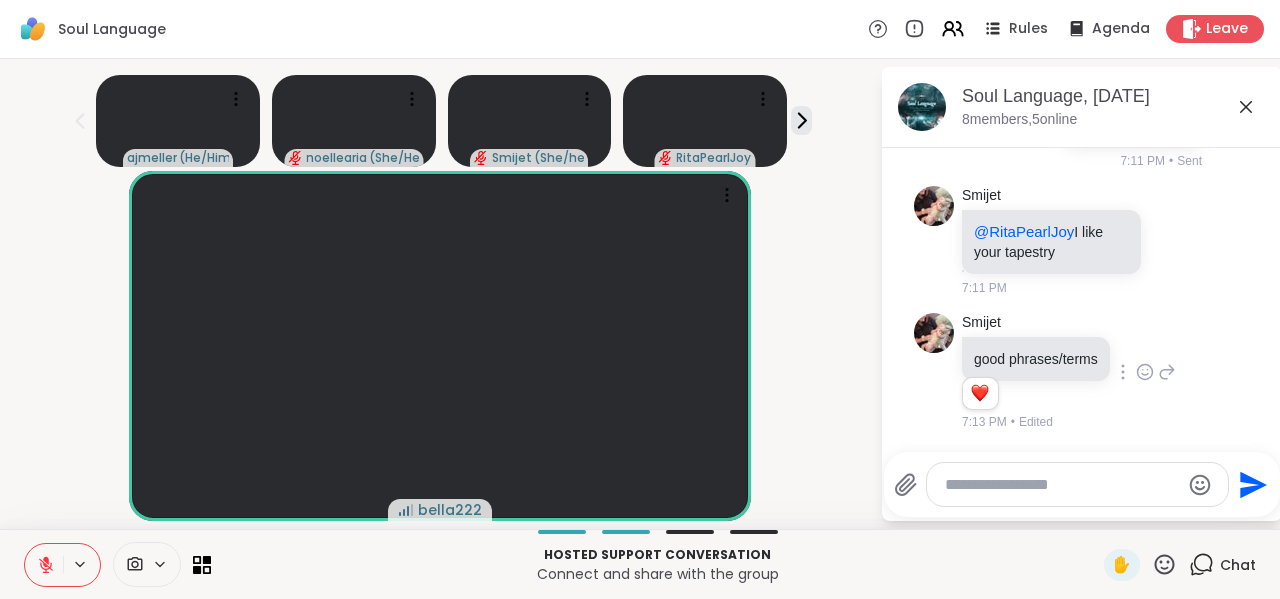 click 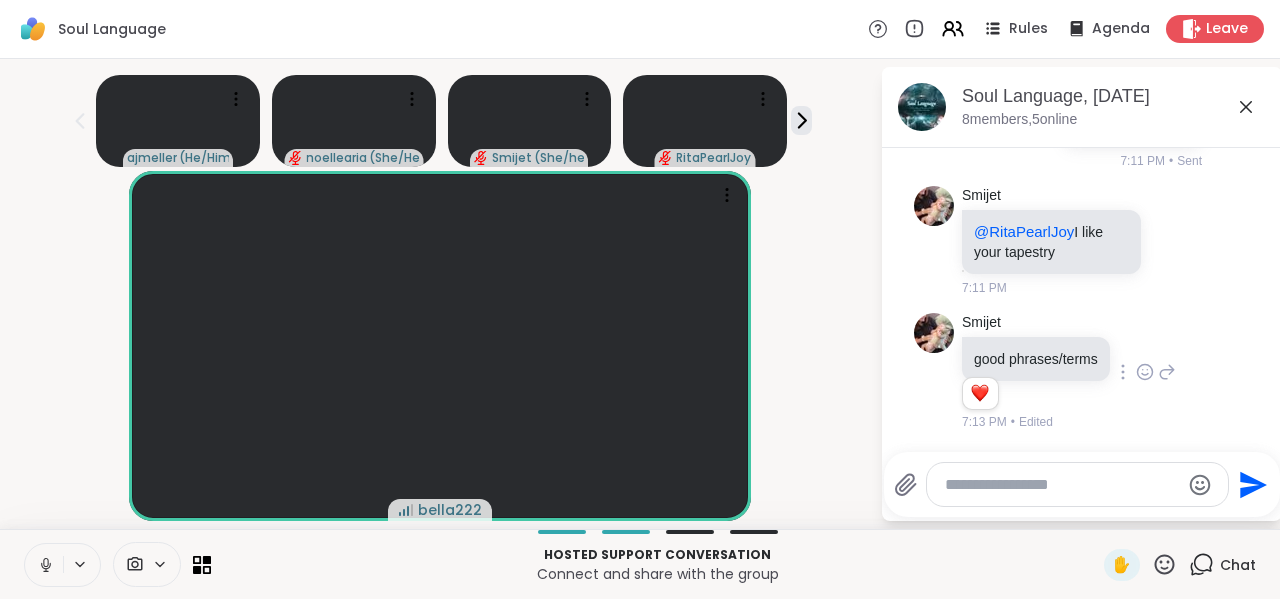 click 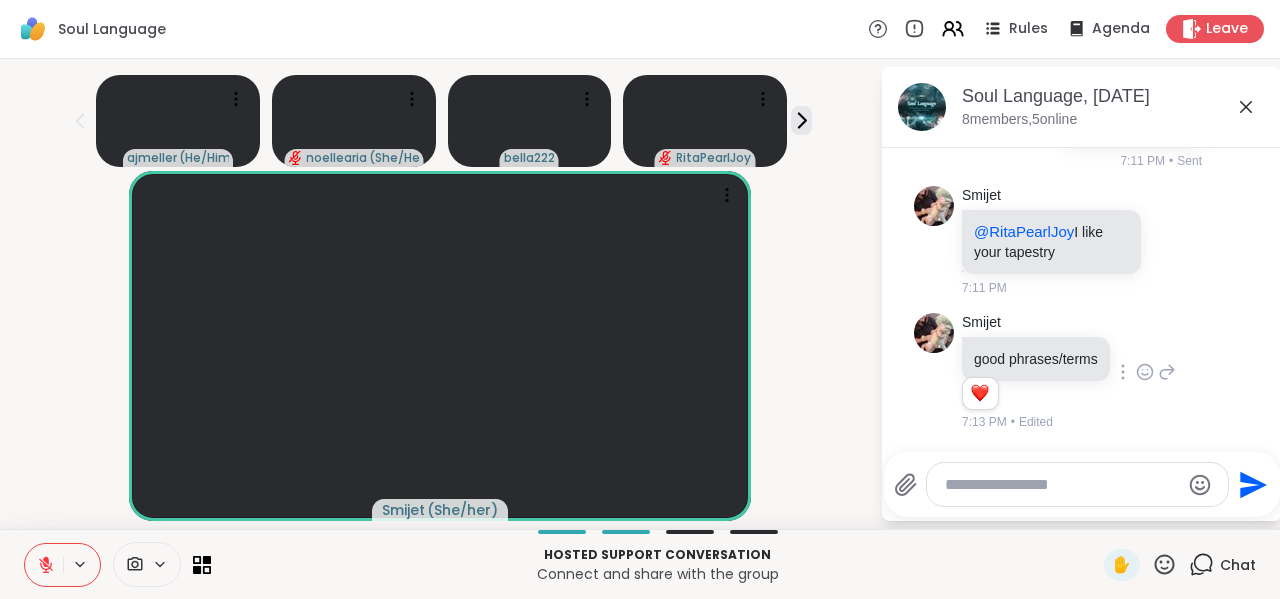 click 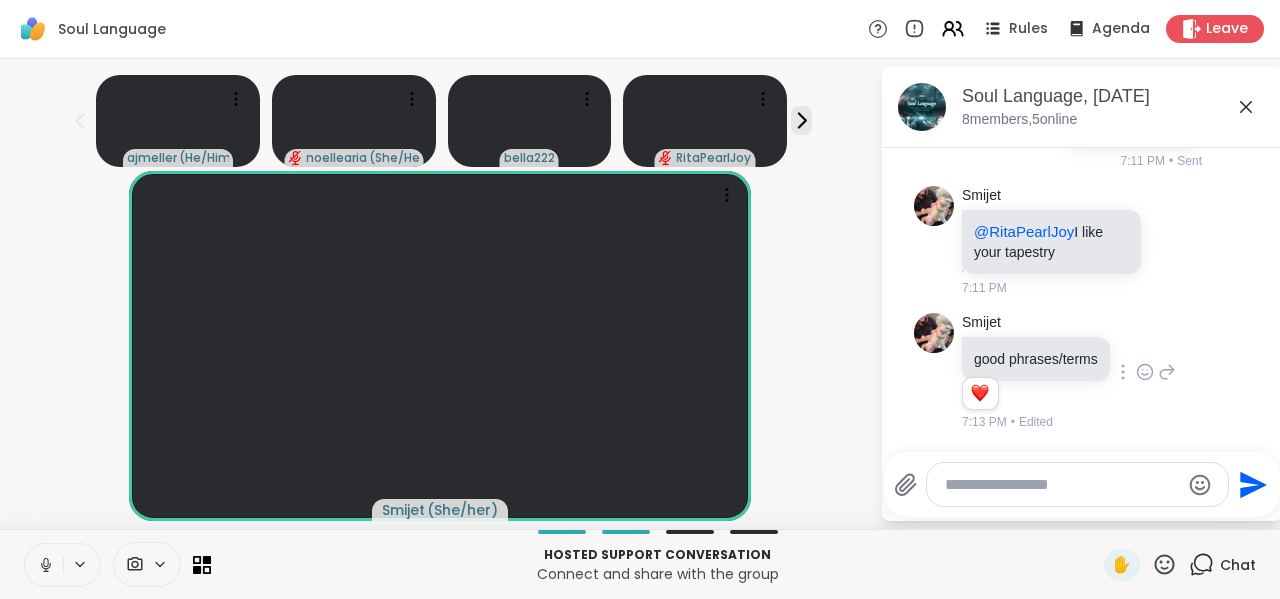 click 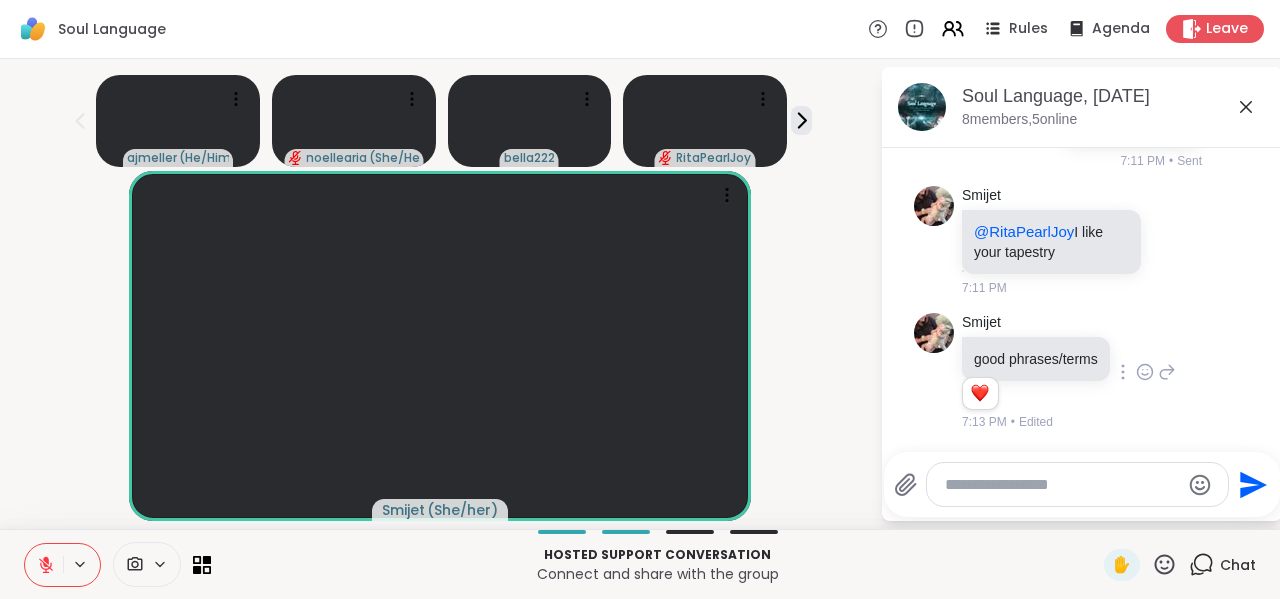 click 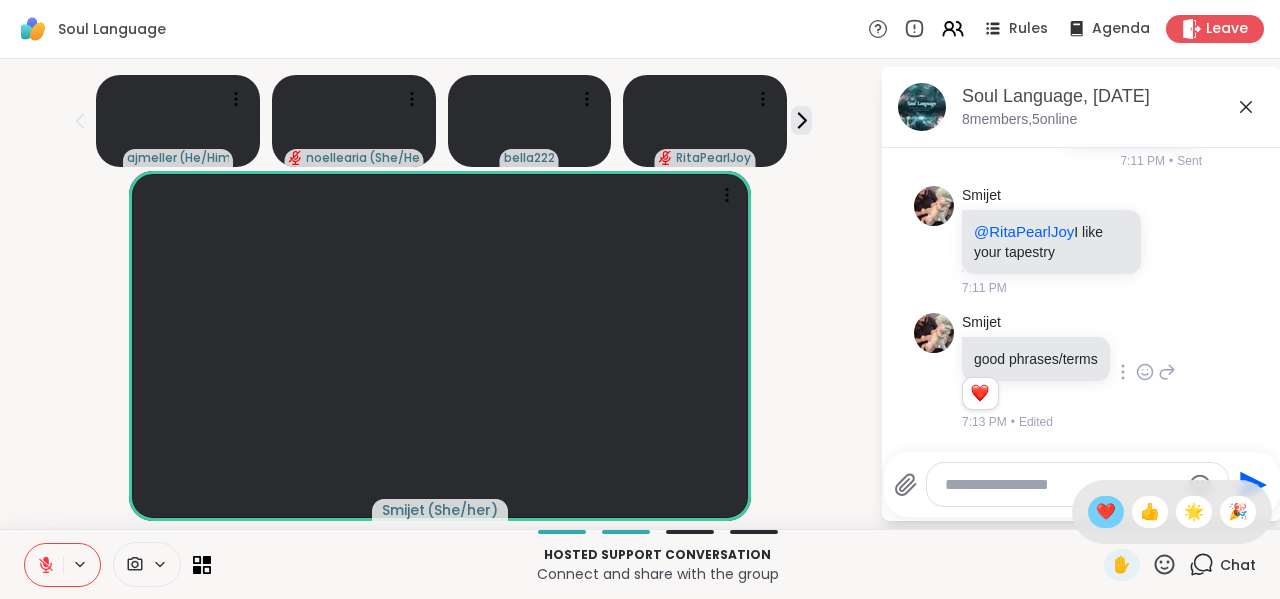 click on "❤️" at bounding box center [1106, 512] 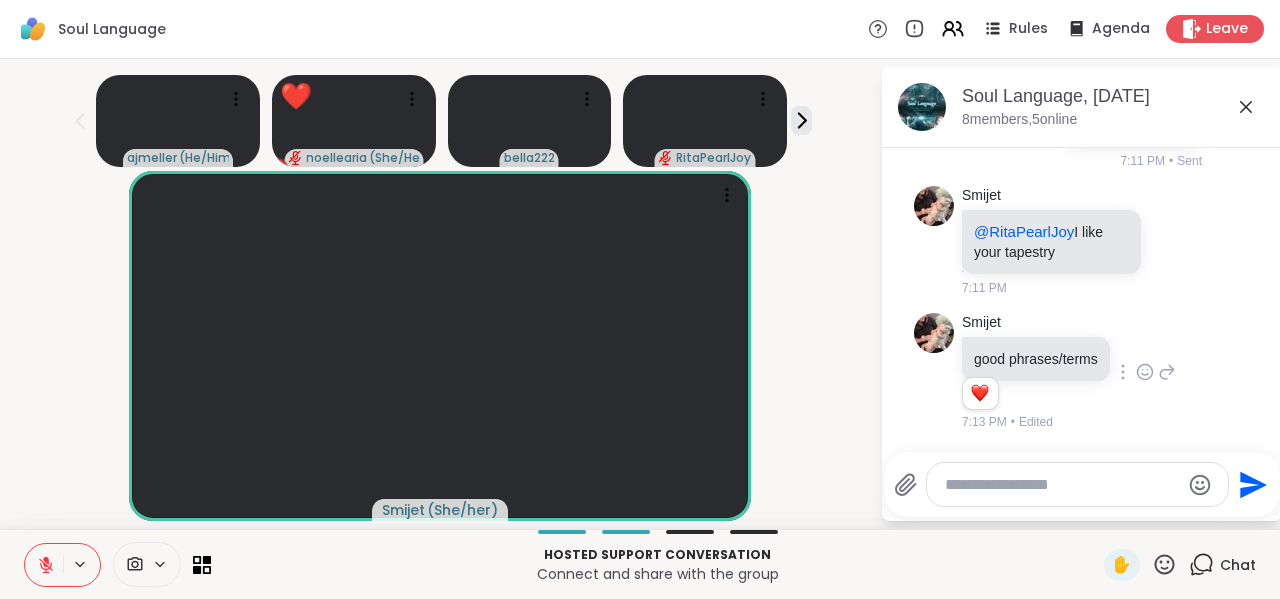 click 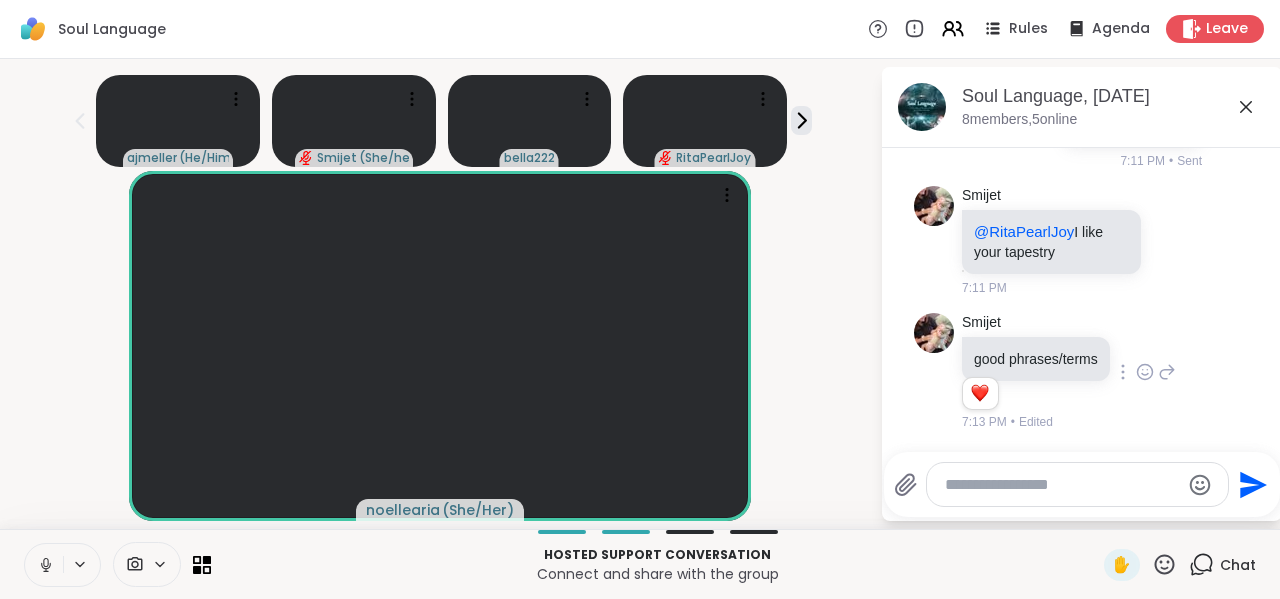 click 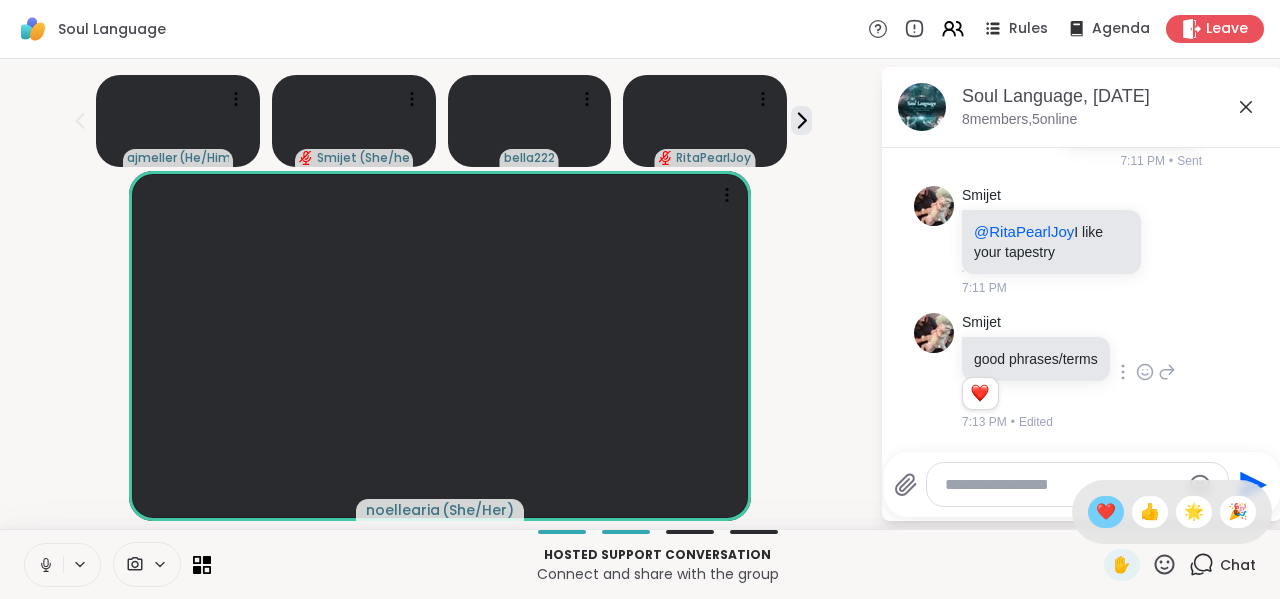 click on "❤️" at bounding box center [1106, 512] 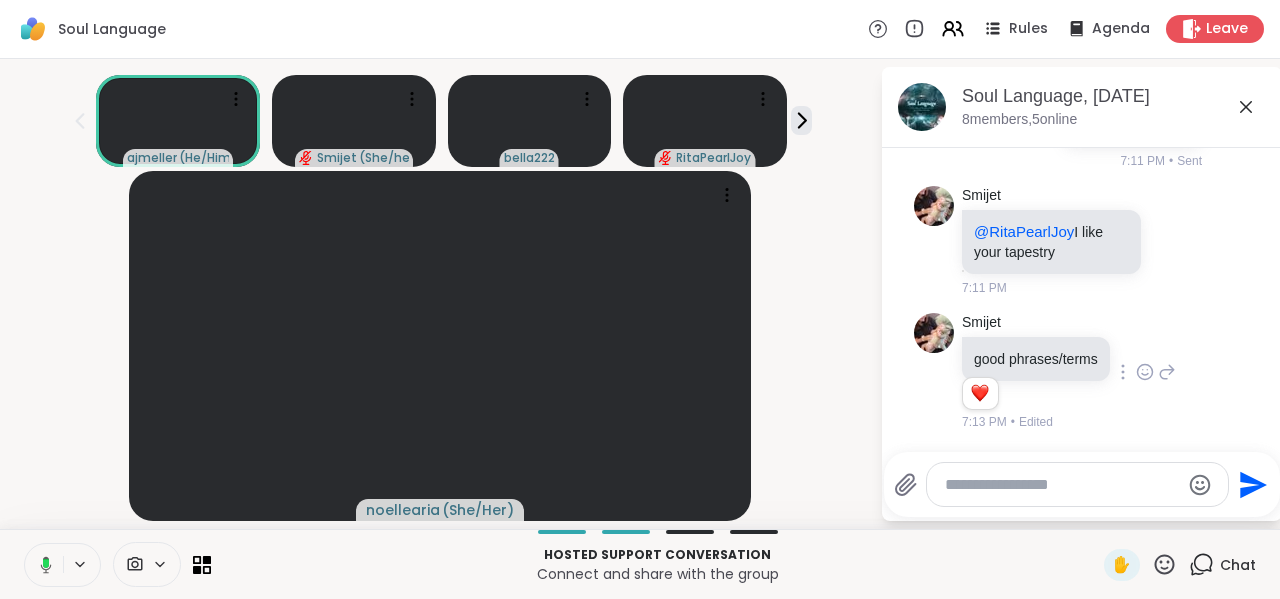 click 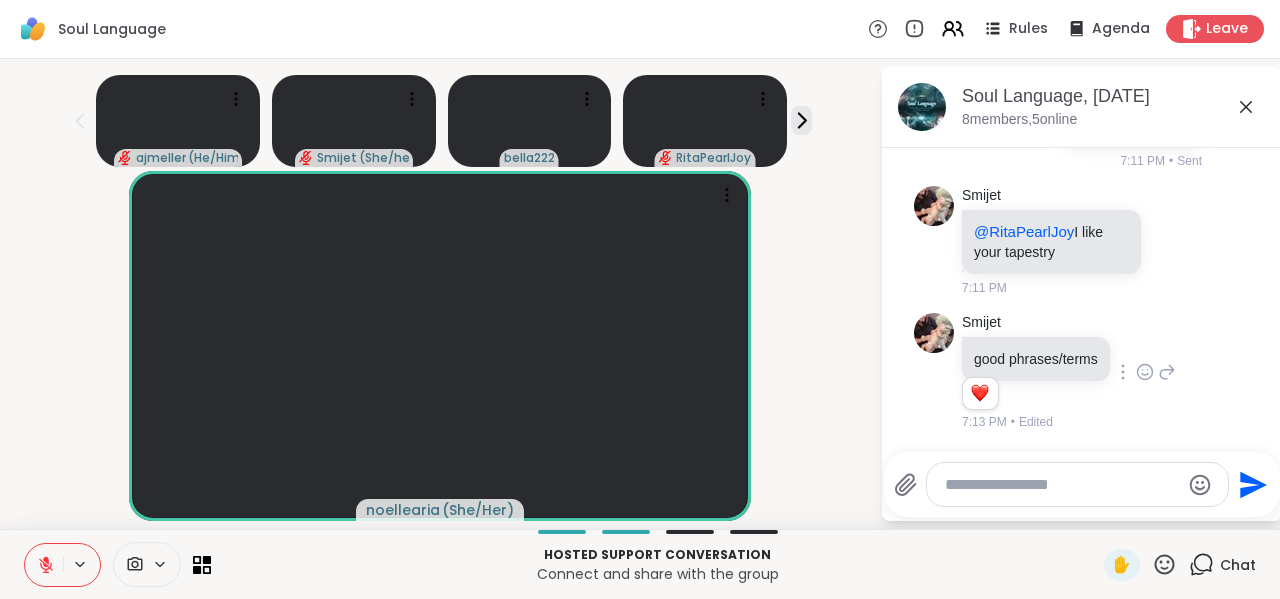 click 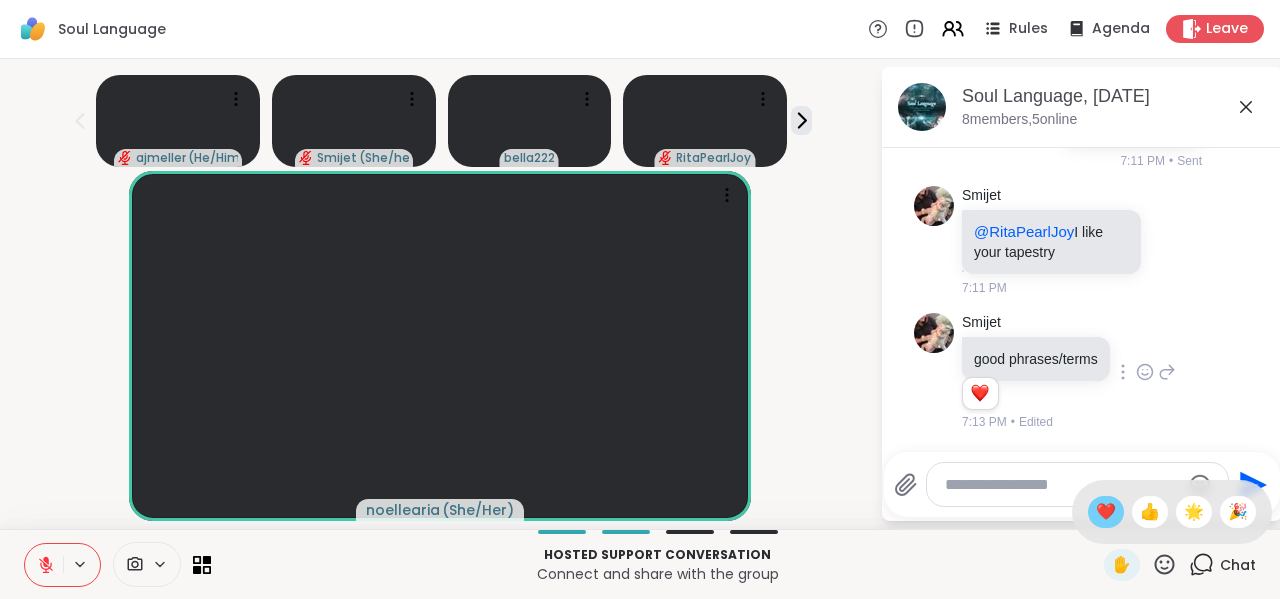 click on "❤️" at bounding box center [1106, 512] 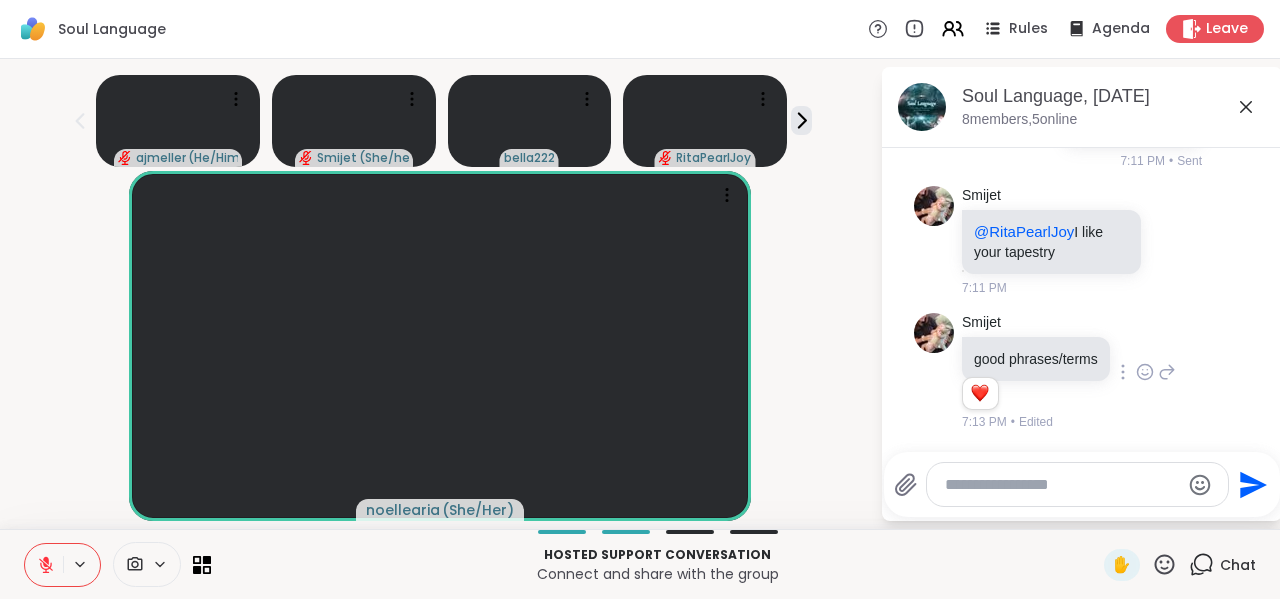 click at bounding box center [1062, 485] 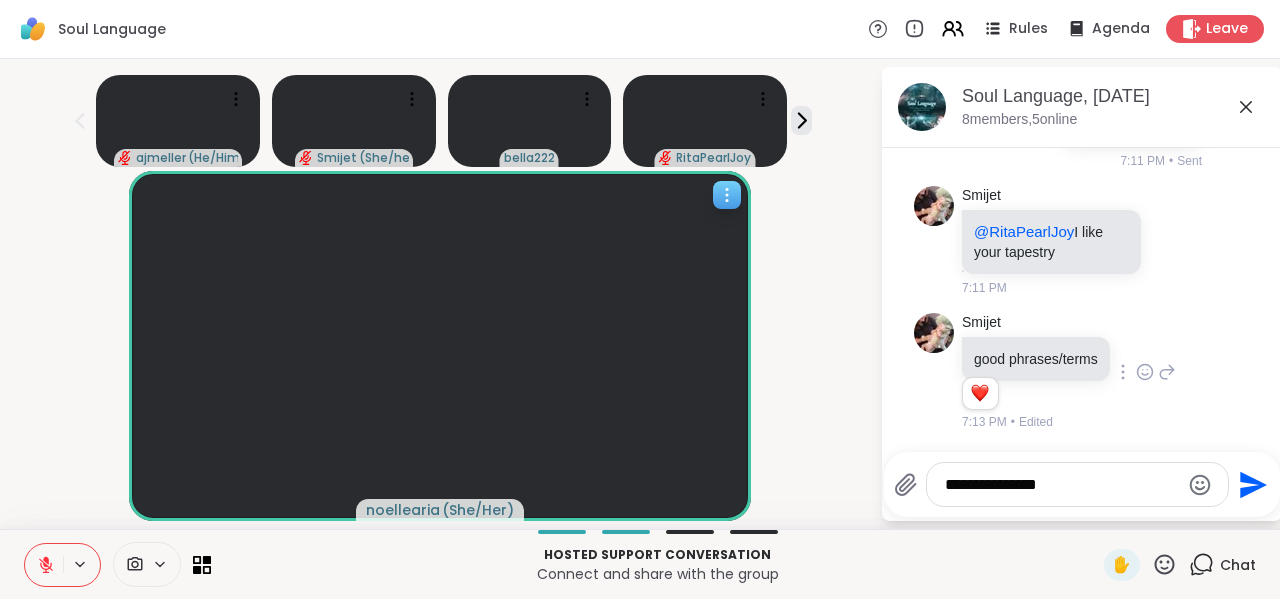 type on "**********" 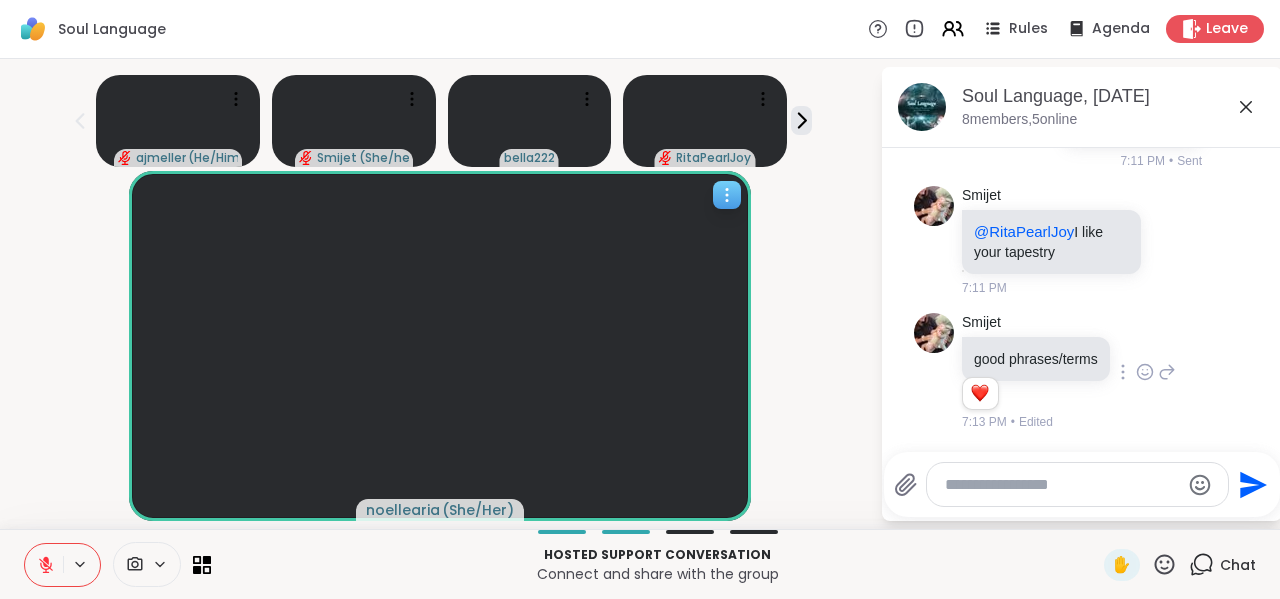 scroll, scrollTop: 858, scrollLeft: 0, axis: vertical 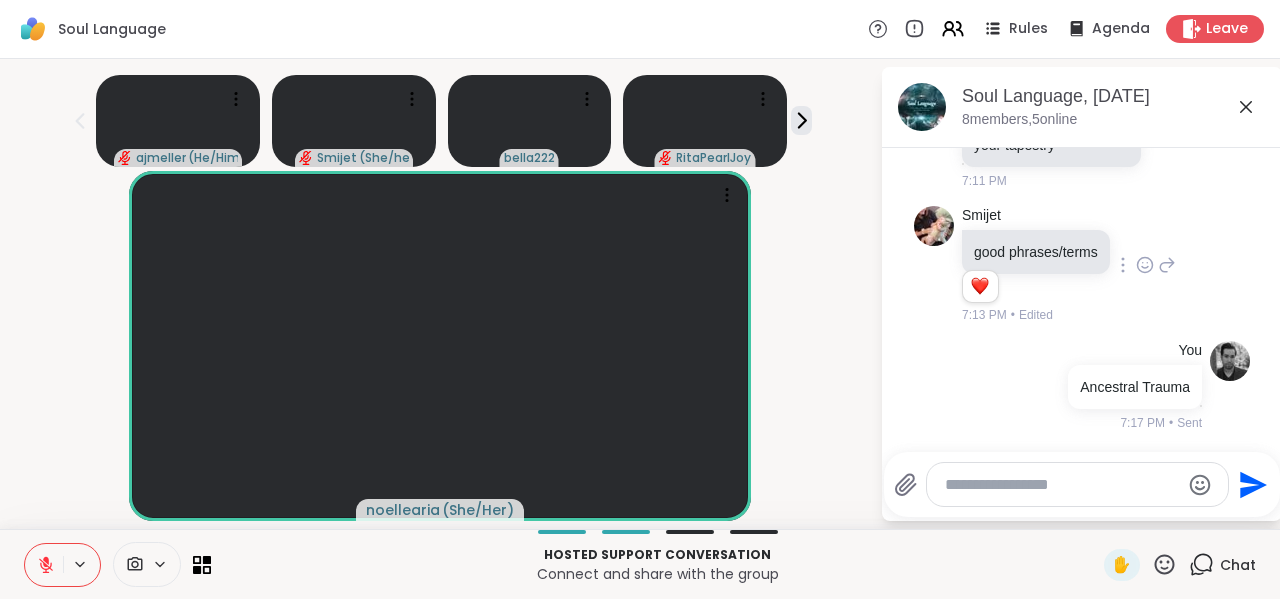 click 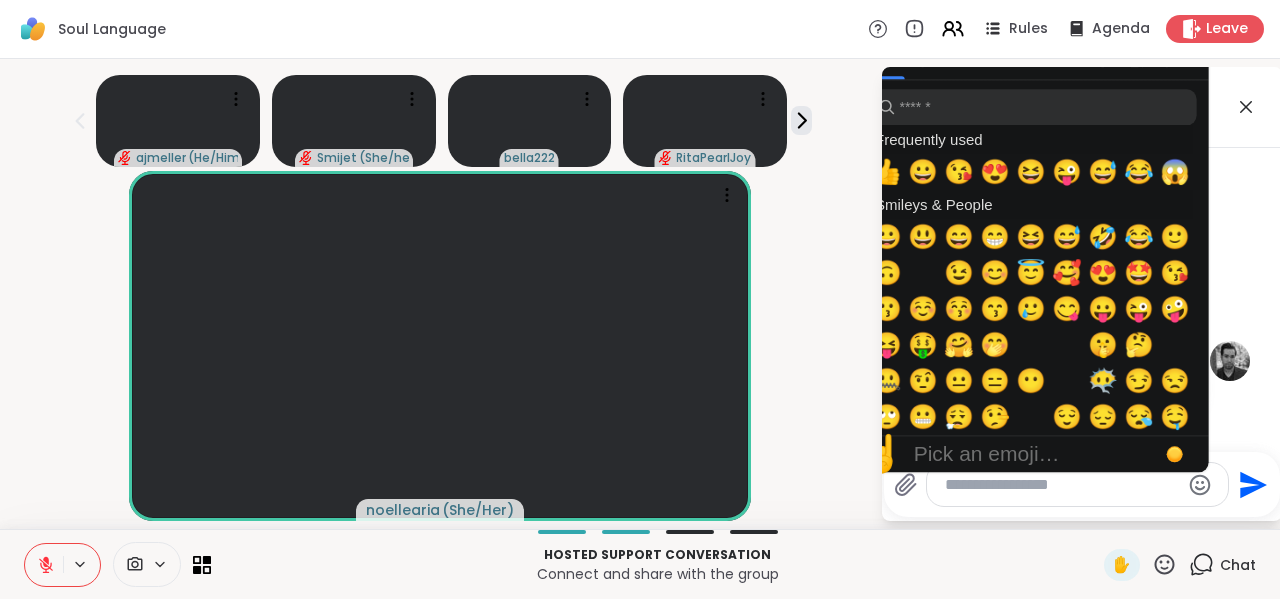 click 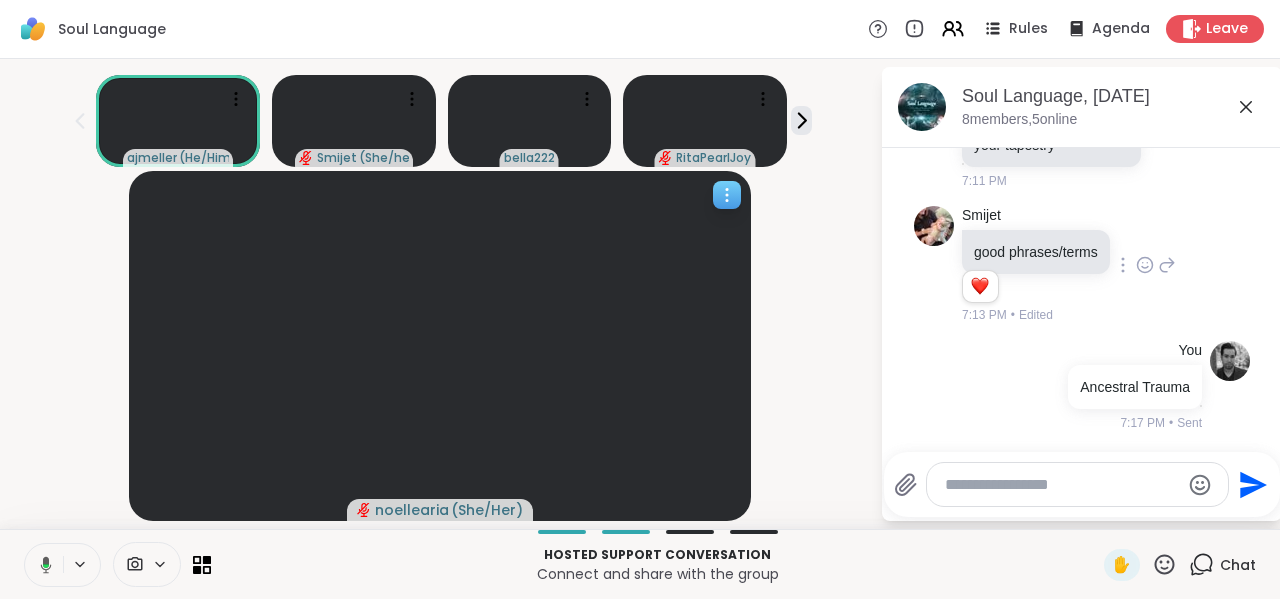 scroll, scrollTop: 27, scrollLeft: 0, axis: vertical 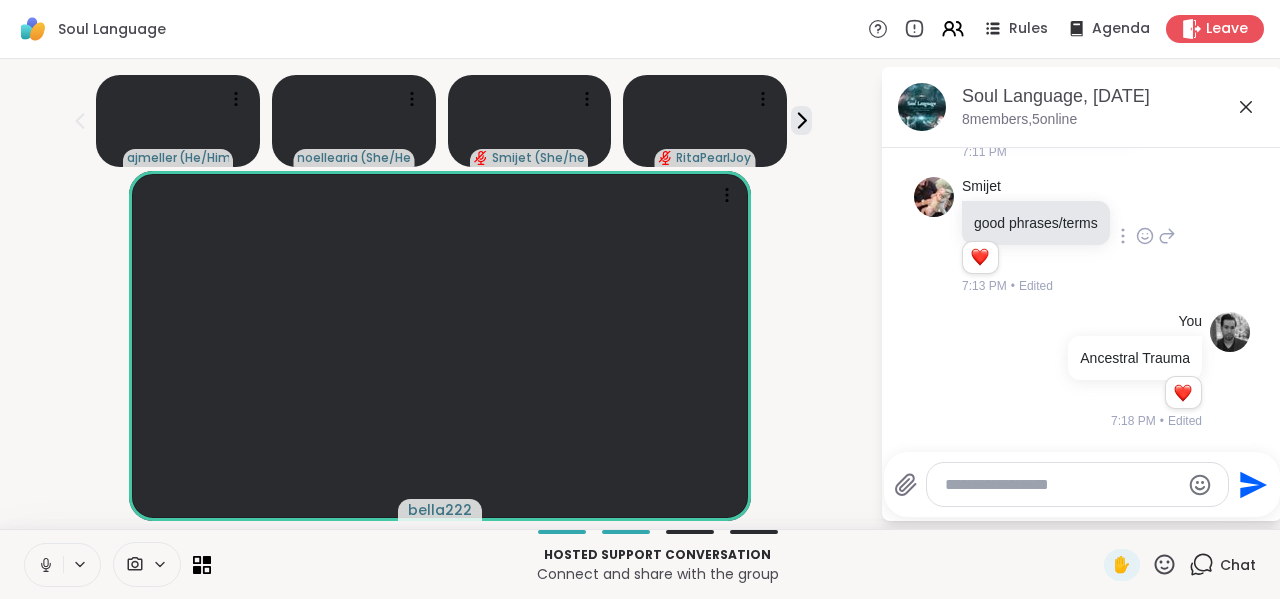 click 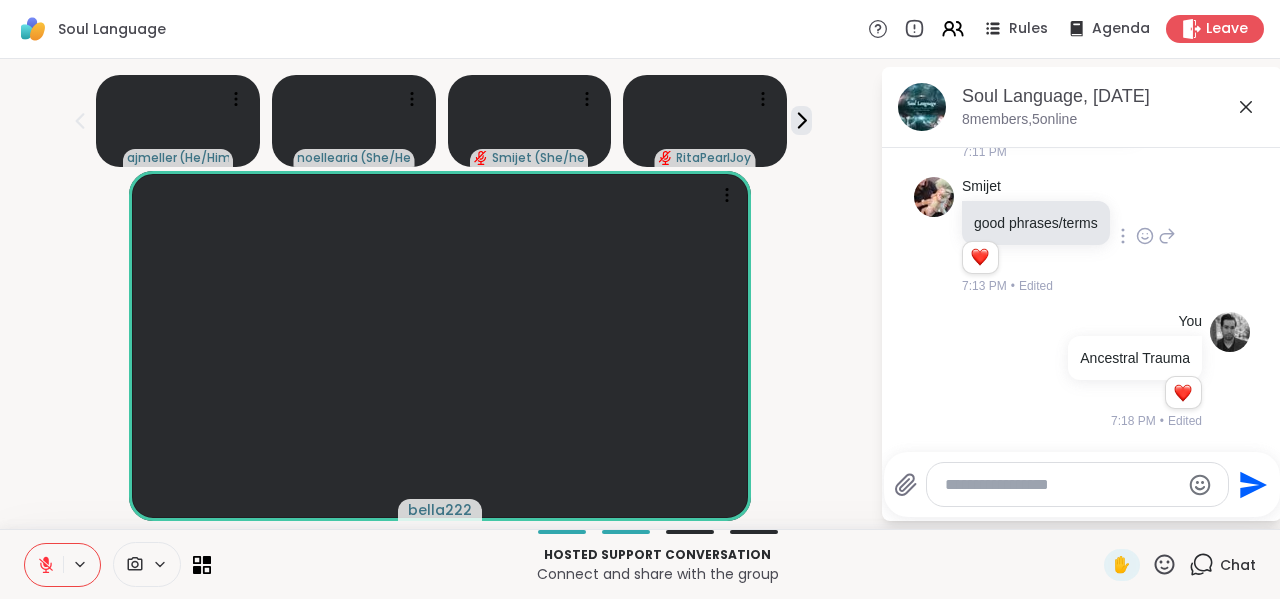 click 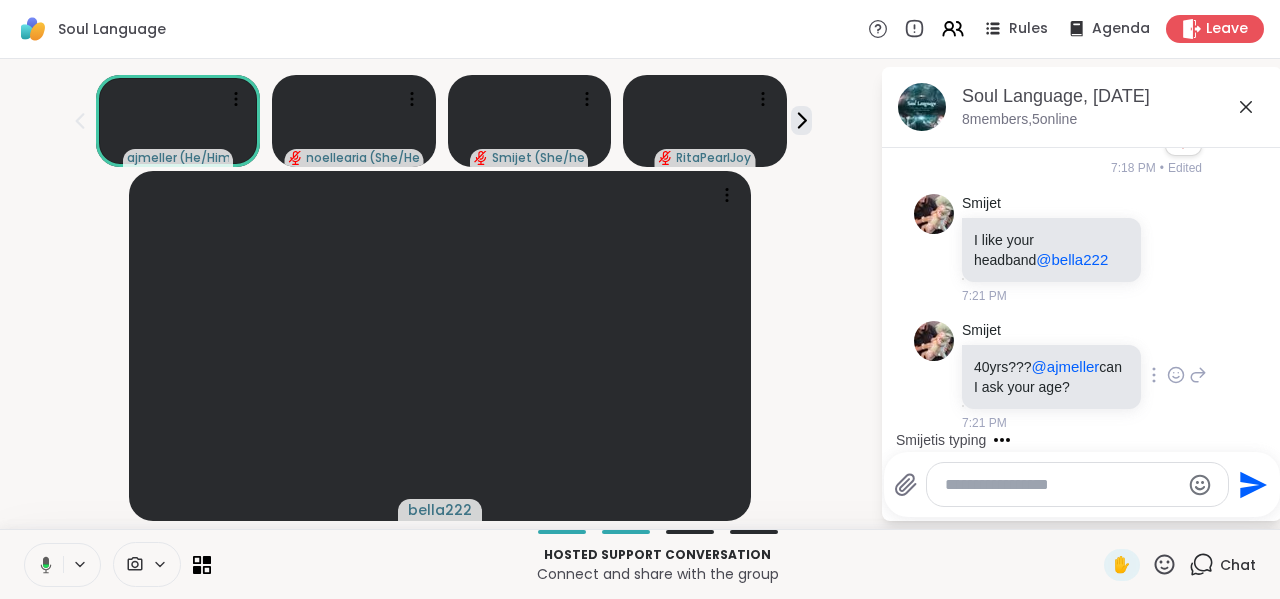 scroll, scrollTop: 1245, scrollLeft: 0, axis: vertical 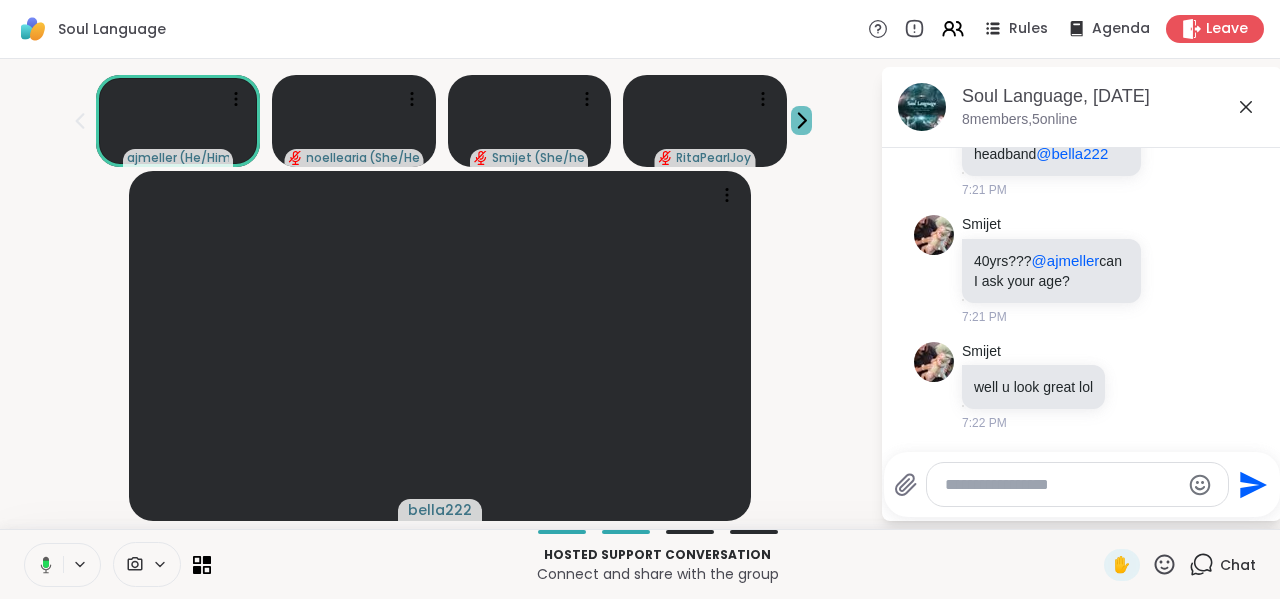 click at bounding box center (801, 120) 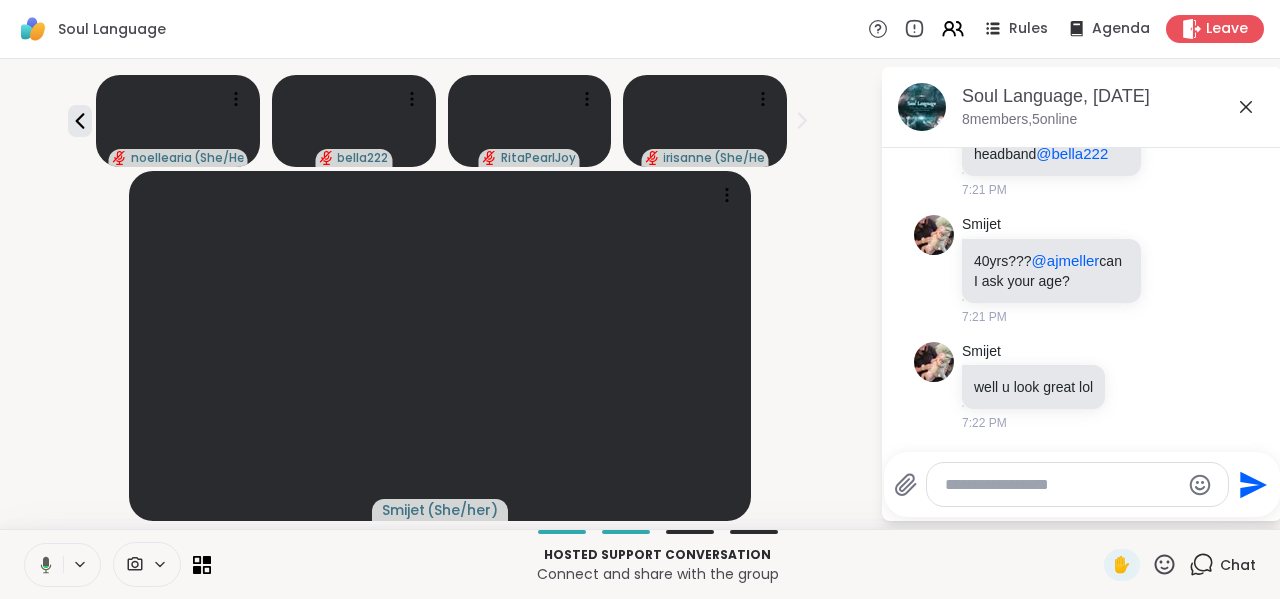 click 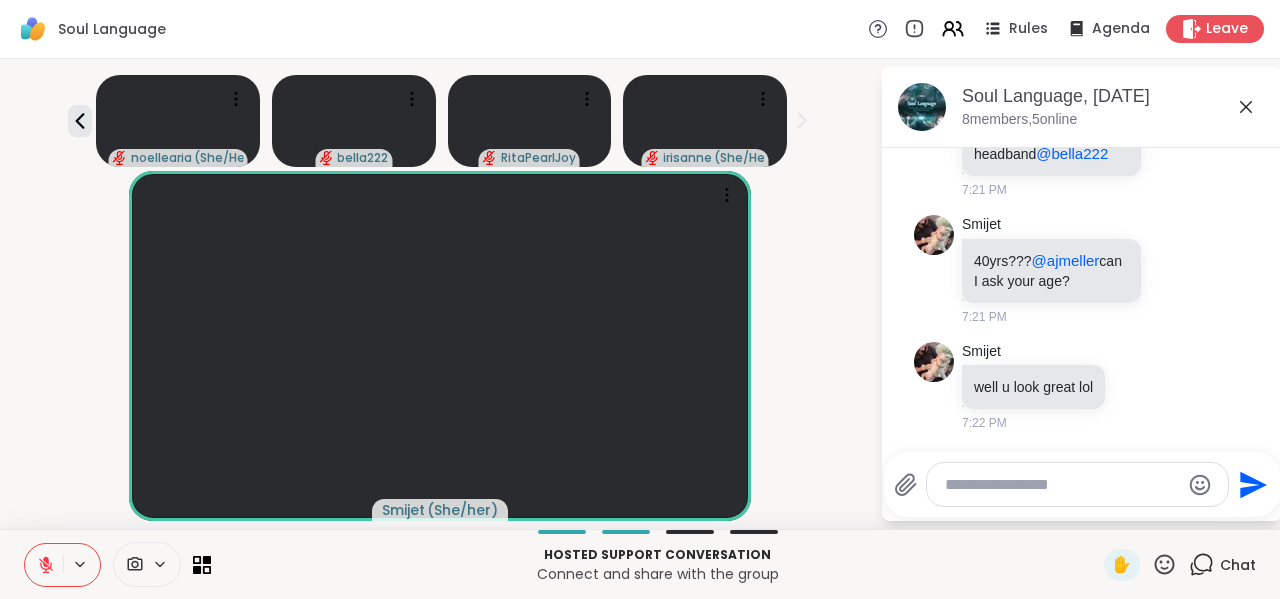 click 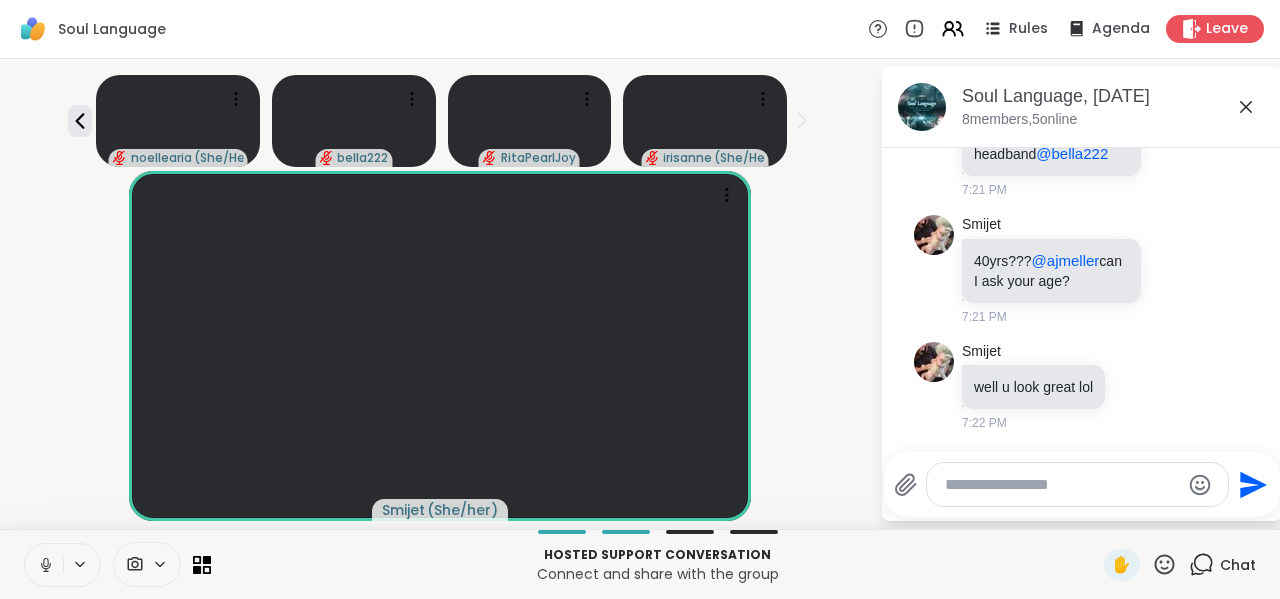 click 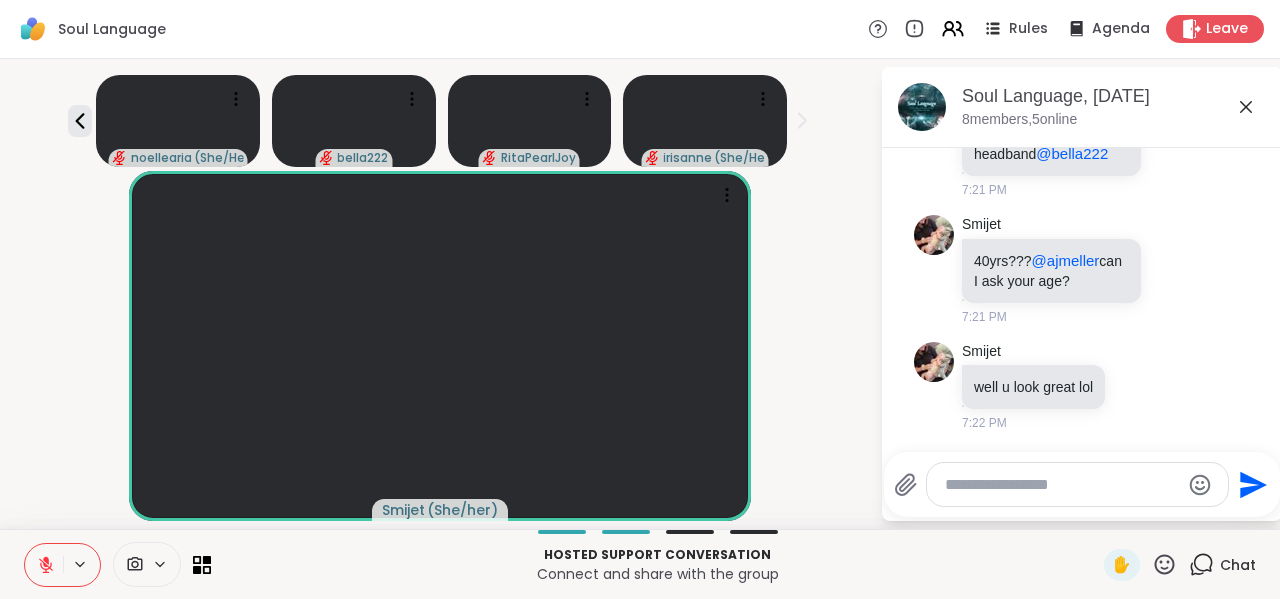 click at bounding box center (1062, 485) 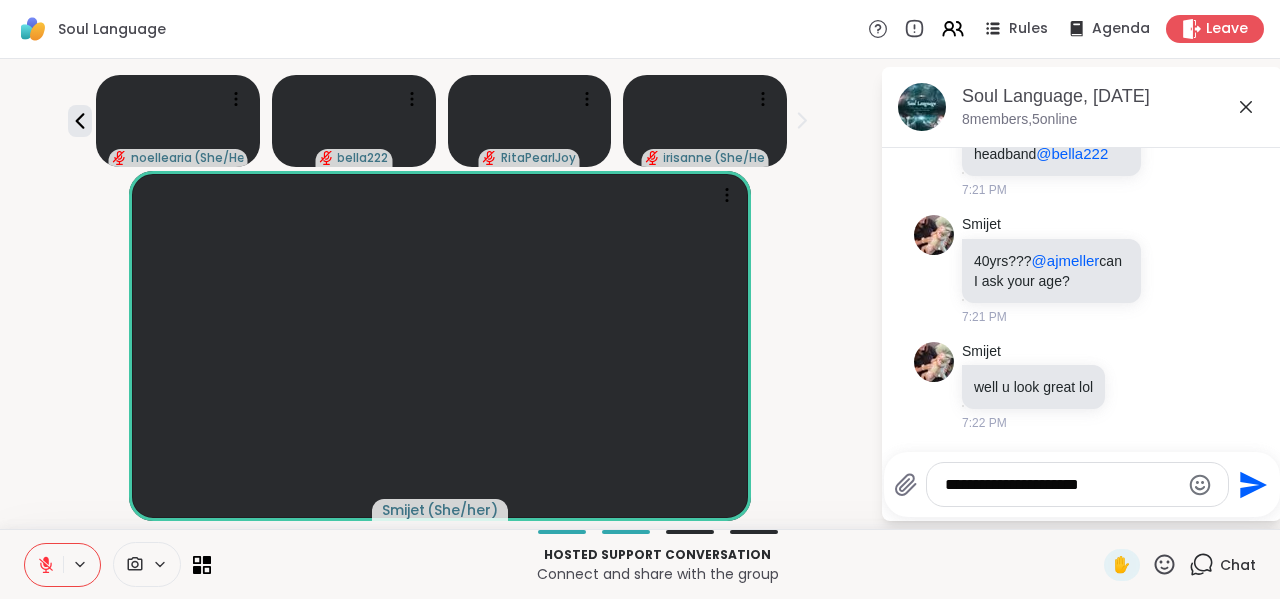 type on "**********" 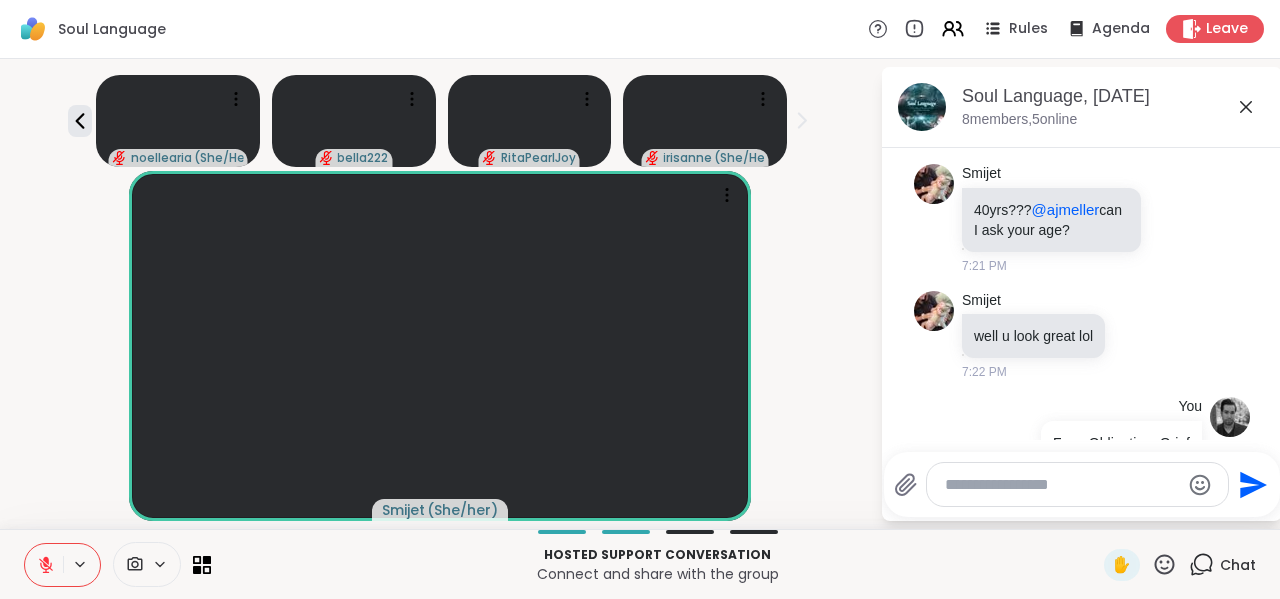 scroll, scrollTop: 1351, scrollLeft: 0, axis: vertical 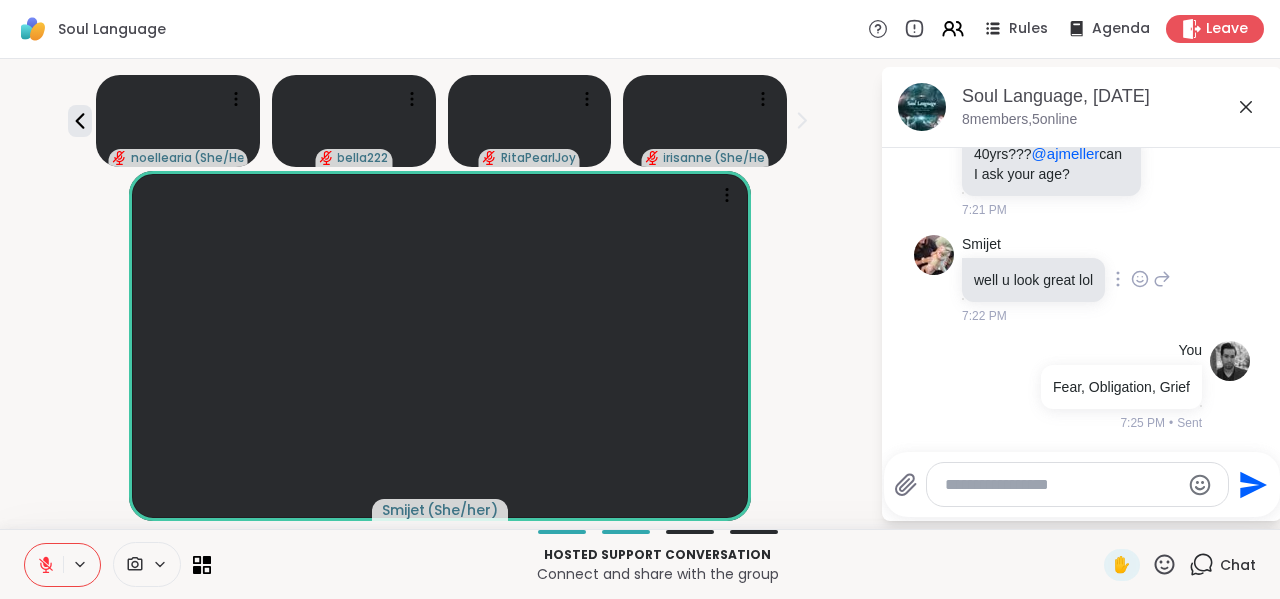 click 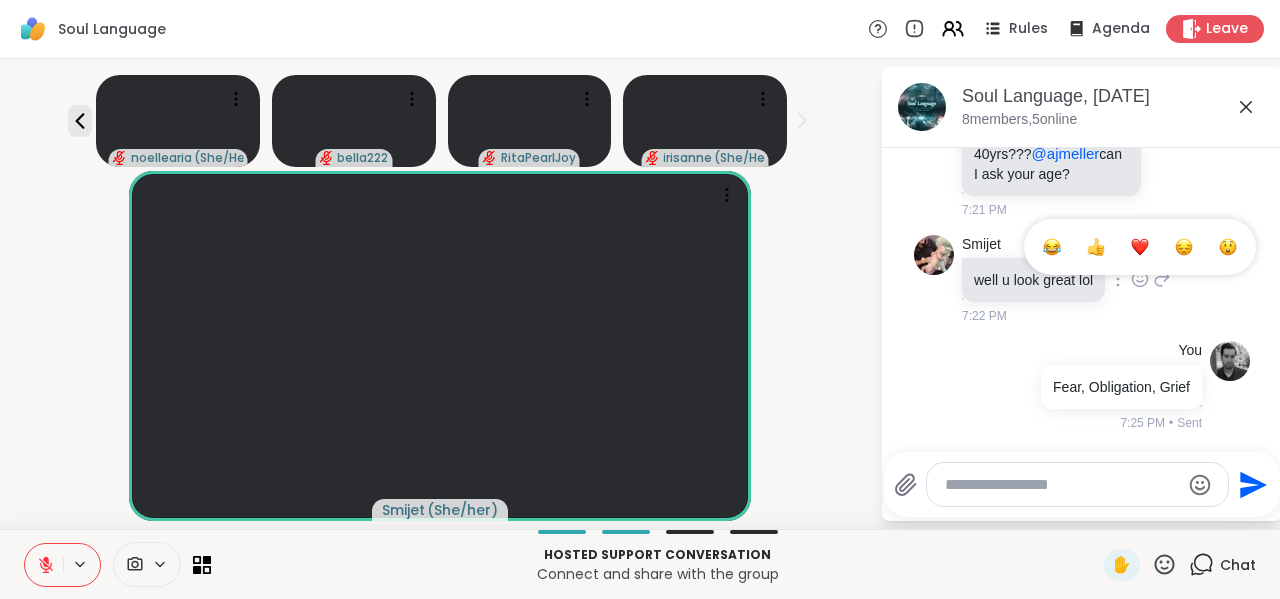 click at bounding box center [1140, 247] 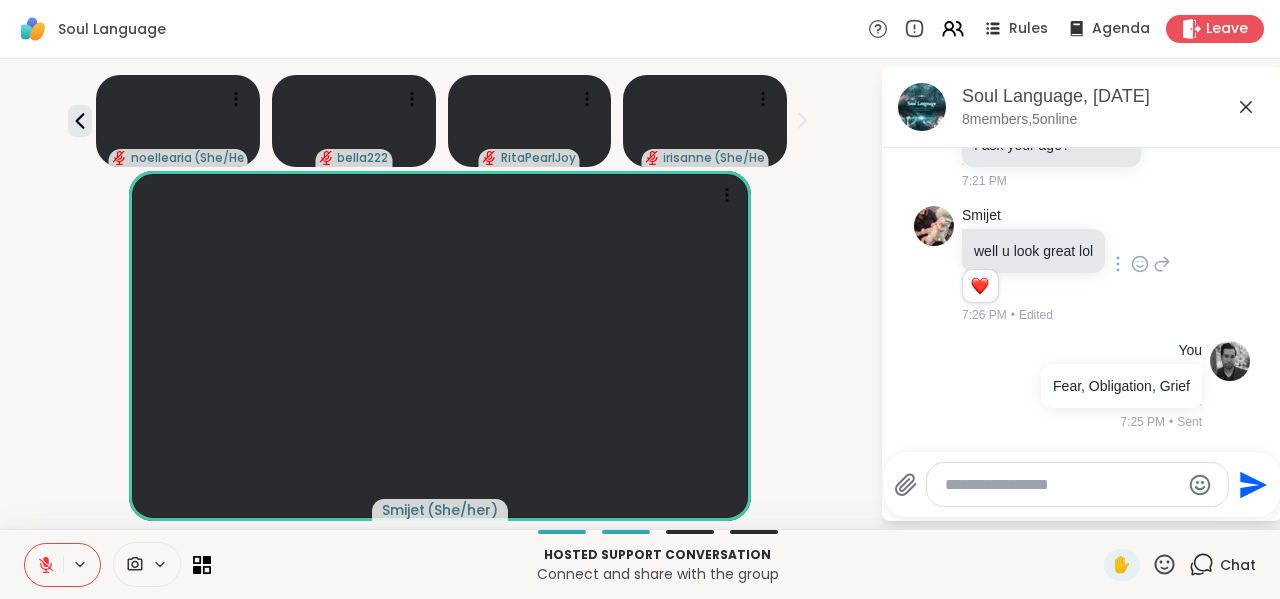 click 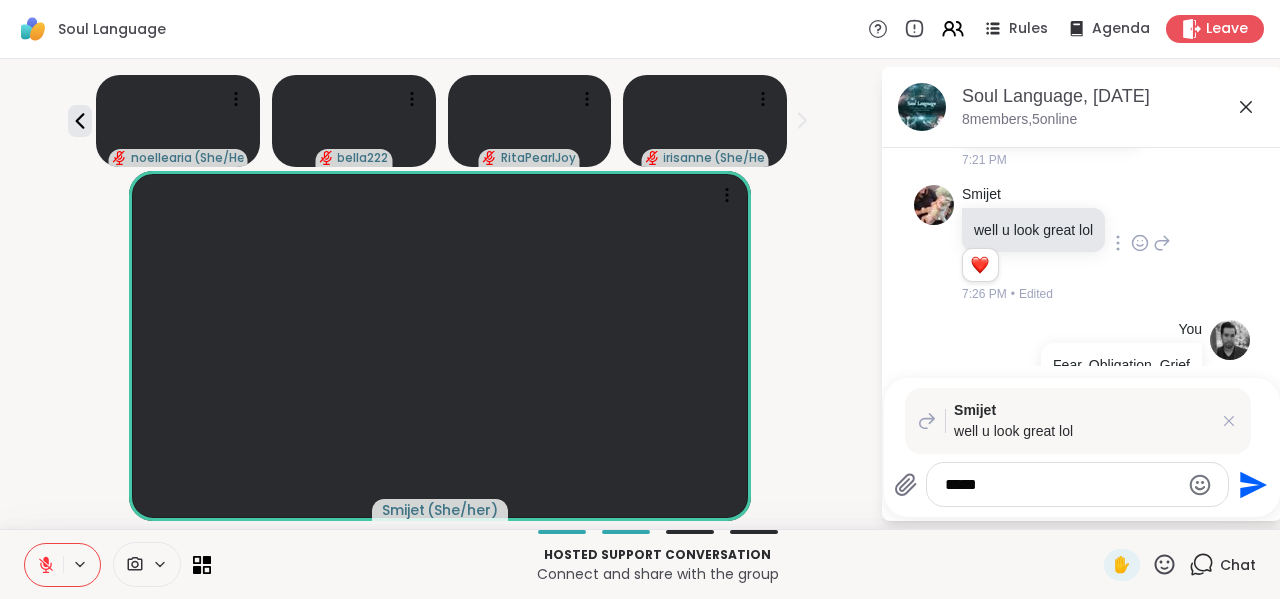 type on "******" 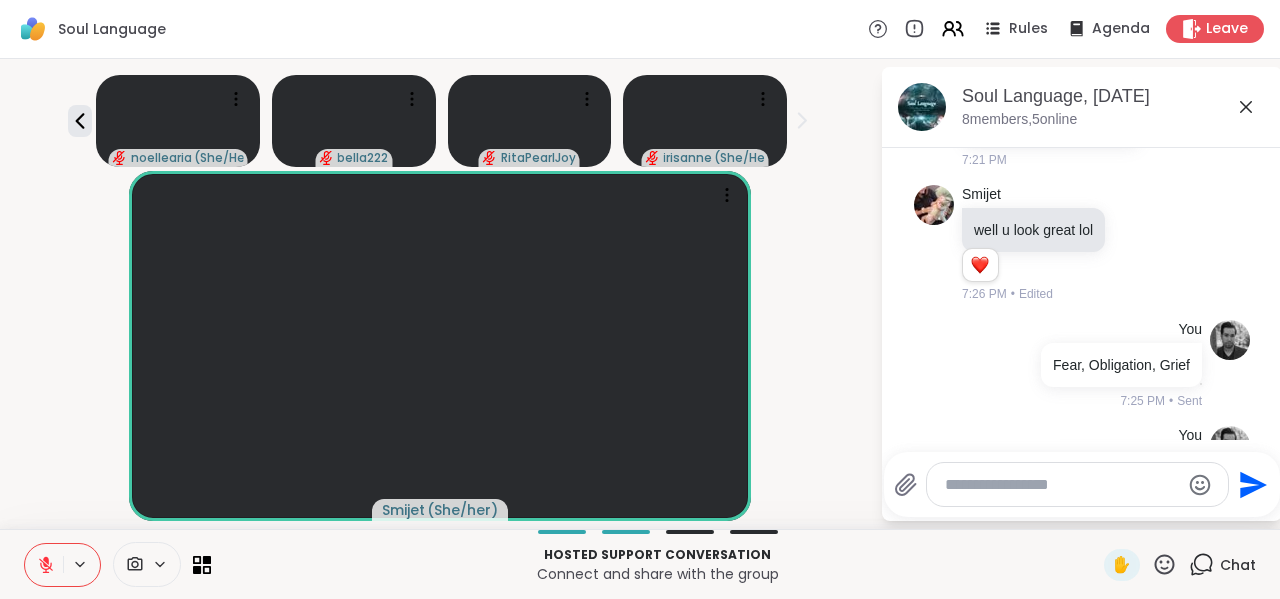 scroll, scrollTop: 1553, scrollLeft: 0, axis: vertical 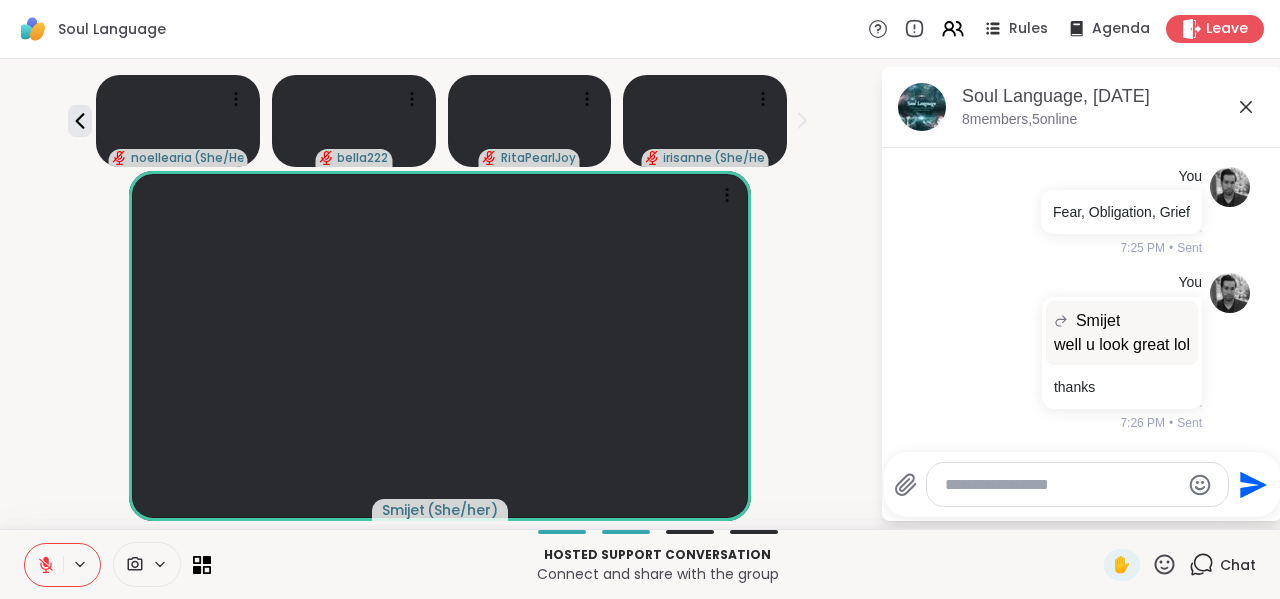 click on "Smijet ( She/her )" at bounding box center (440, 346) 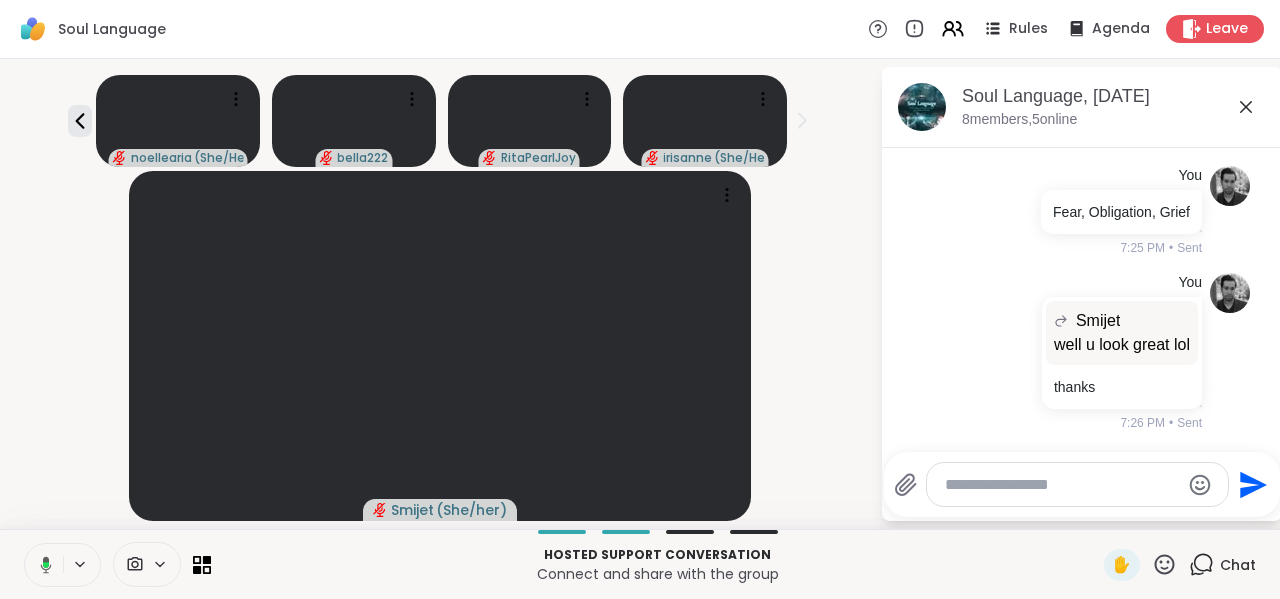scroll, scrollTop: 1610, scrollLeft: 0, axis: vertical 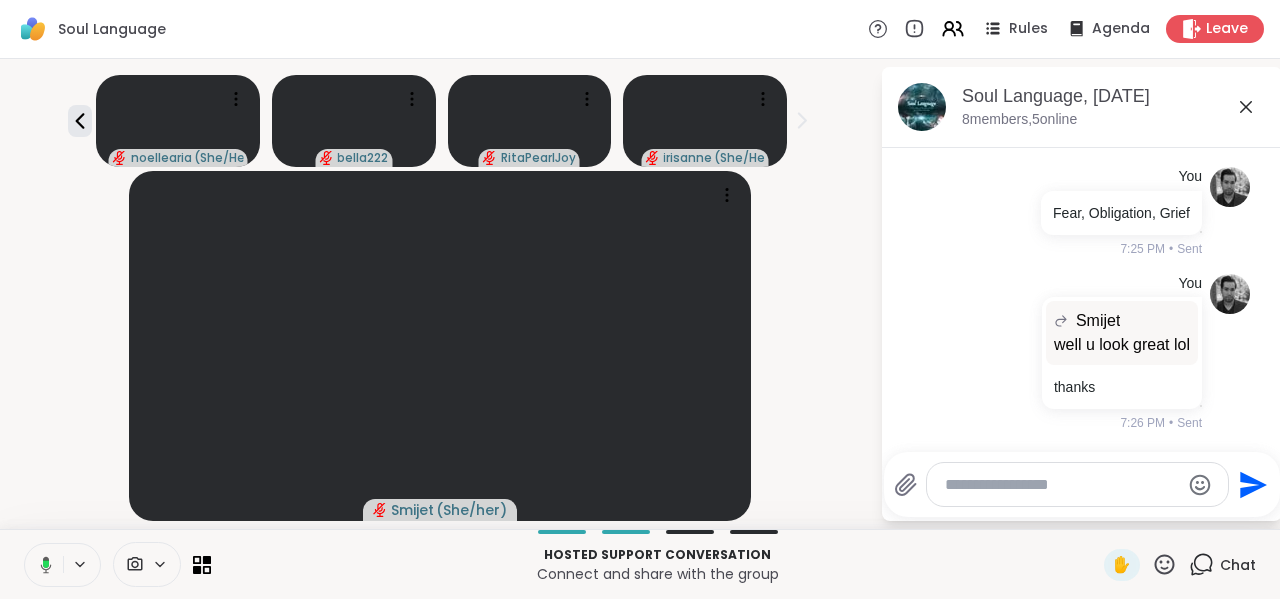click on "Smijet ( She/her )" at bounding box center (440, 346) 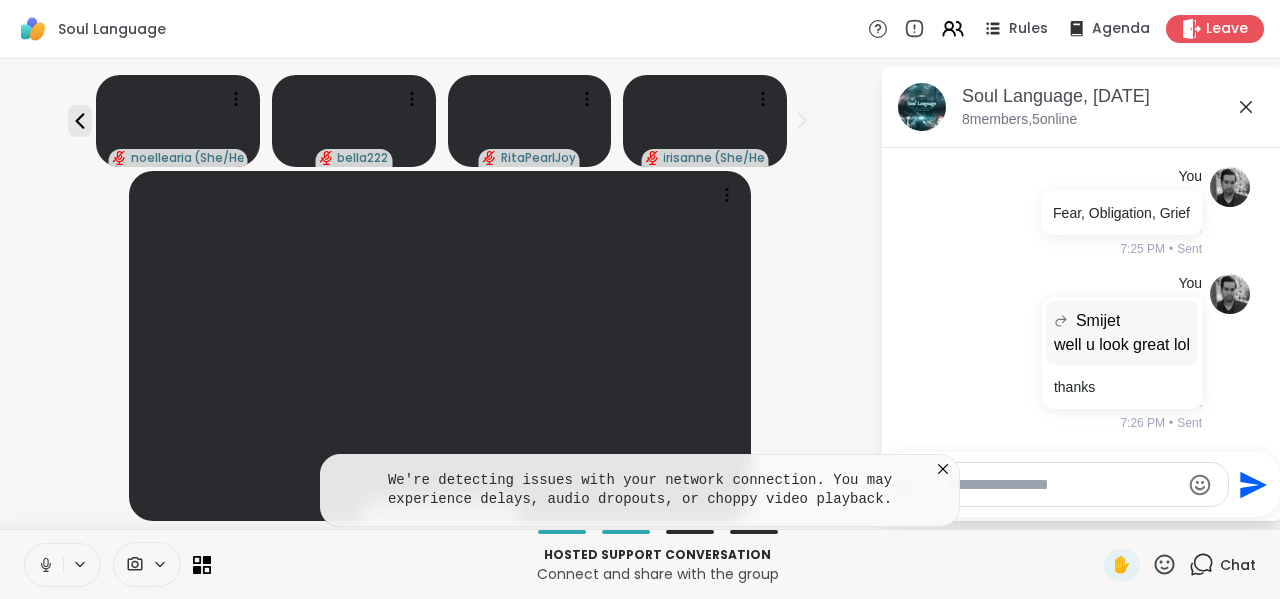 click 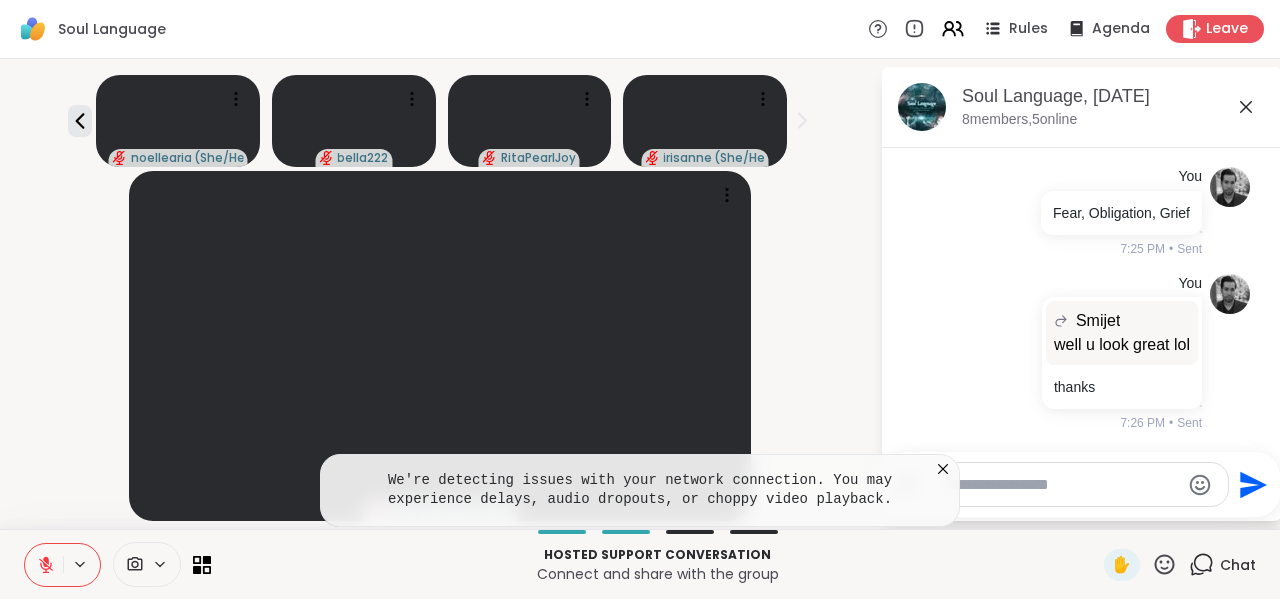 click 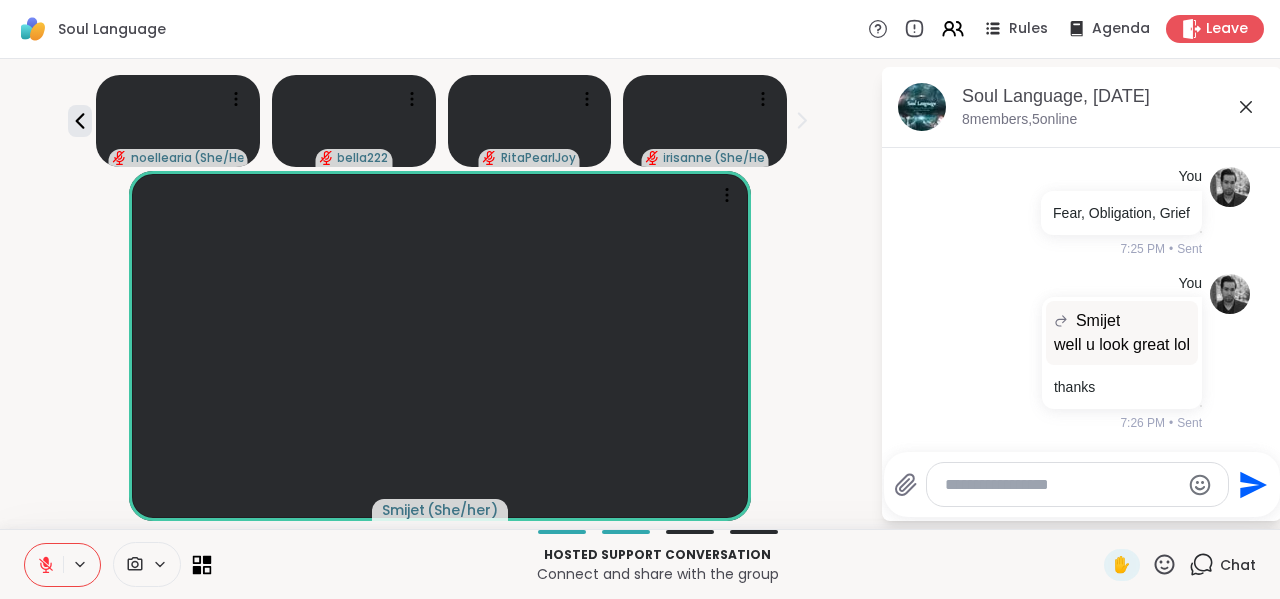 click 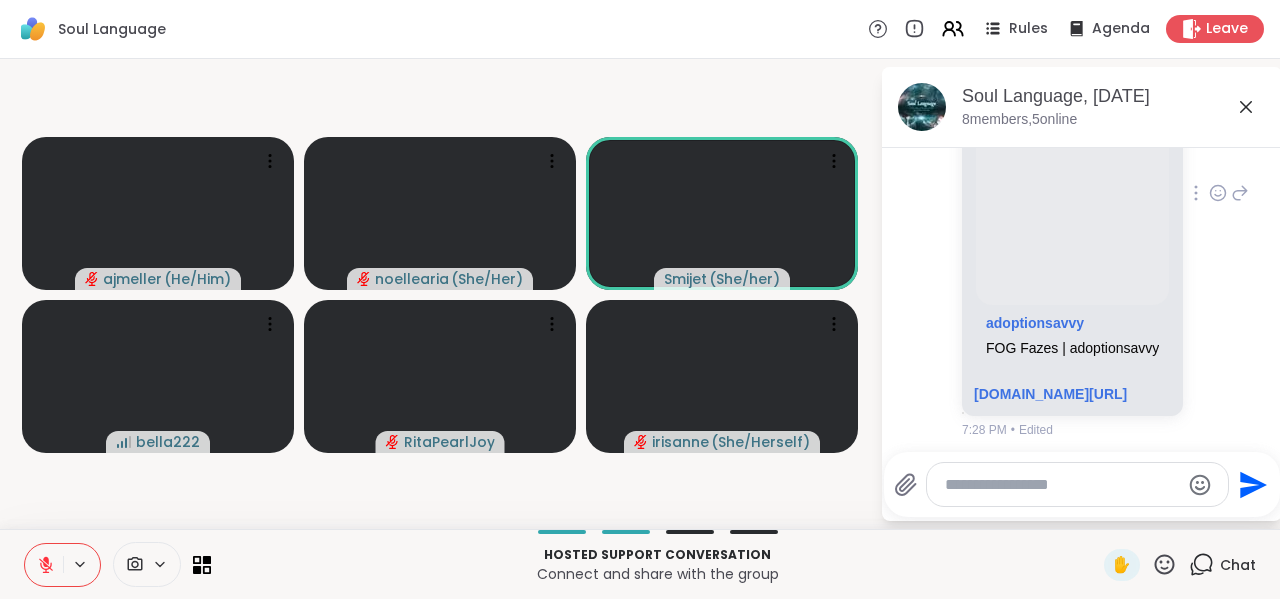 scroll, scrollTop: 2065, scrollLeft: 0, axis: vertical 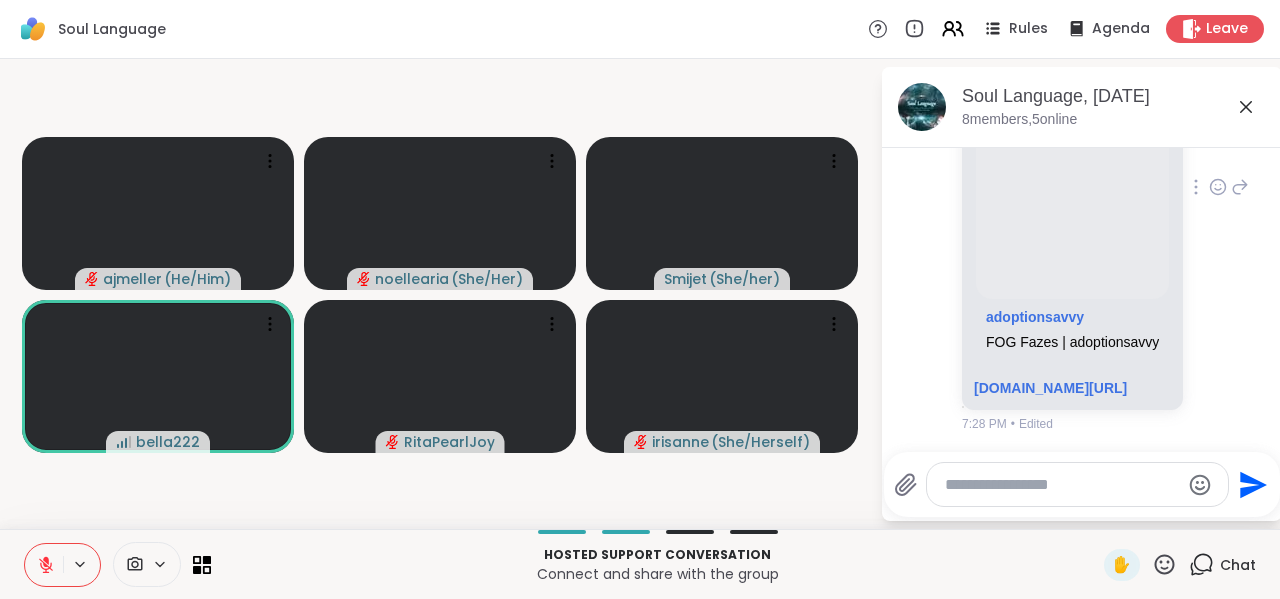 click 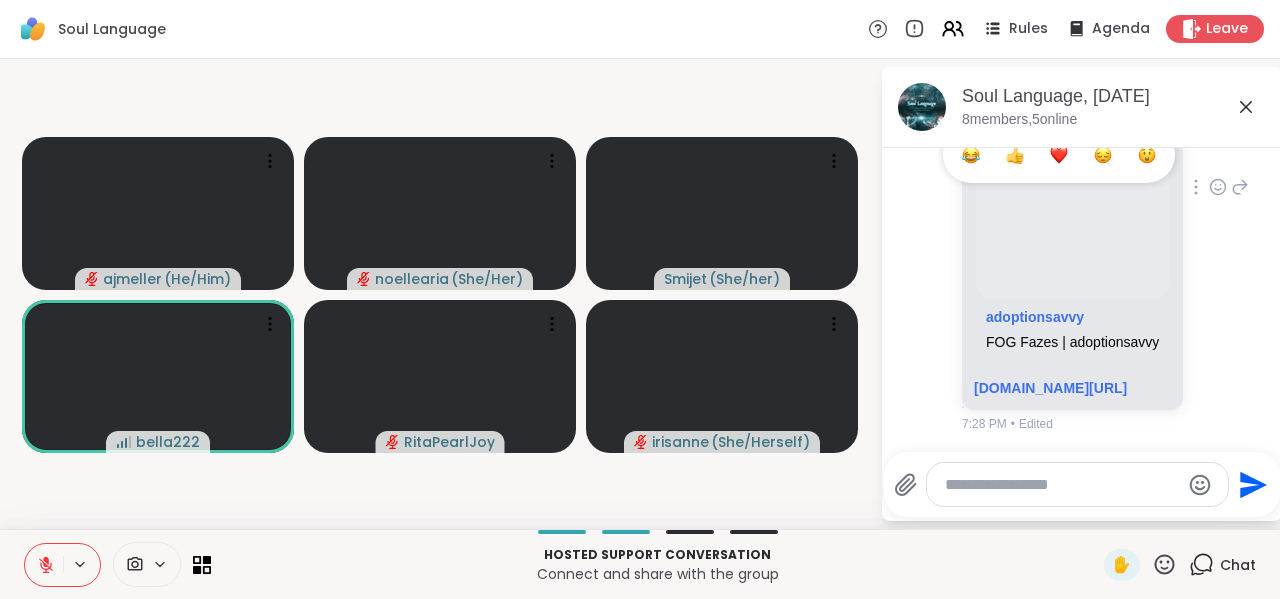 click at bounding box center (1059, 155) 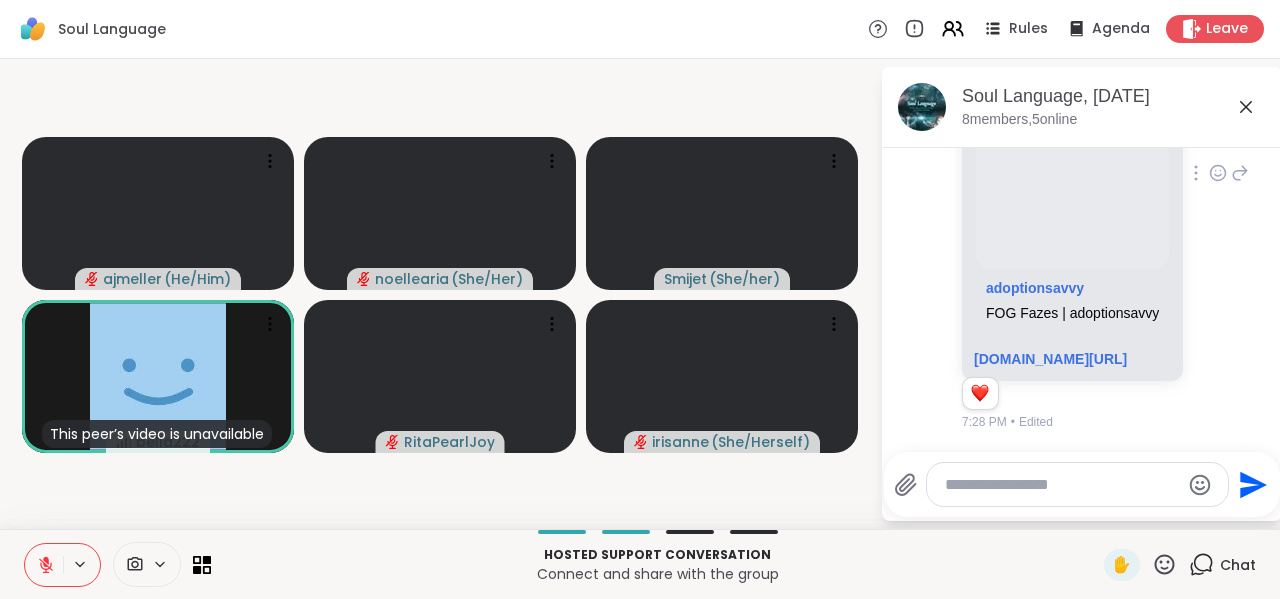 scroll, scrollTop: 2118, scrollLeft: 0, axis: vertical 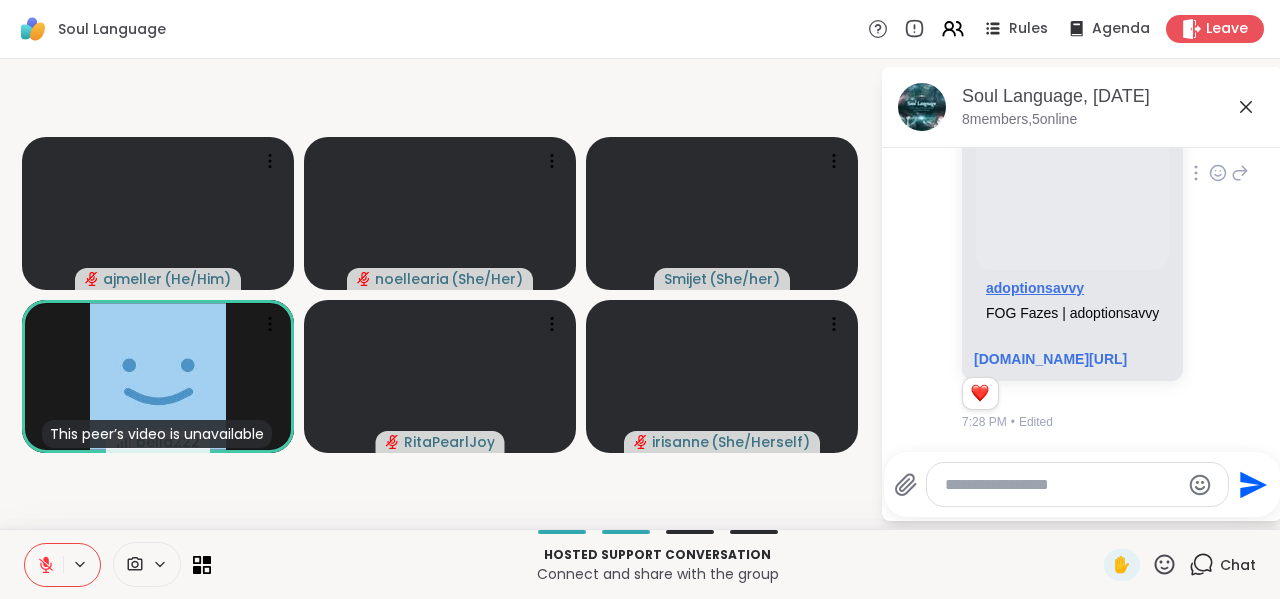 click on "adoptionsavvy" at bounding box center [1035, 288] 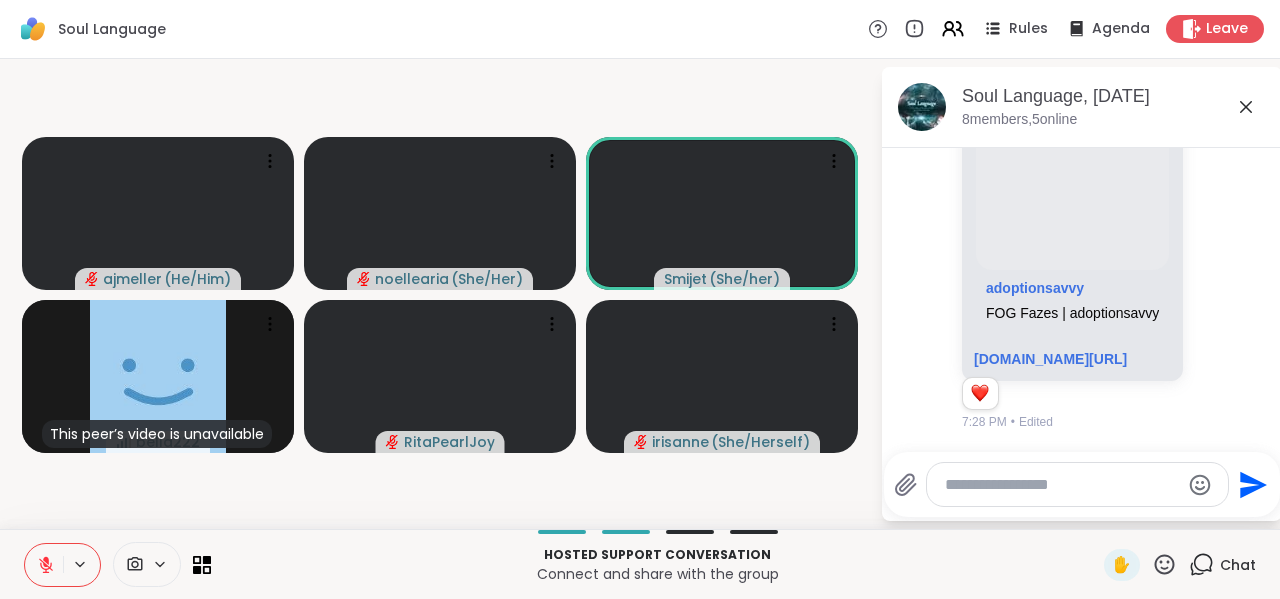 scroll, scrollTop: 2142, scrollLeft: 0, axis: vertical 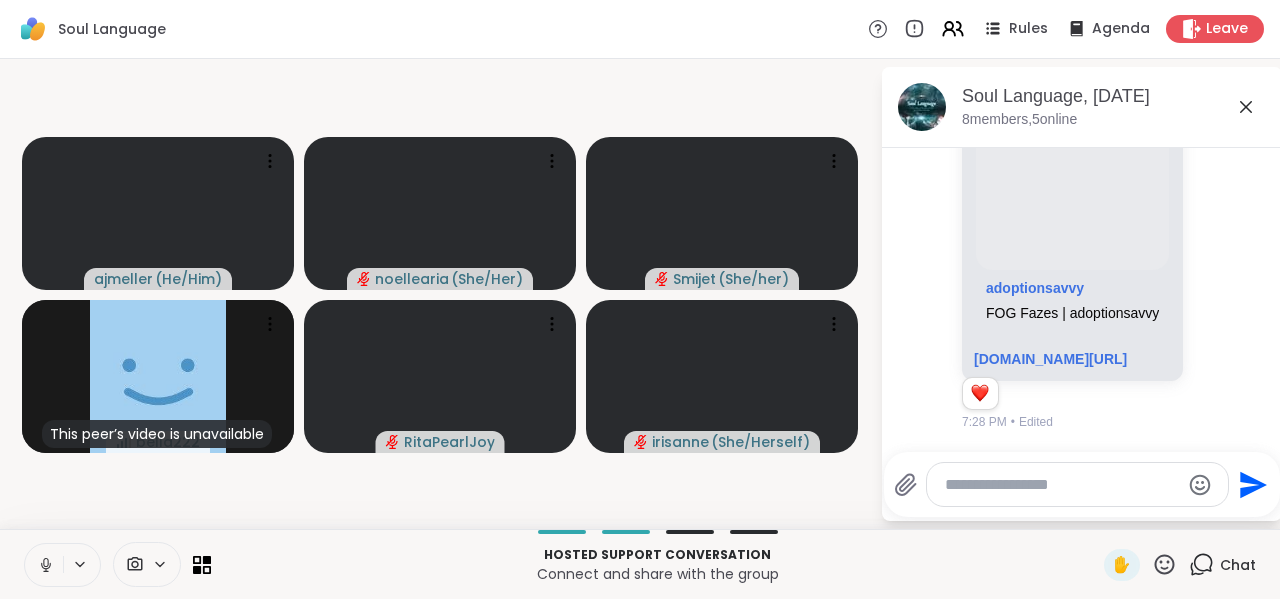 click at bounding box center (1062, 485) 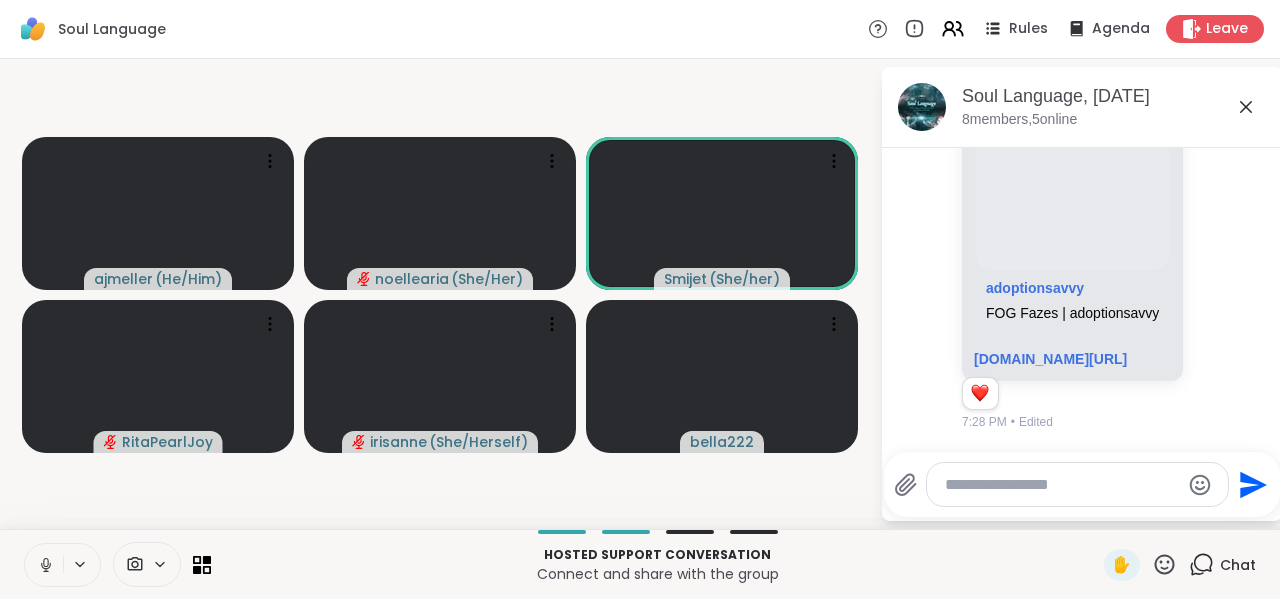 click 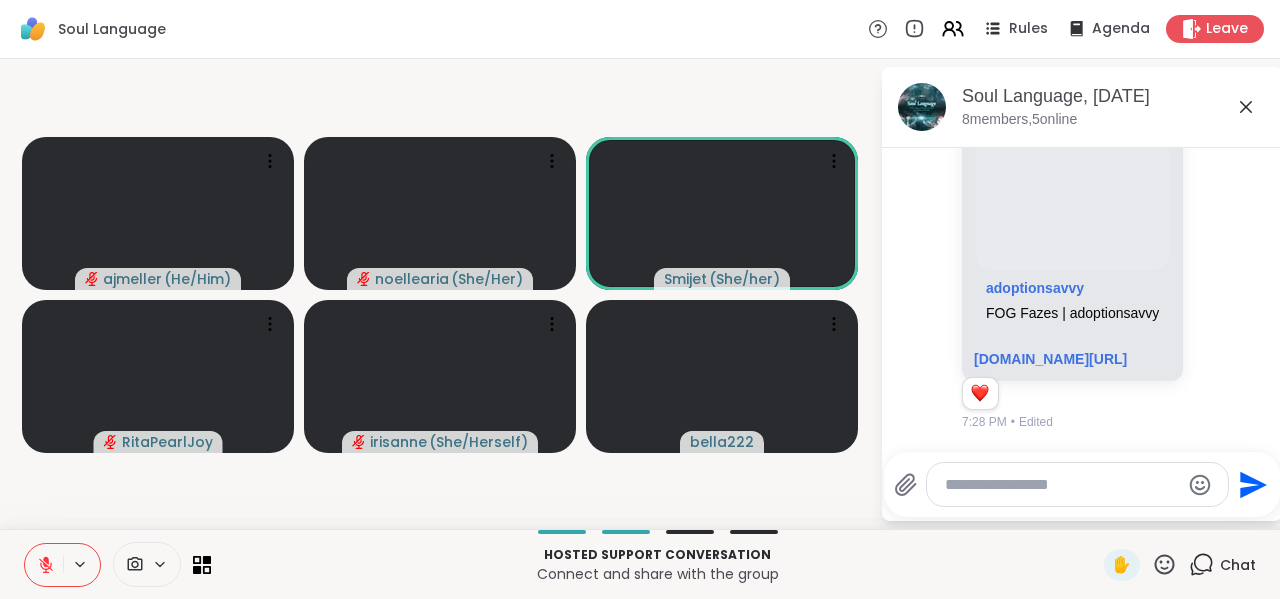 click 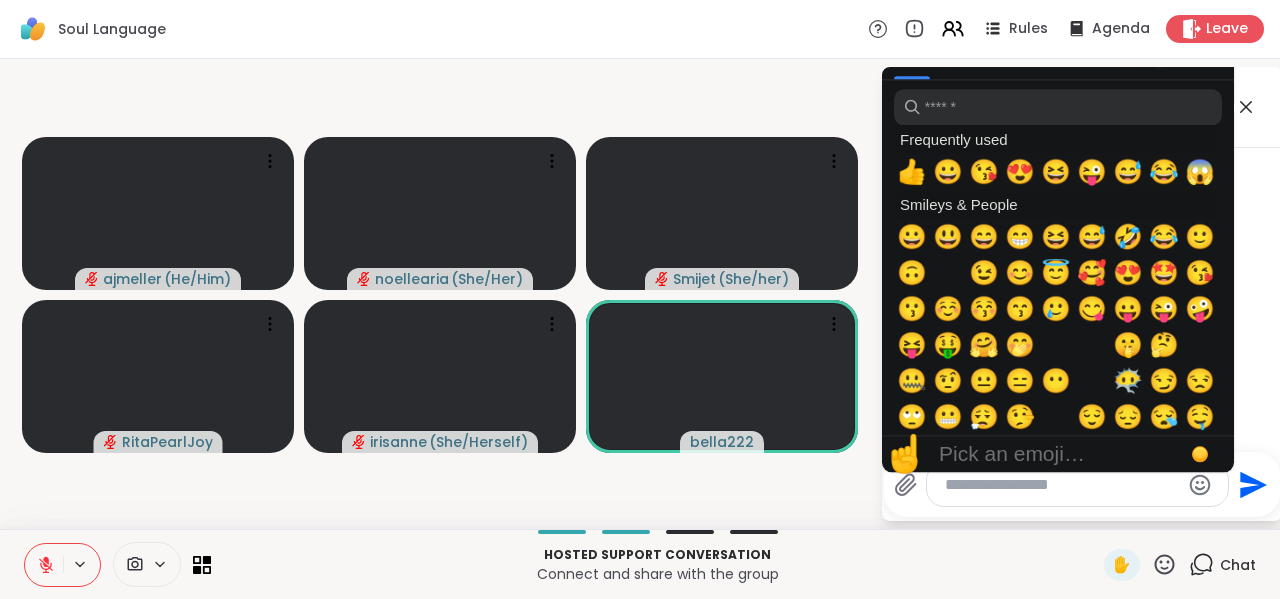 click 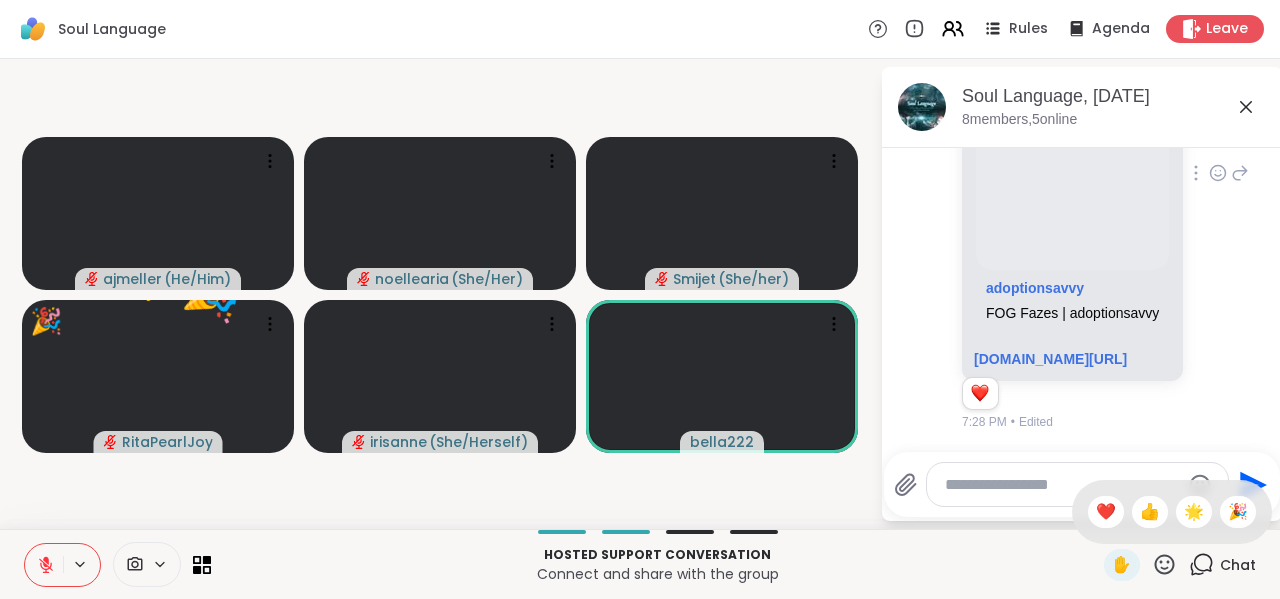 click on "❤️" at bounding box center (1106, 512) 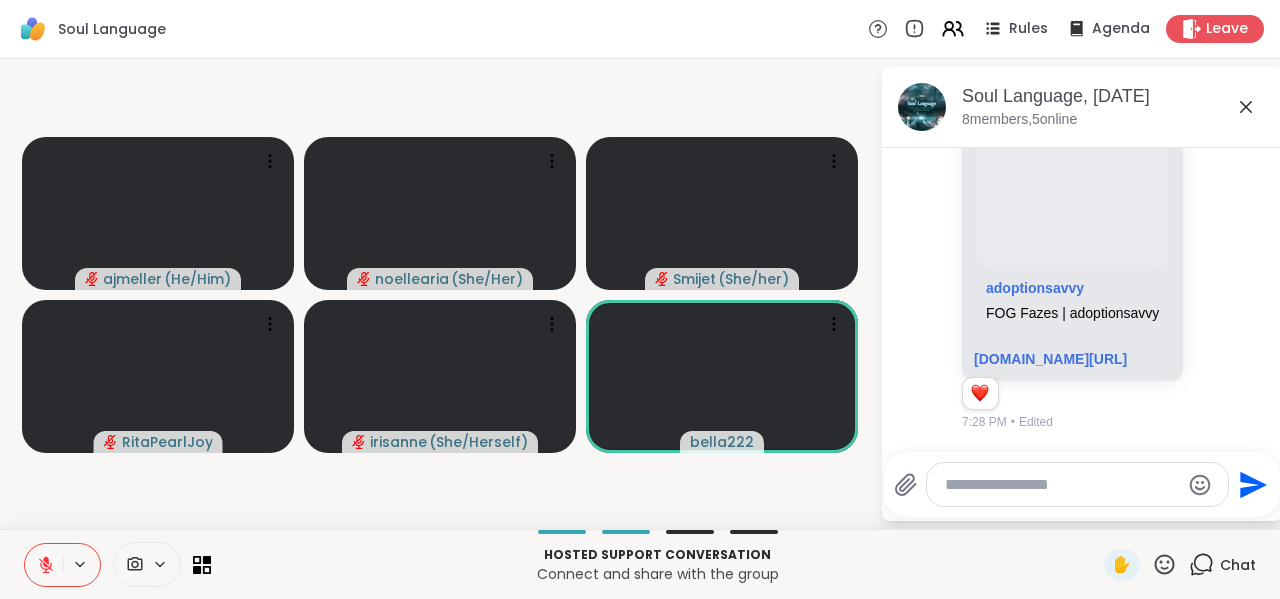 click 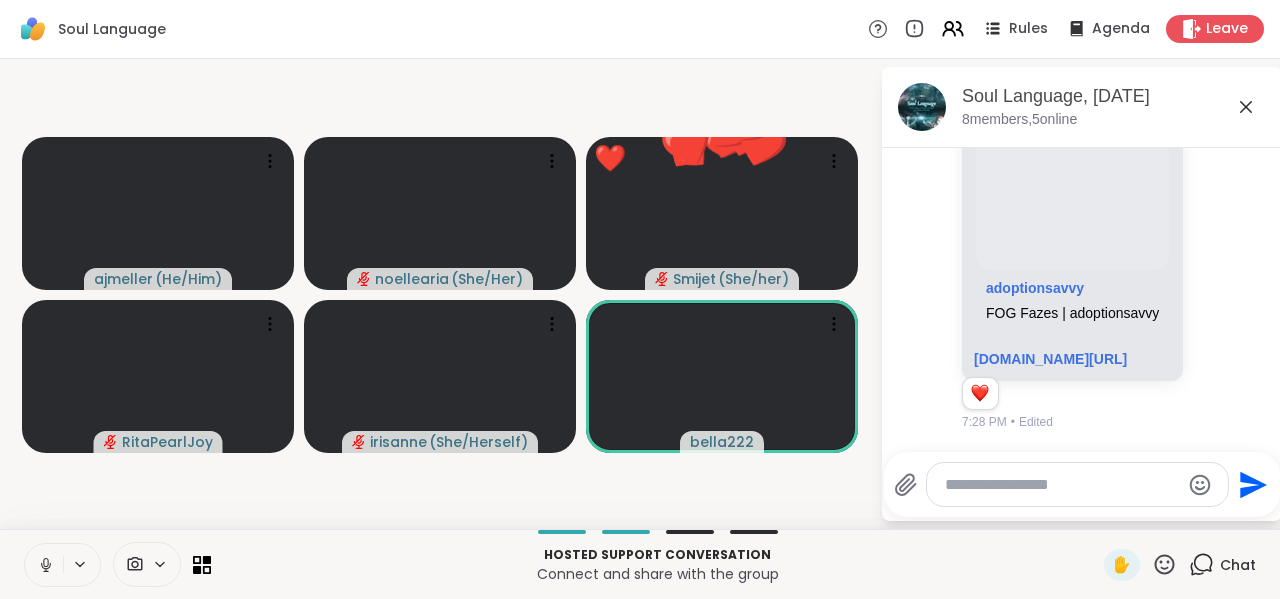 click 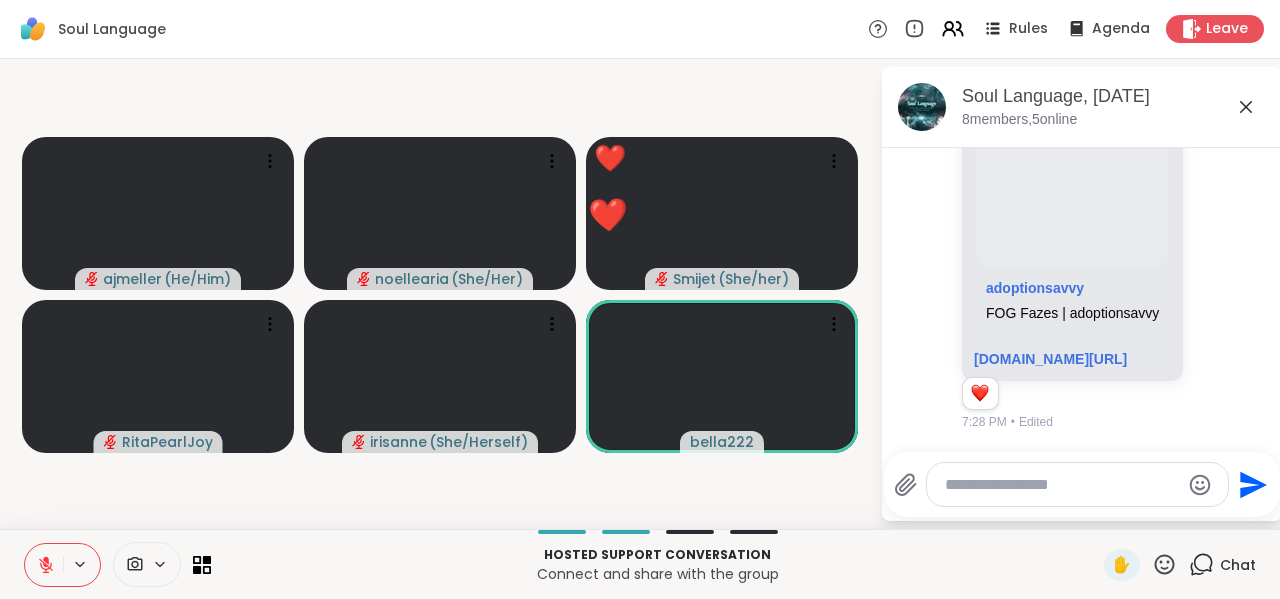 click 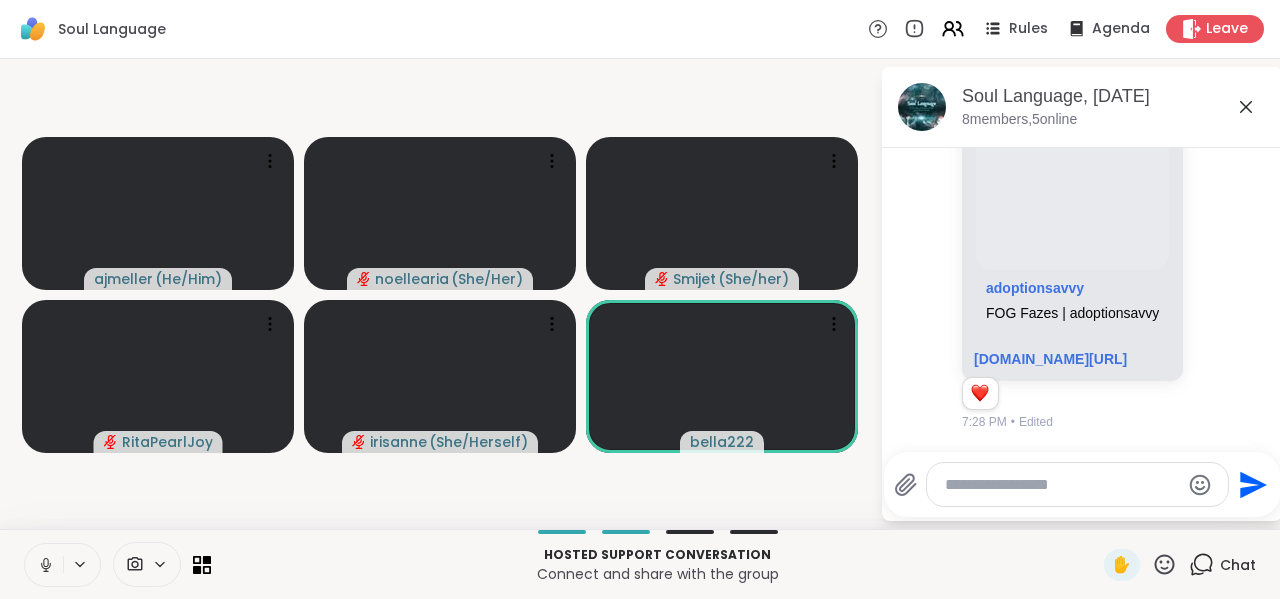 click 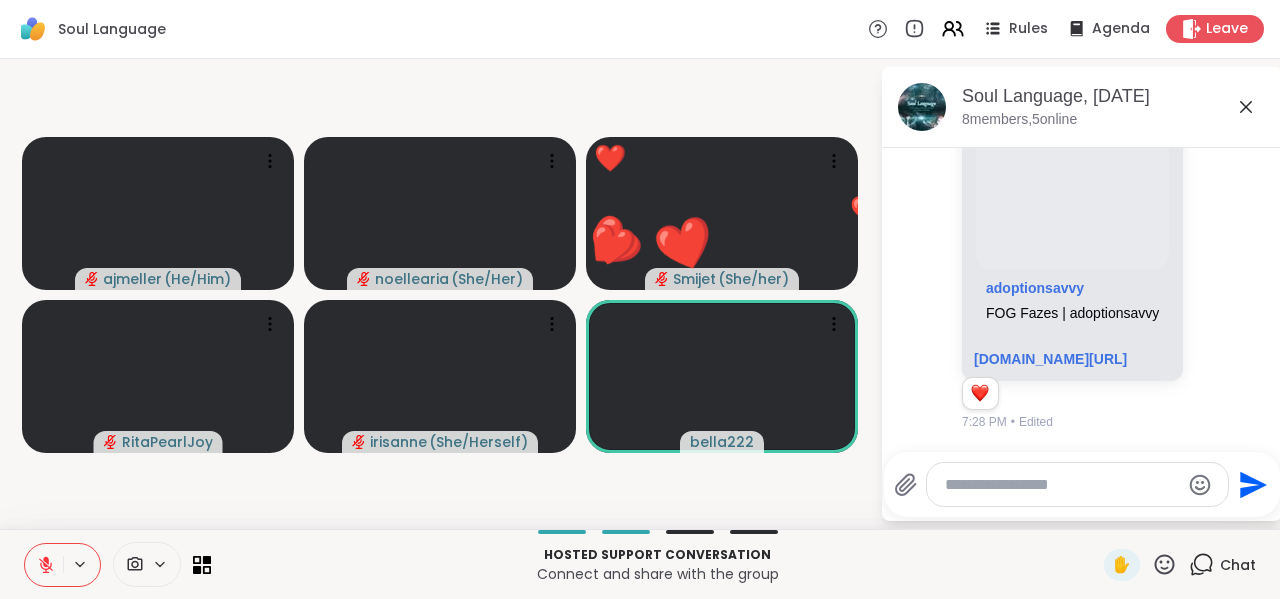 click 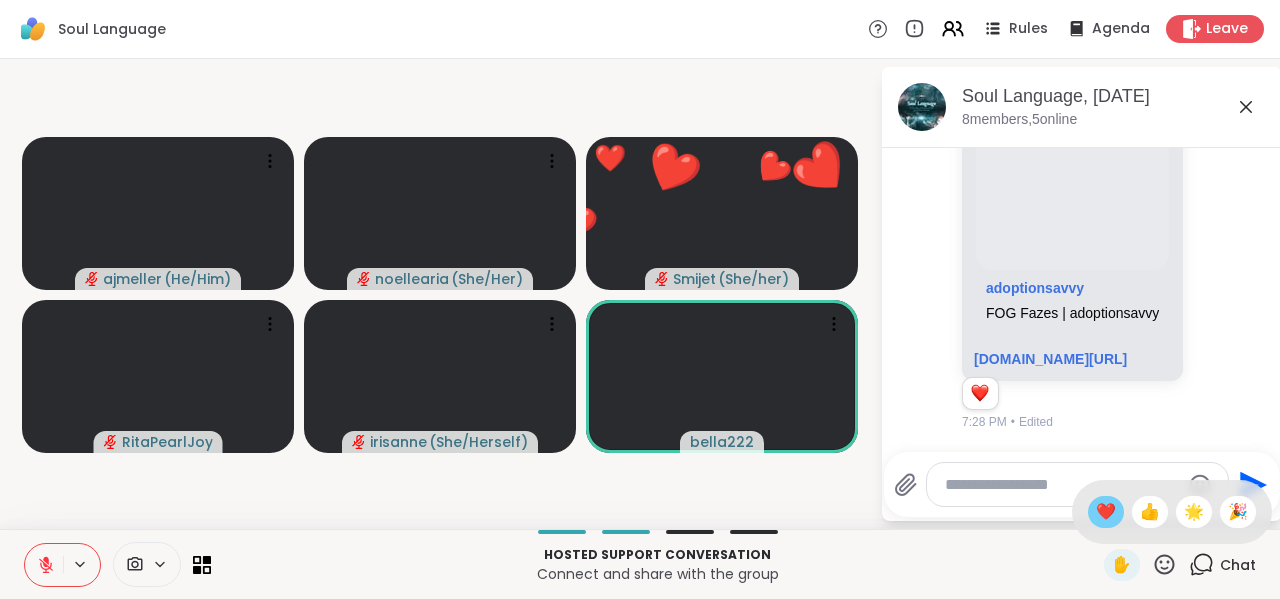 click on "❤️" at bounding box center (1106, 512) 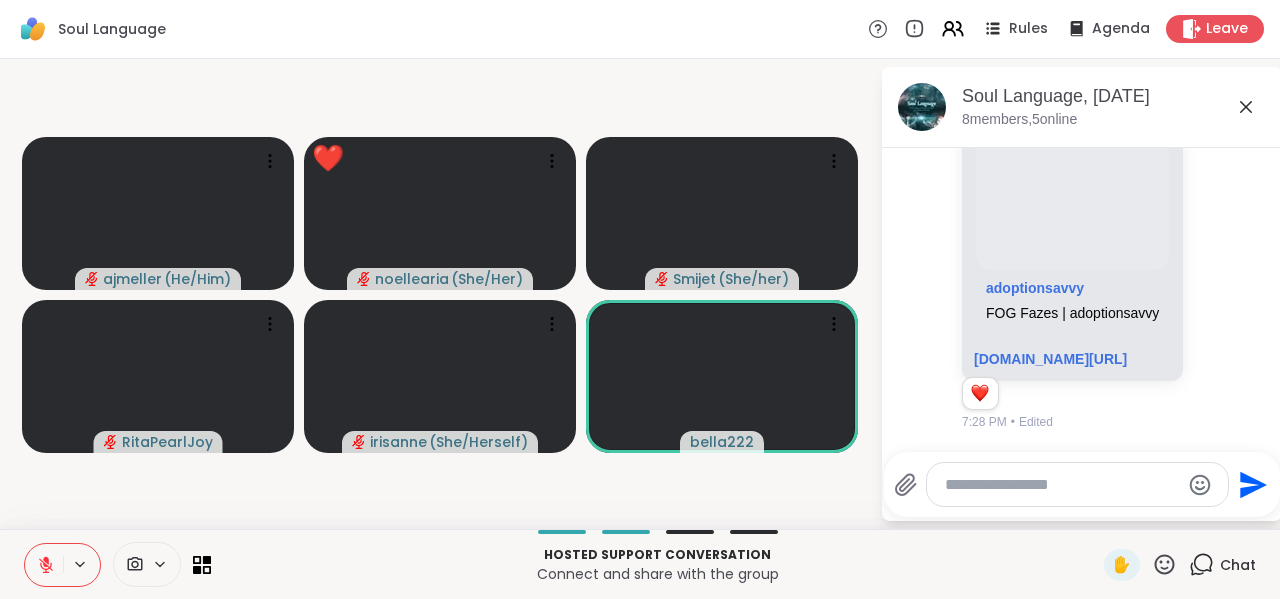 click 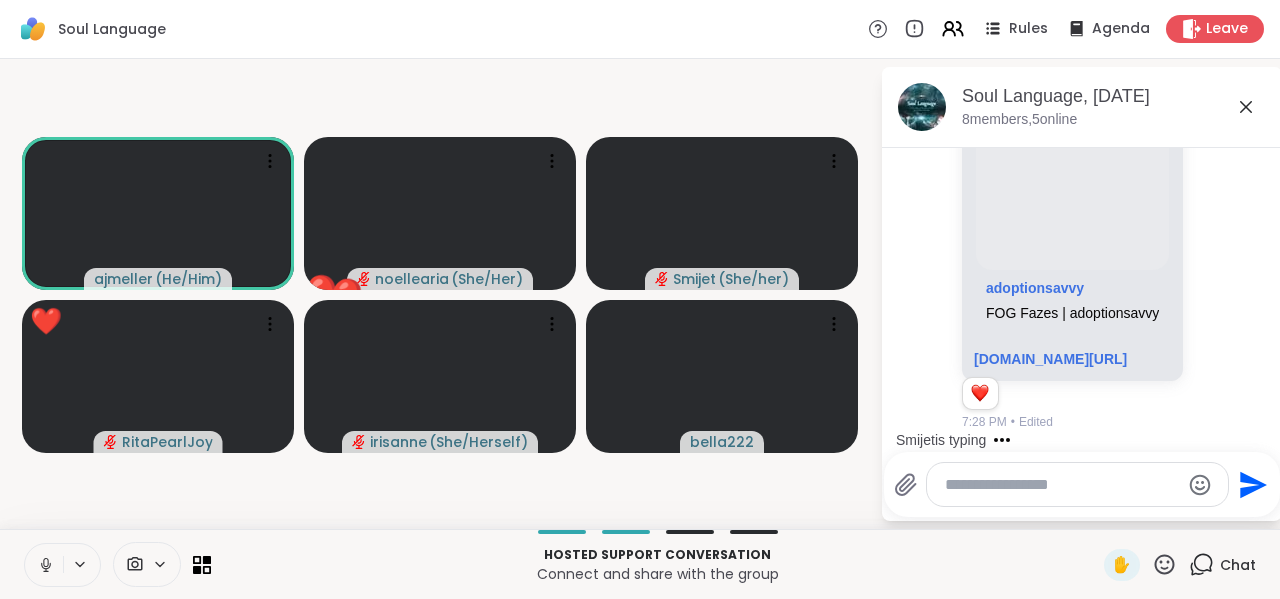 click 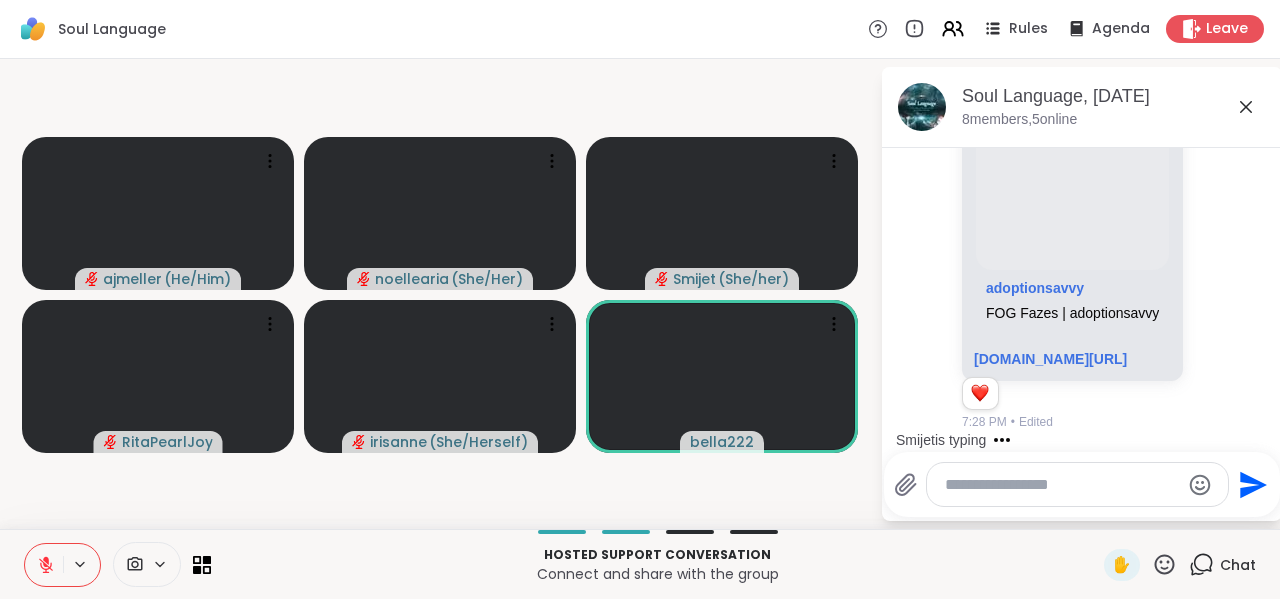 click 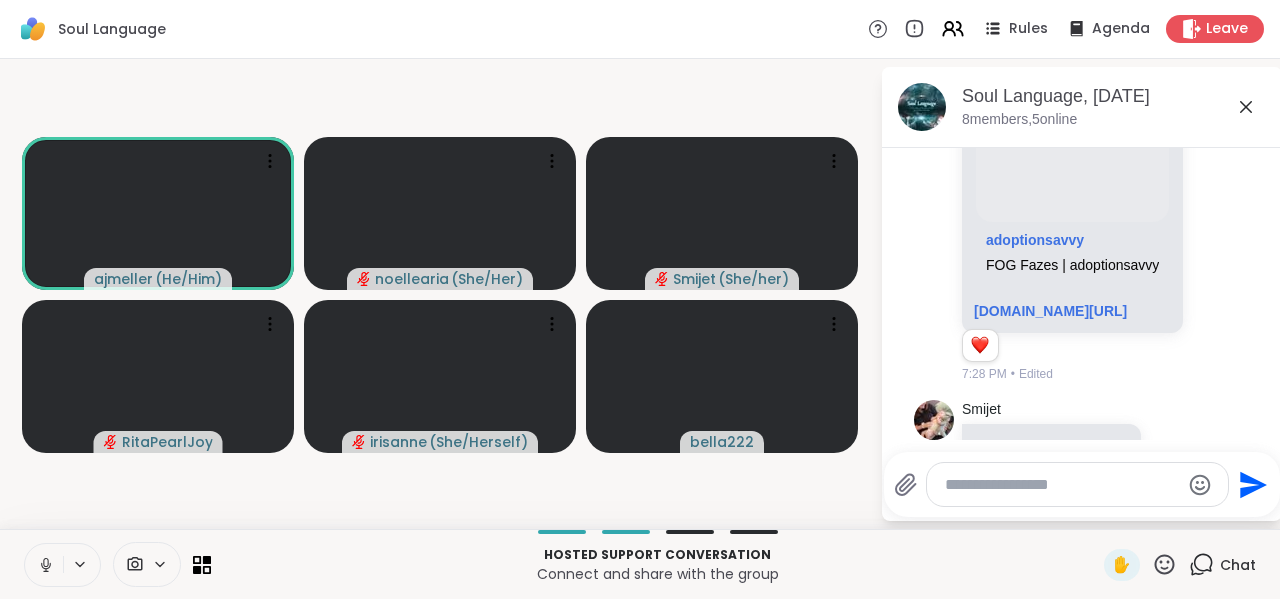 scroll, scrollTop: 2349, scrollLeft: 0, axis: vertical 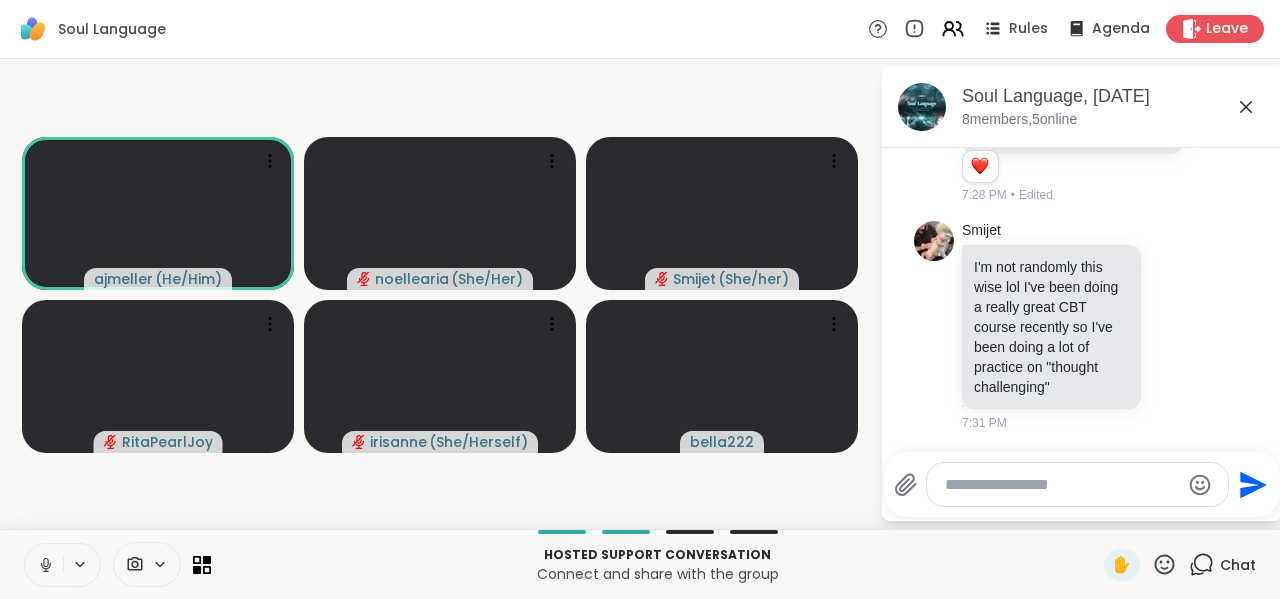 click 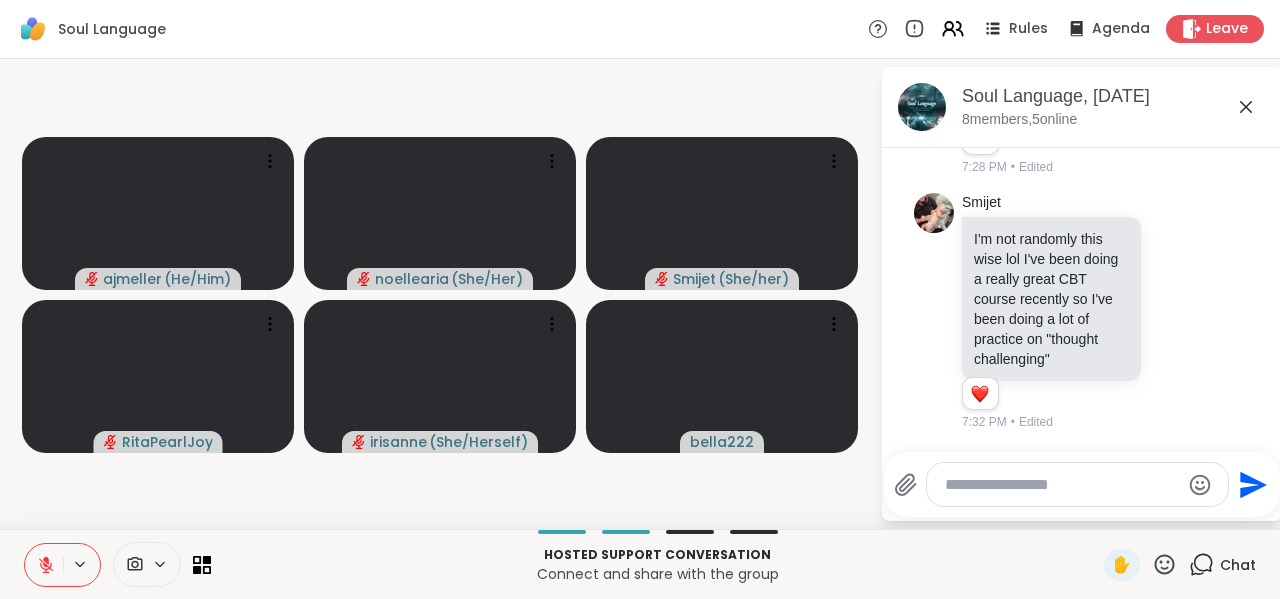 scroll, scrollTop: 2377, scrollLeft: 0, axis: vertical 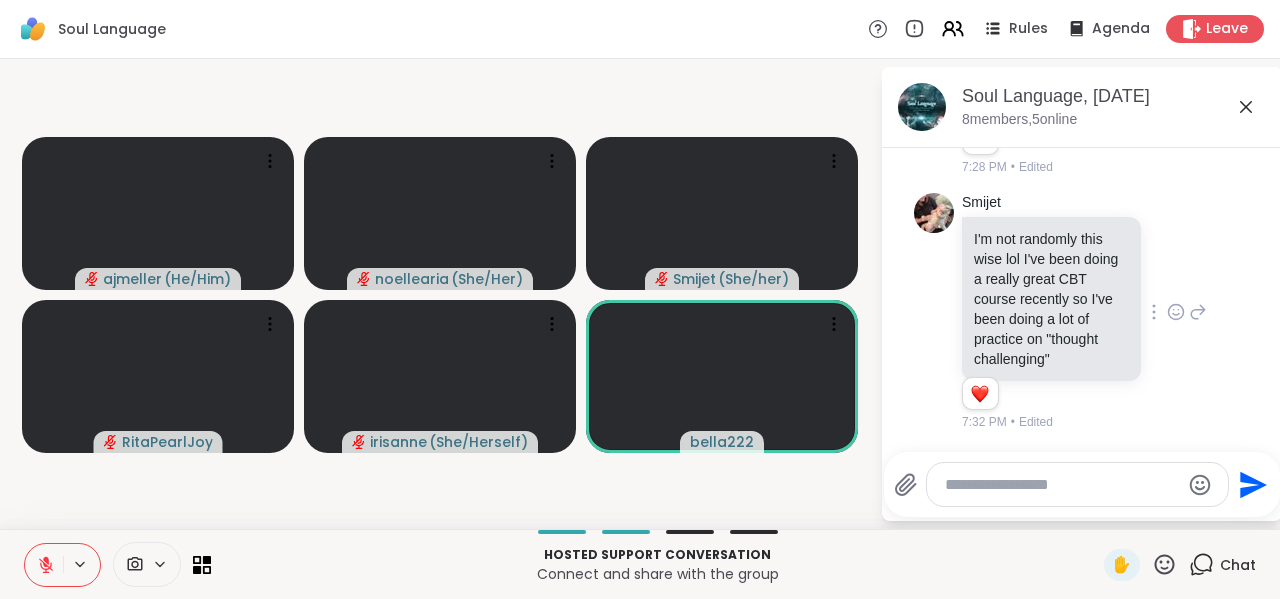 click 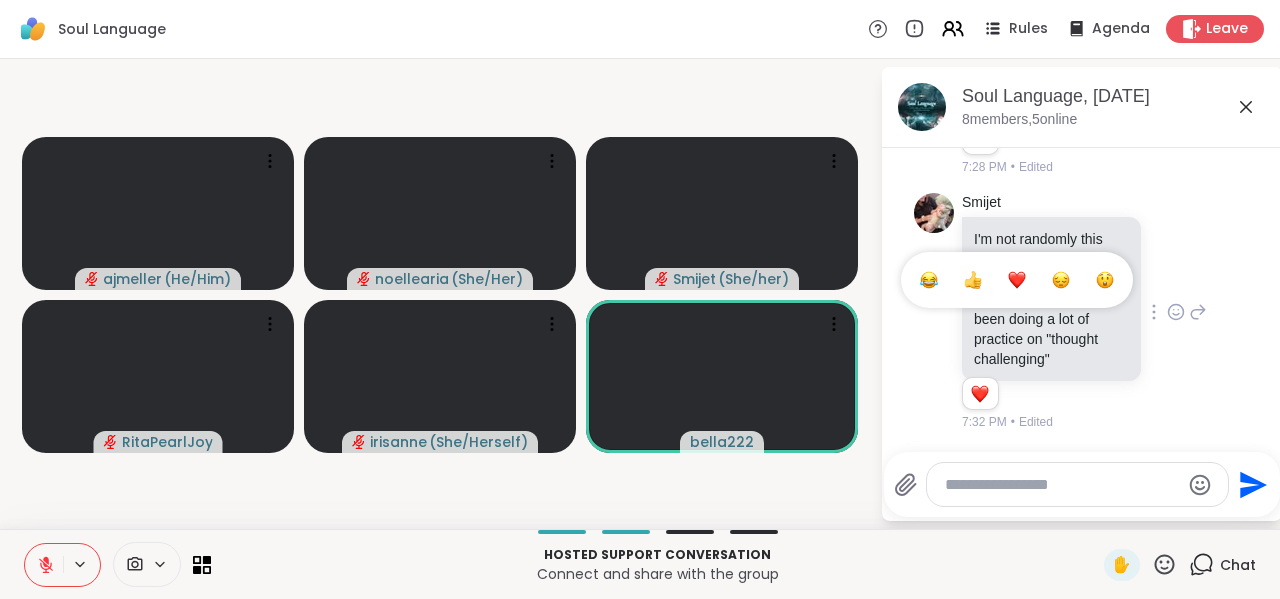 click at bounding box center [1017, 280] 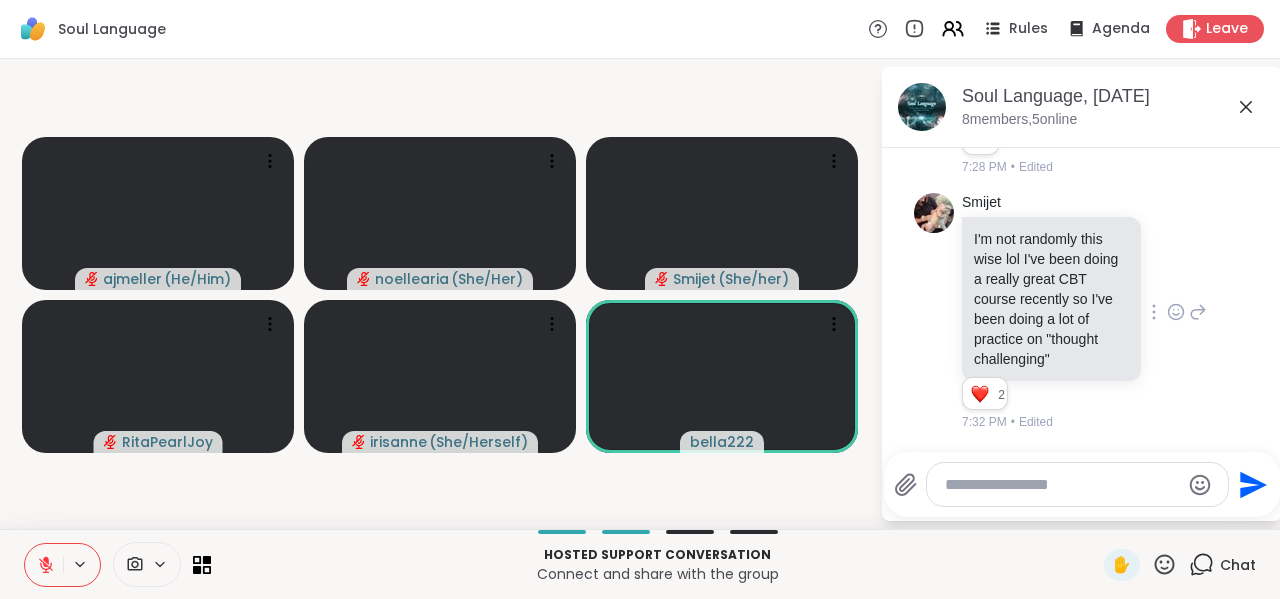 click 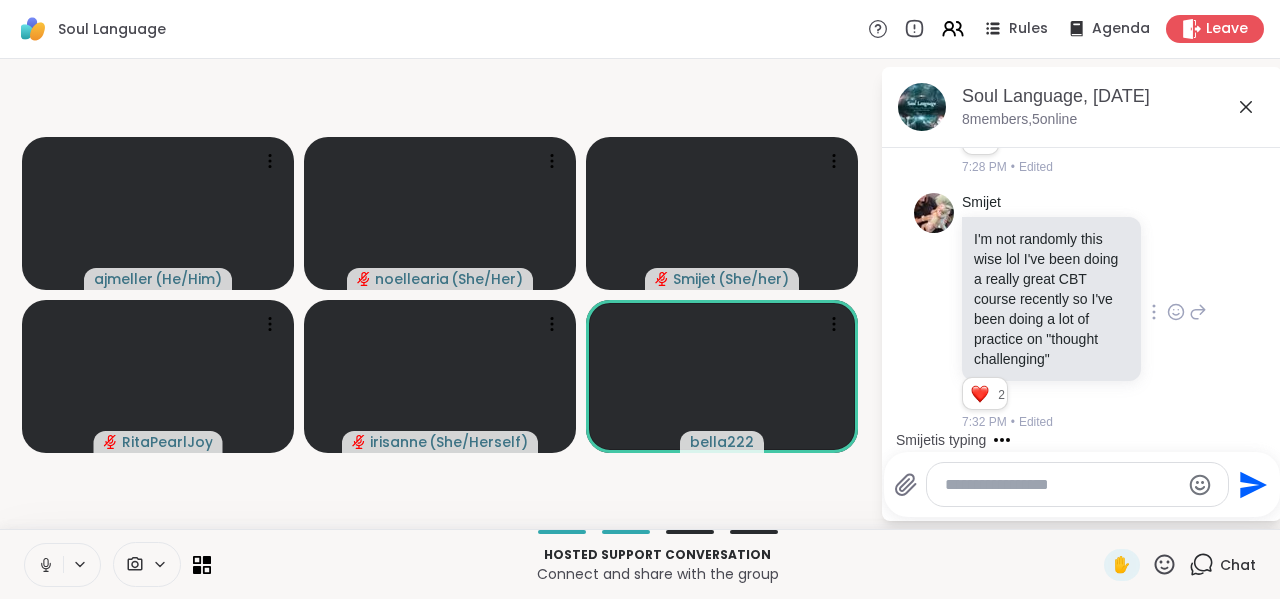 scroll, scrollTop: 2483, scrollLeft: 0, axis: vertical 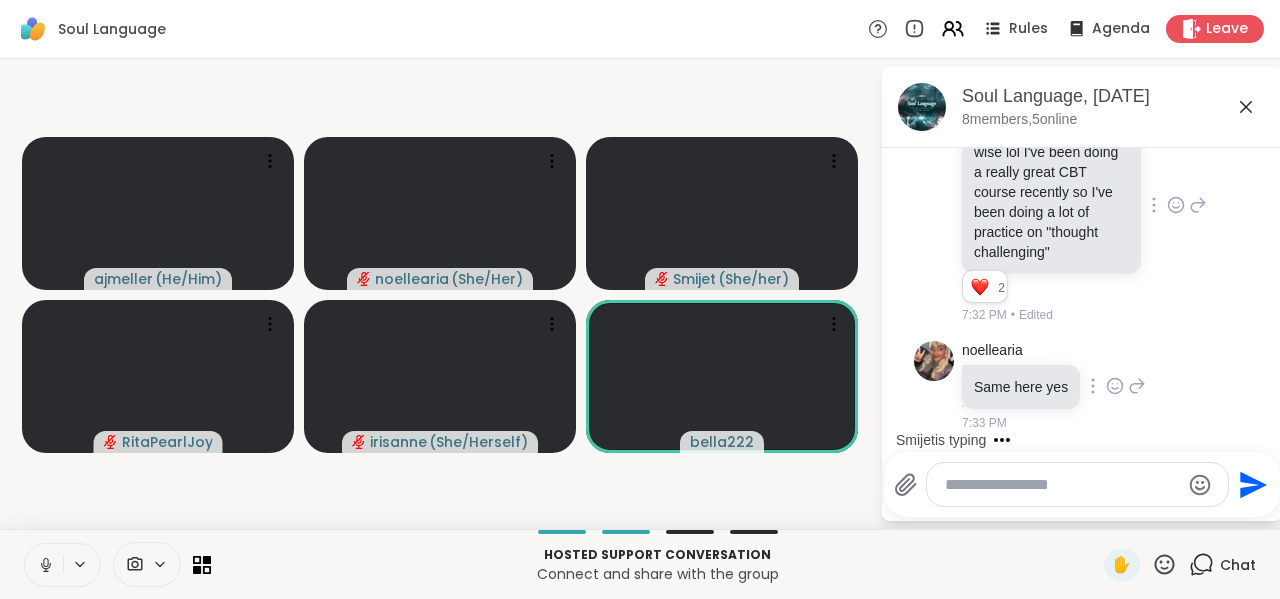 click 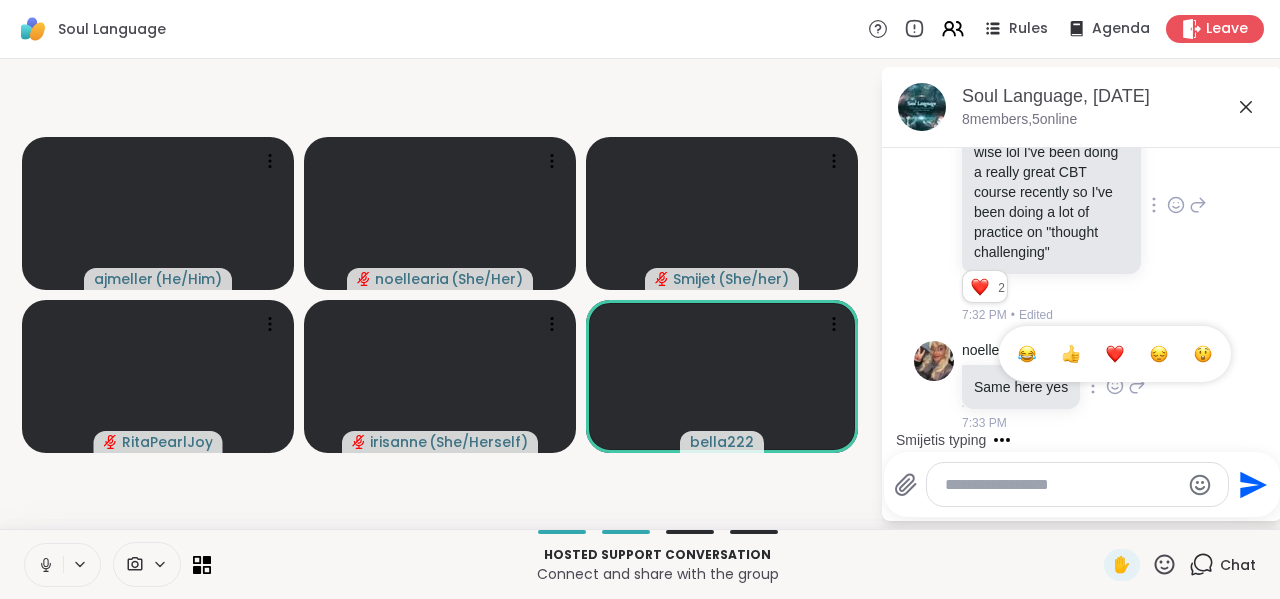 click at bounding box center (1115, 354) 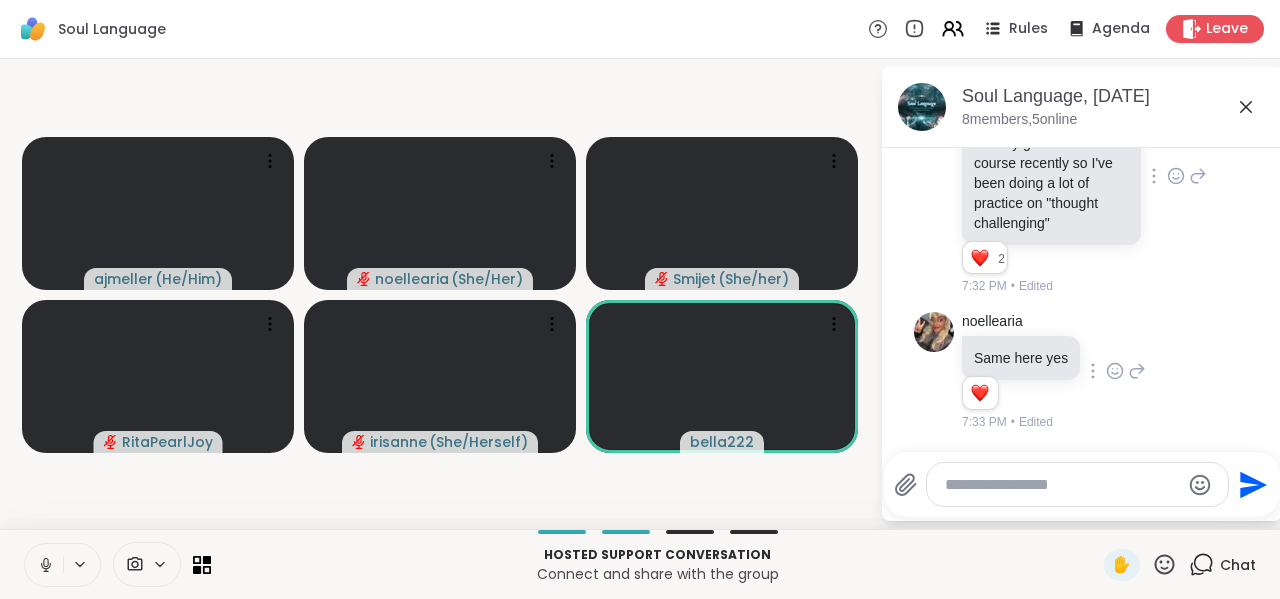 scroll, scrollTop: 2678, scrollLeft: 0, axis: vertical 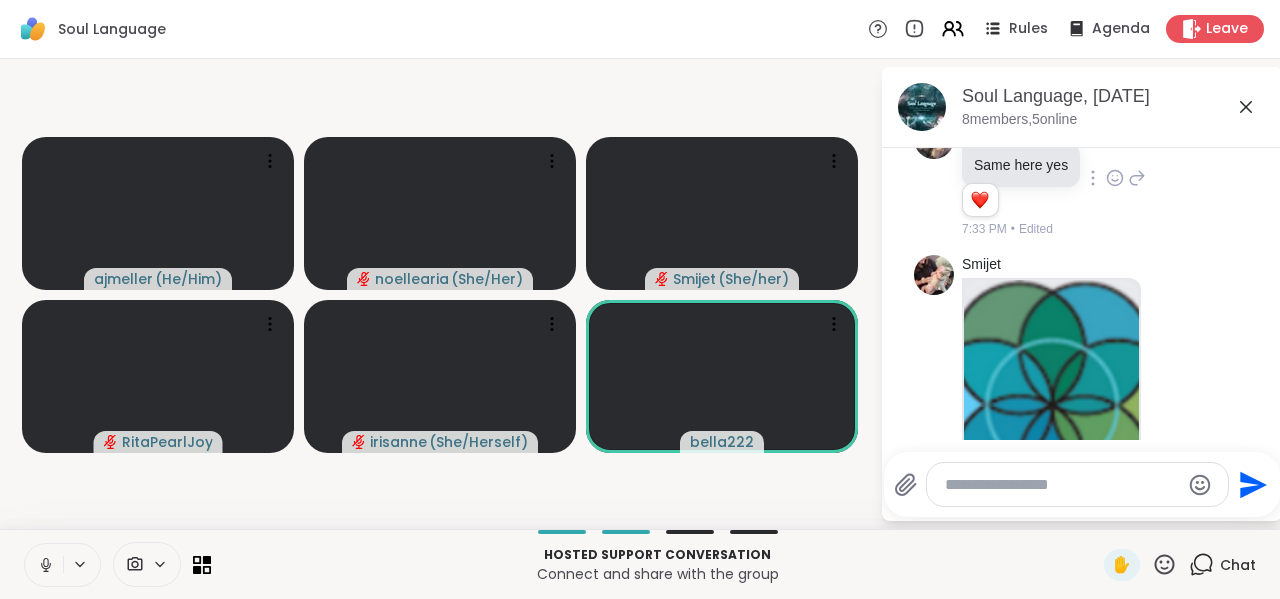 click 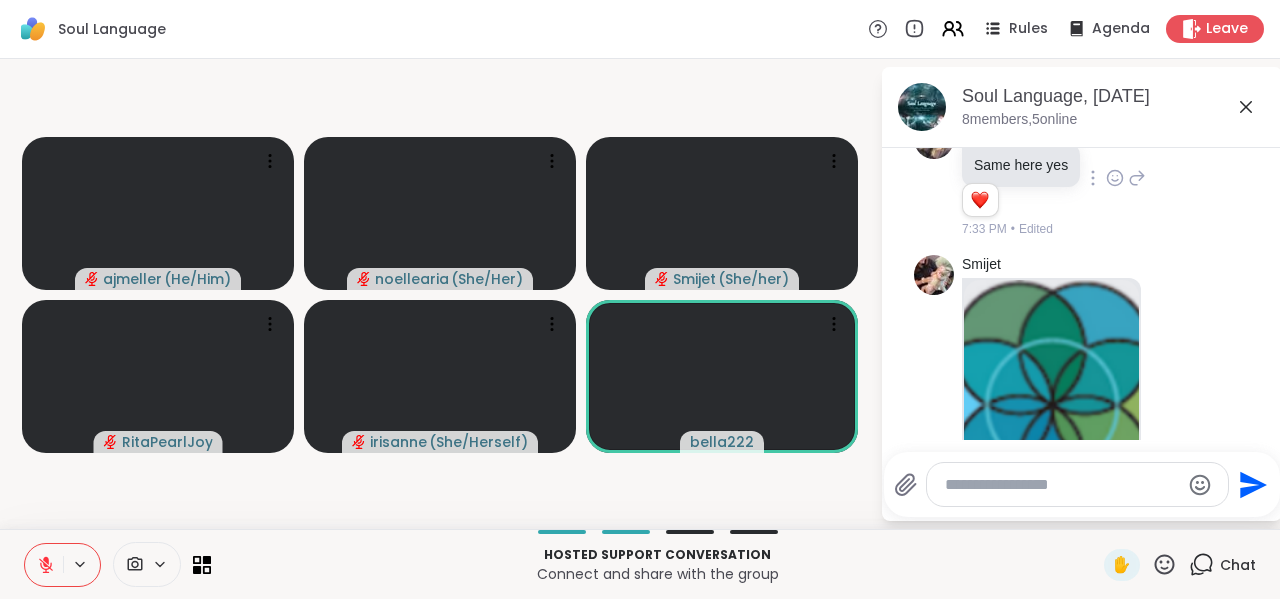 click 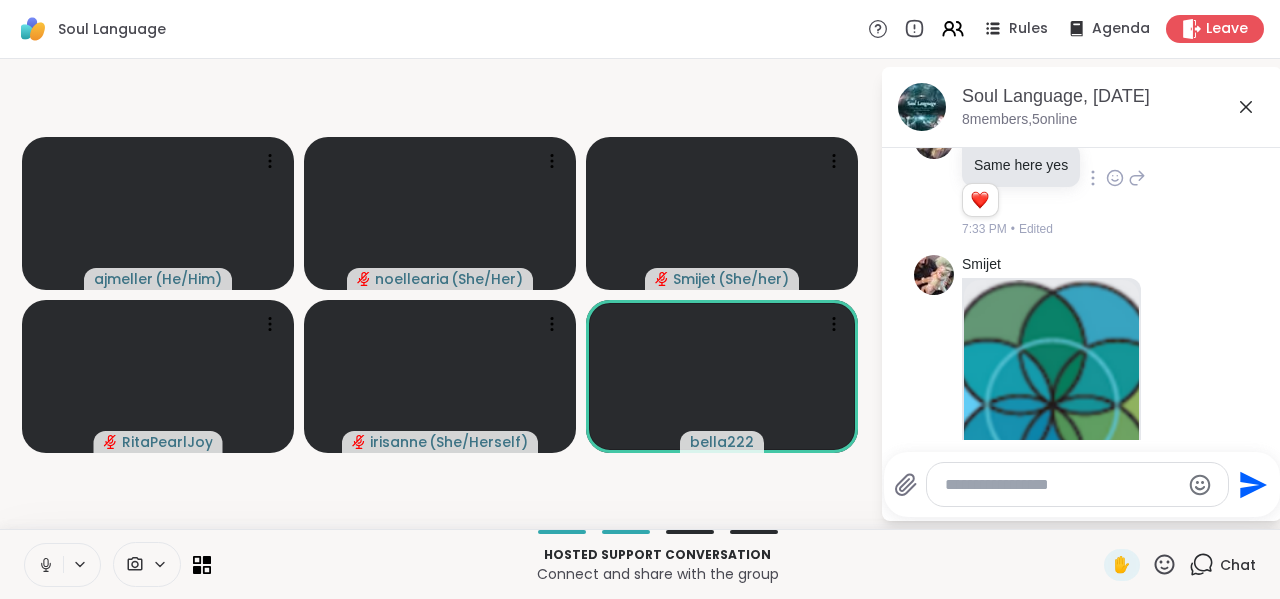 click 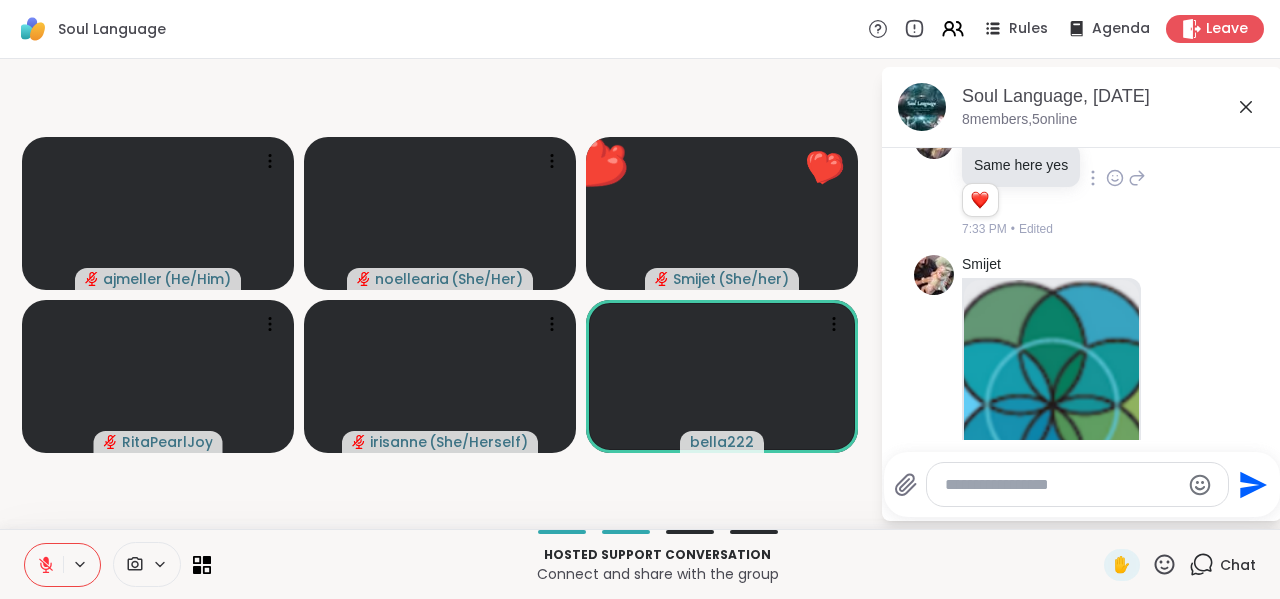 click 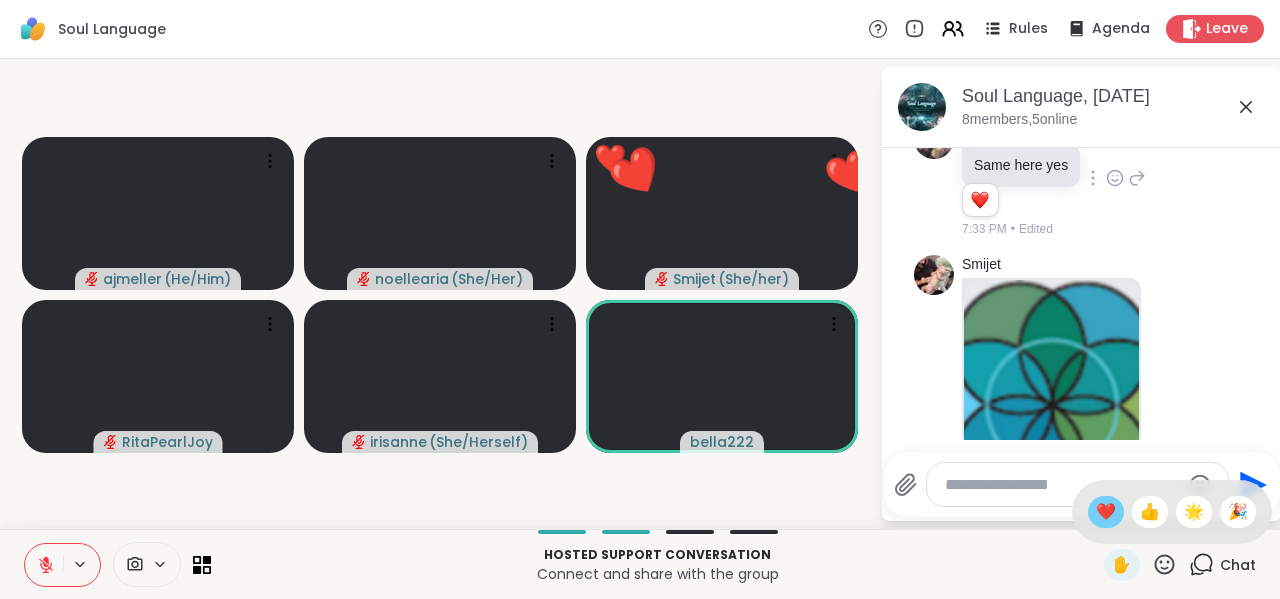 click on "❤️" at bounding box center [1106, 512] 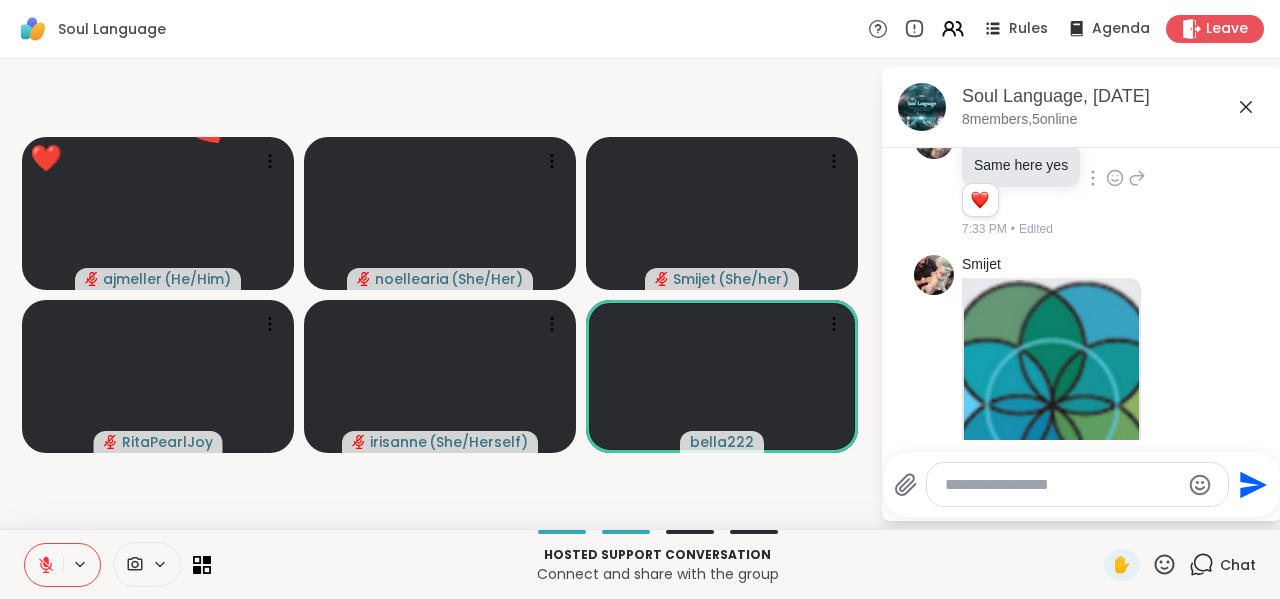 click at bounding box center (44, 565) 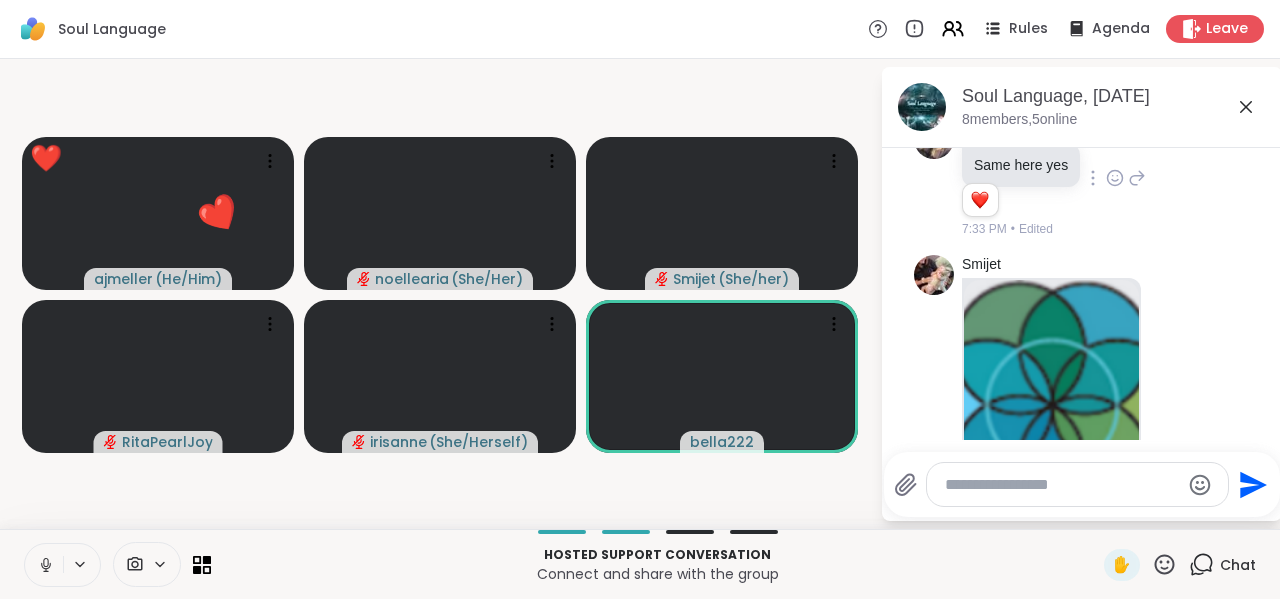 click 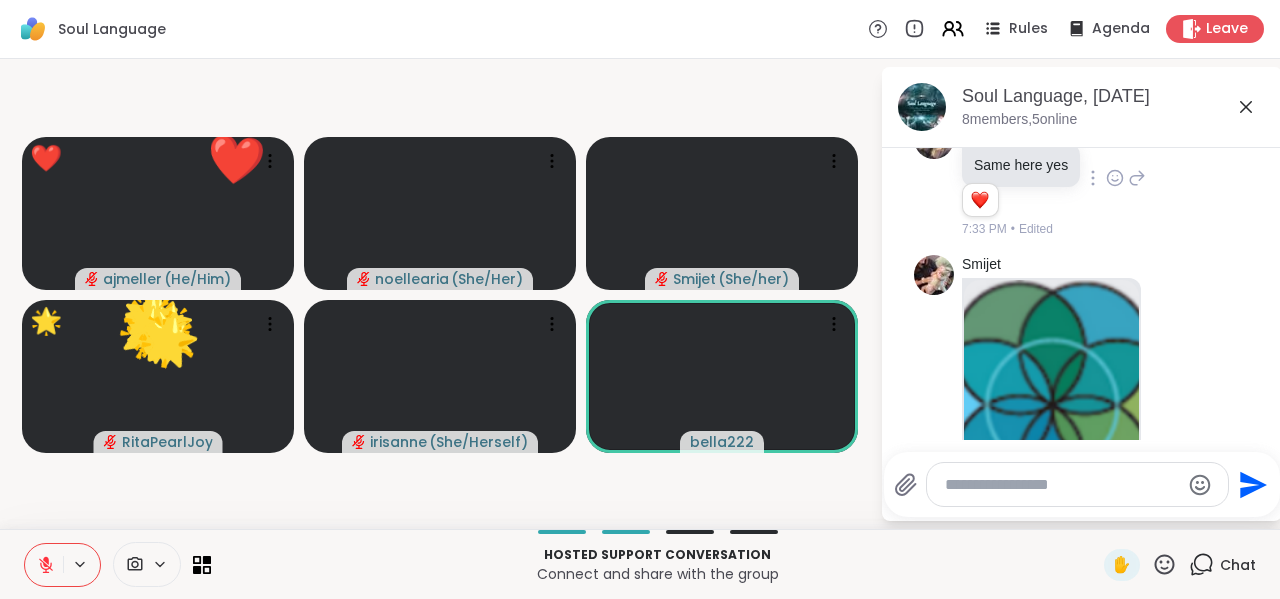 click 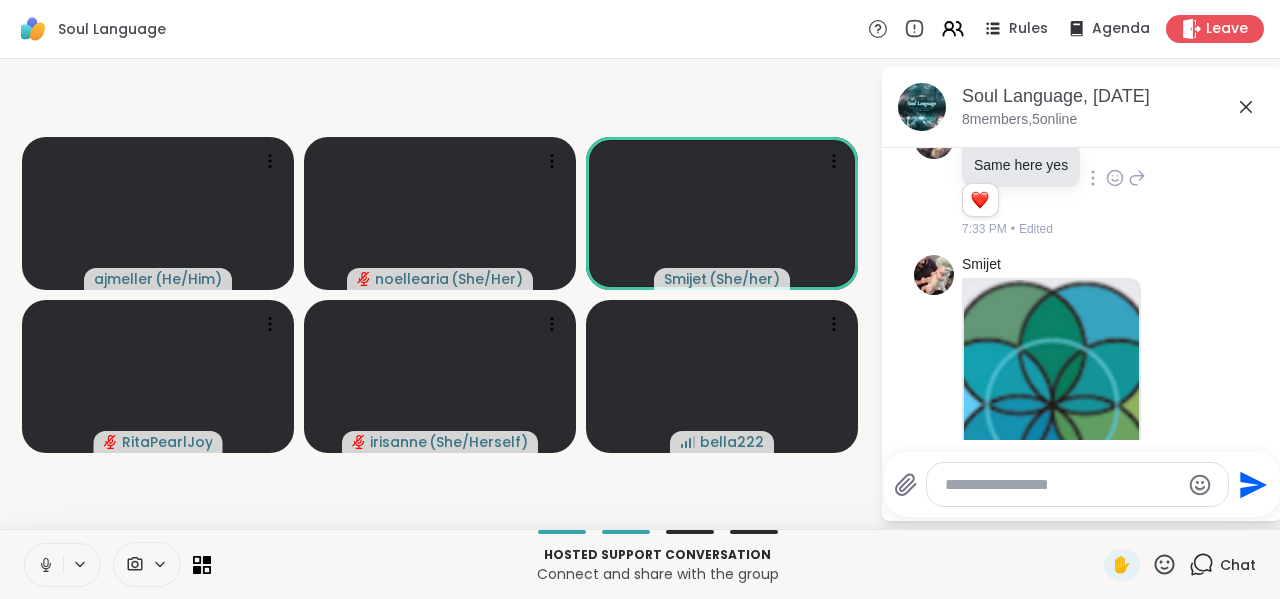 click 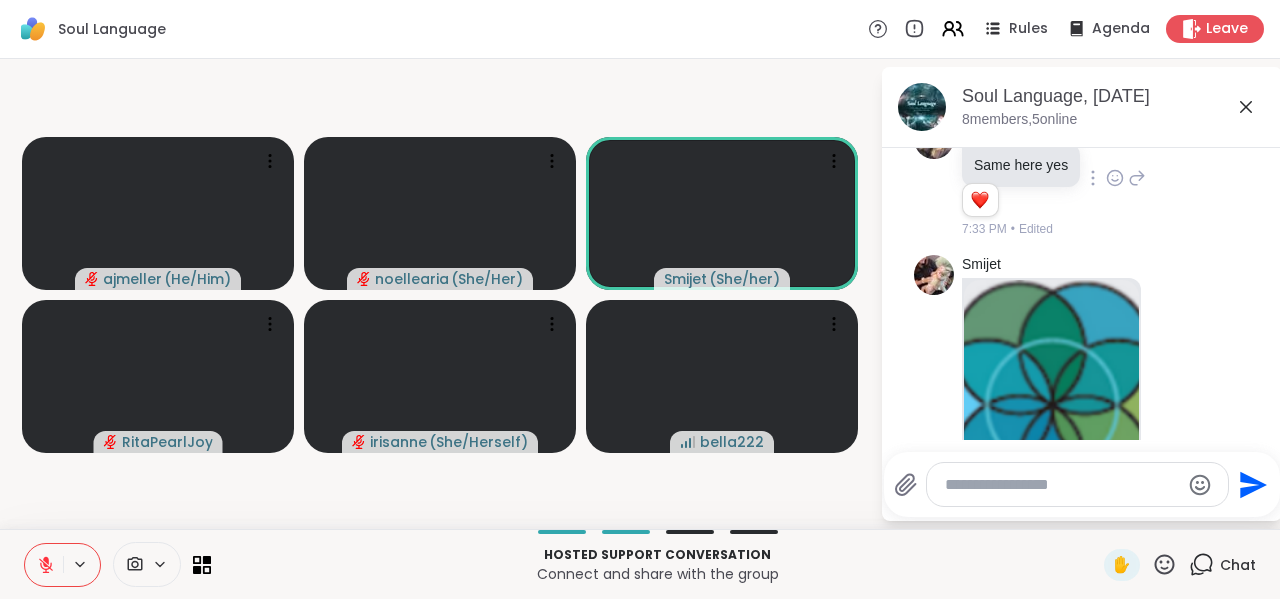 click 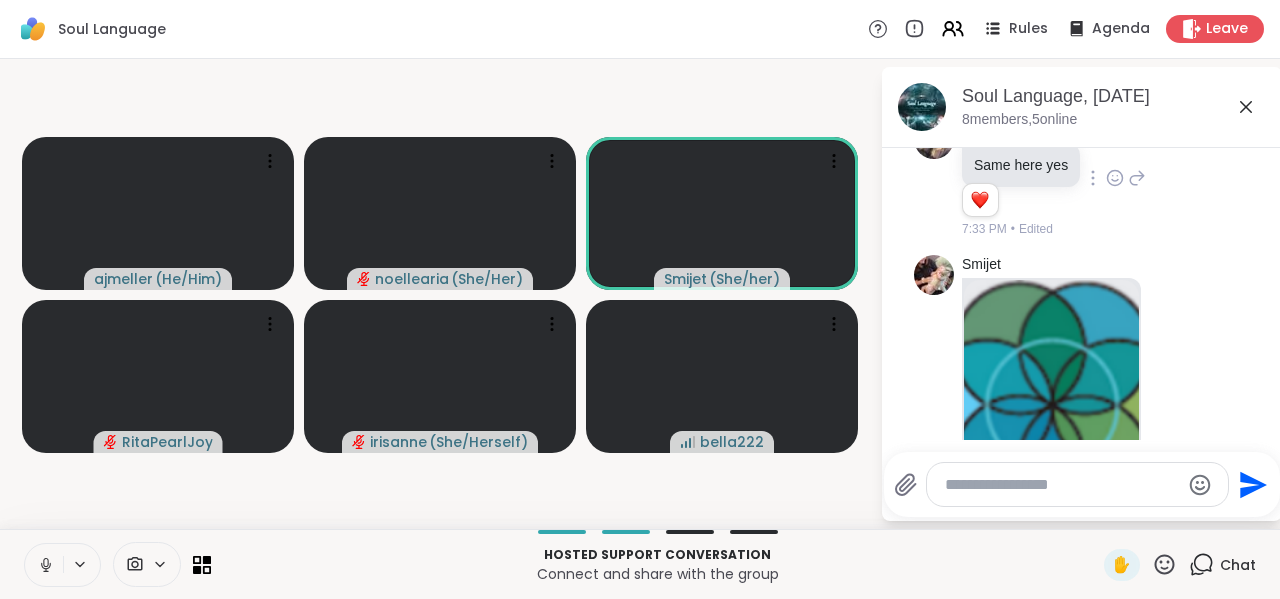 click 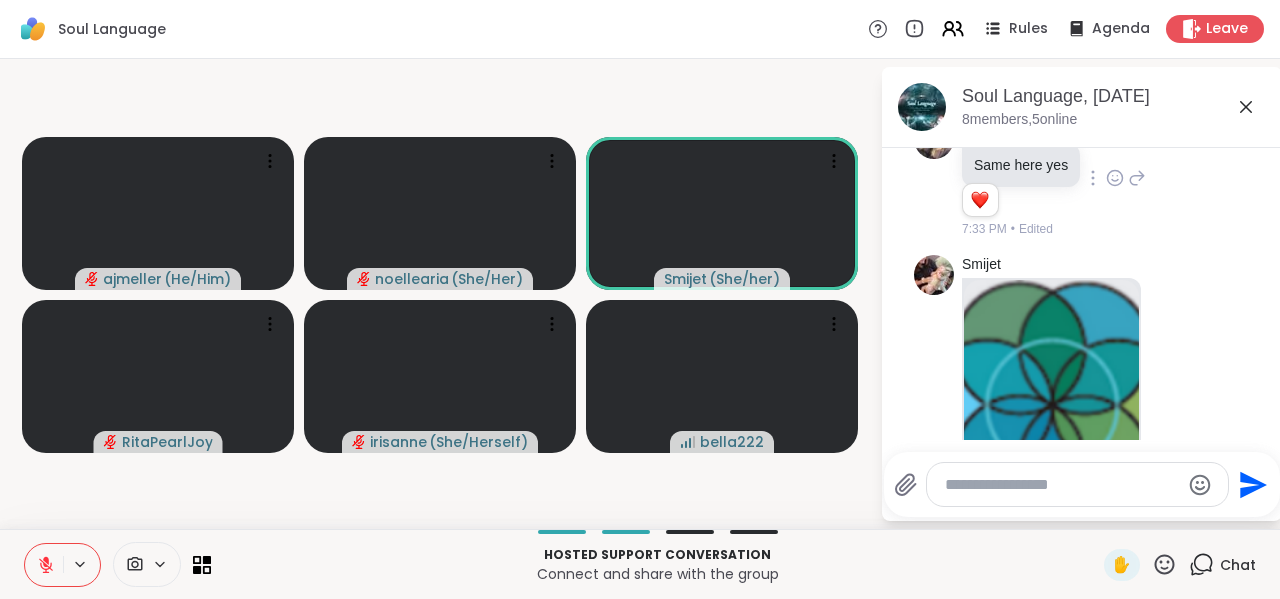 click 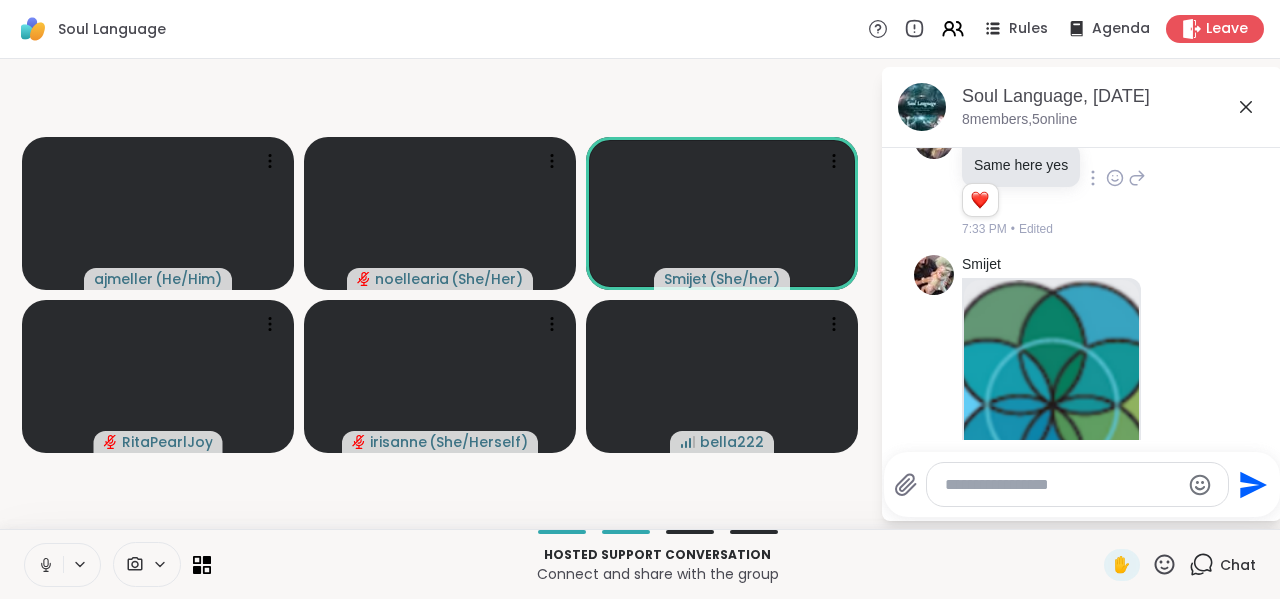 click 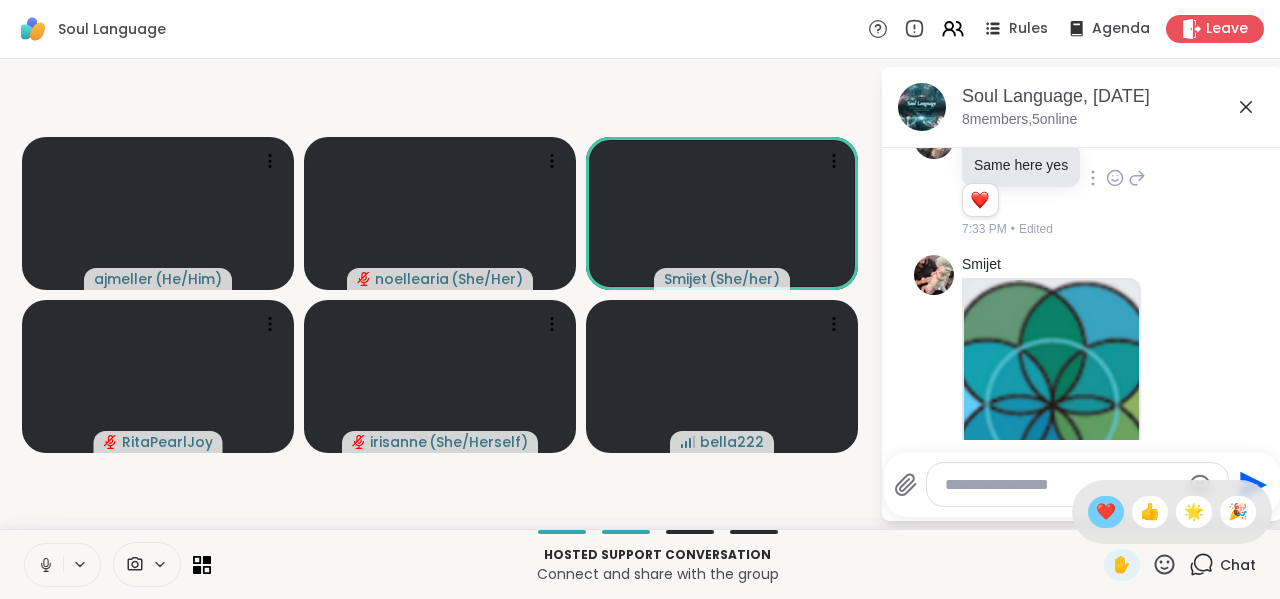 click on "❤️" at bounding box center [1106, 512] 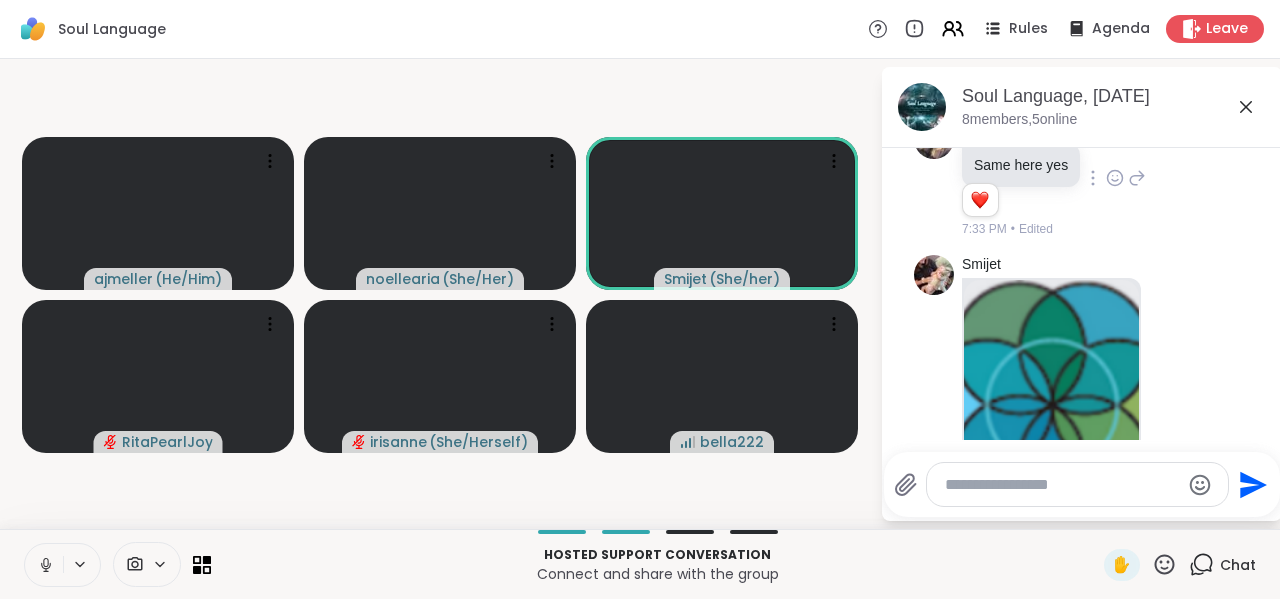 click 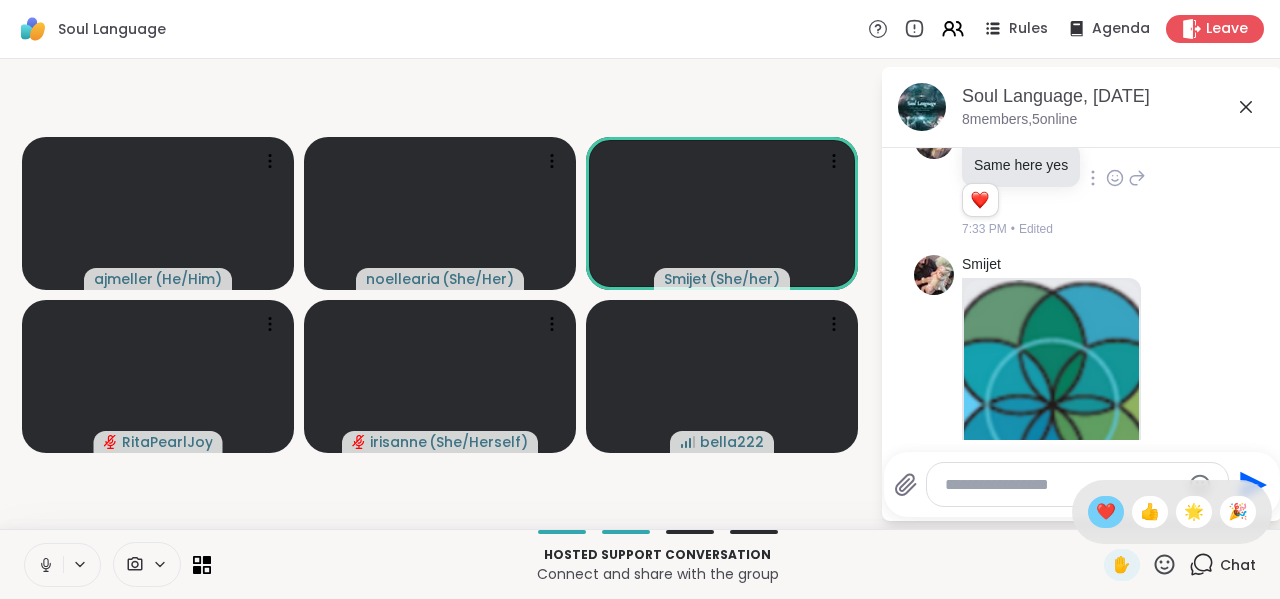 click on "❤️" at bounding box center (1106, 512) 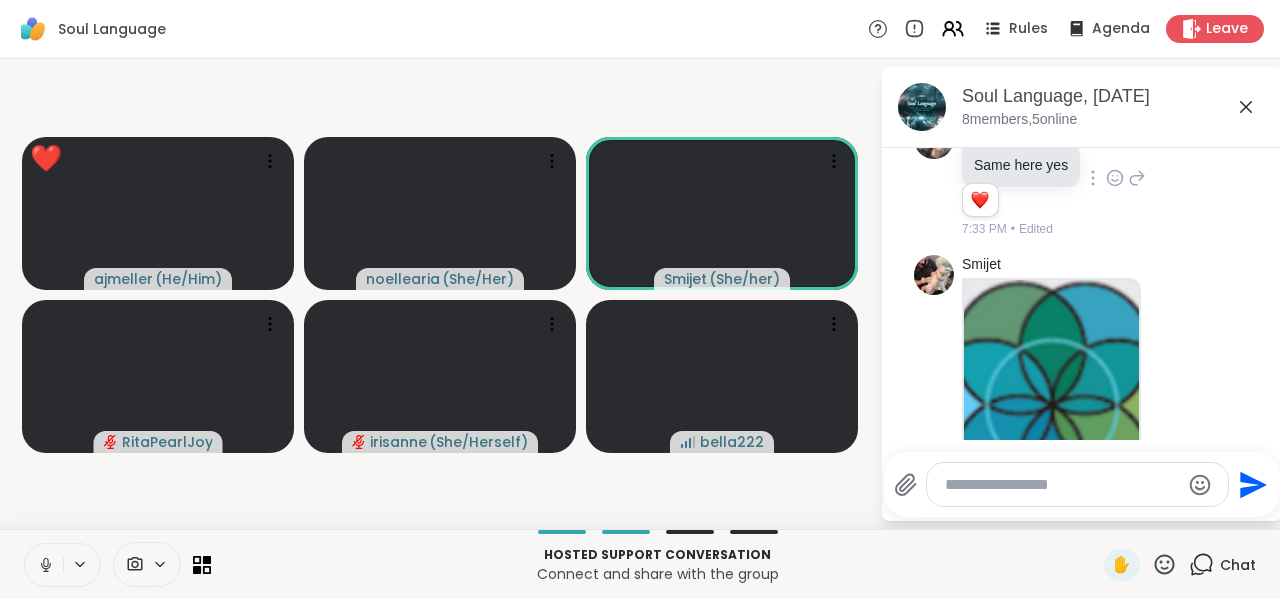 click at bounding box center [44, 565] 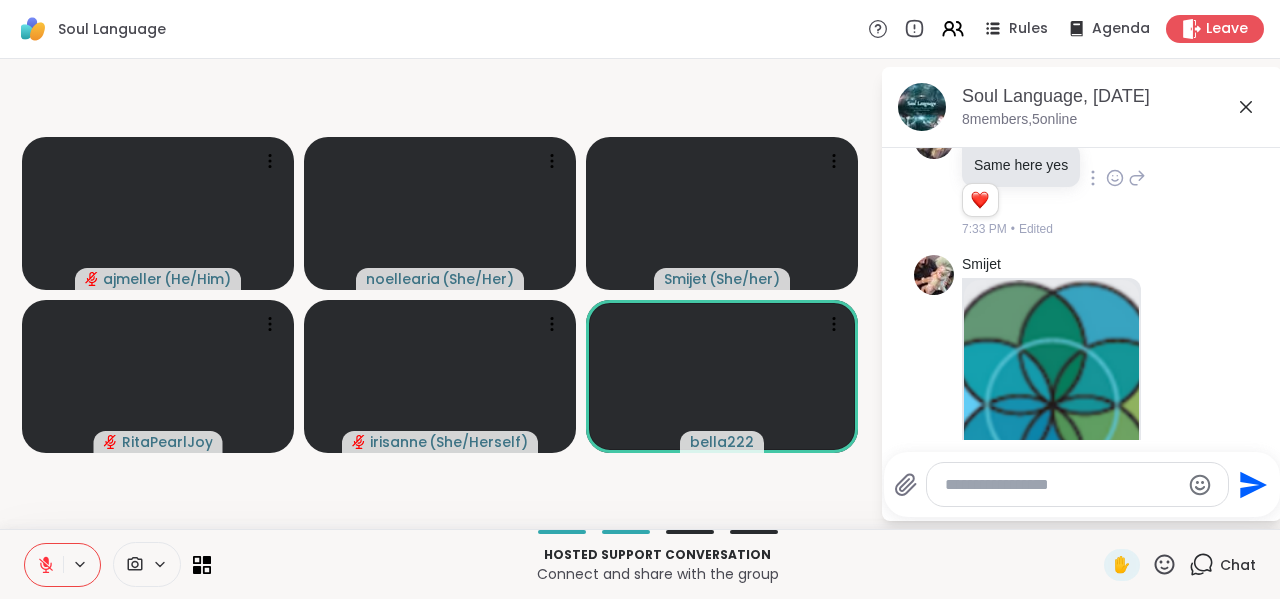 click 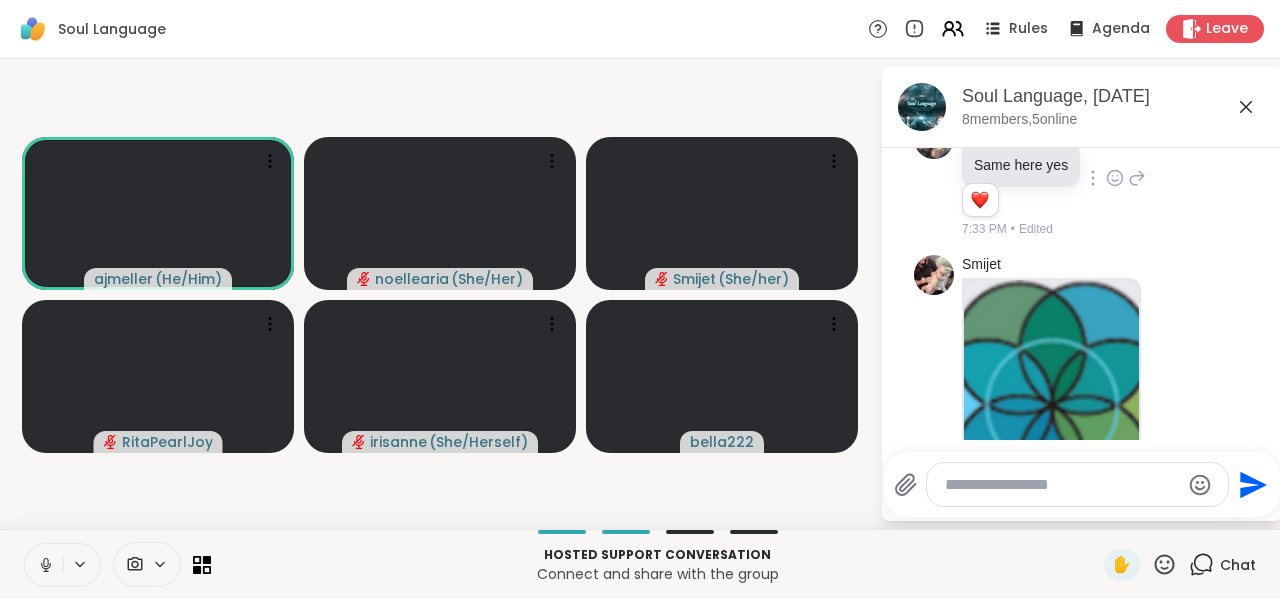 click 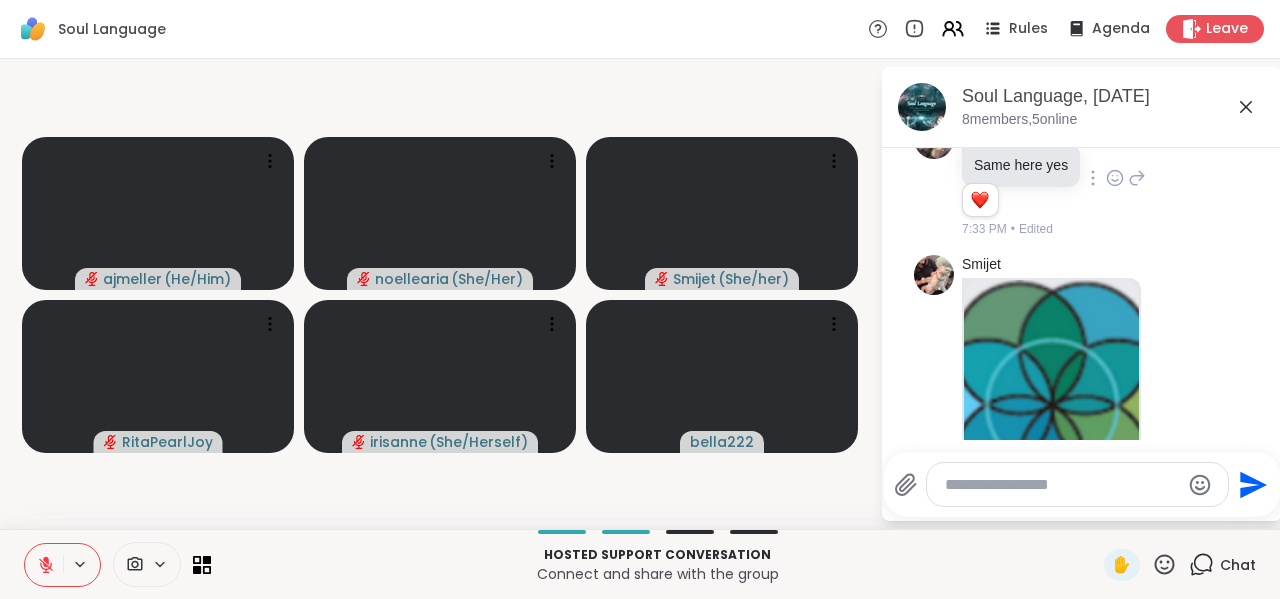 click 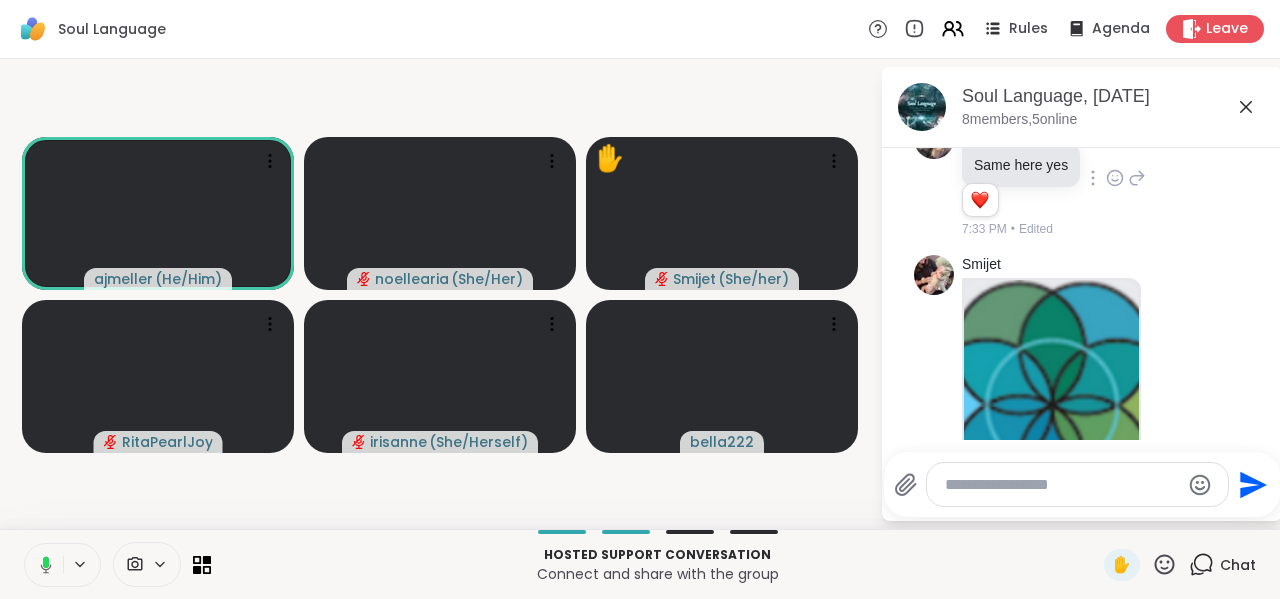 click 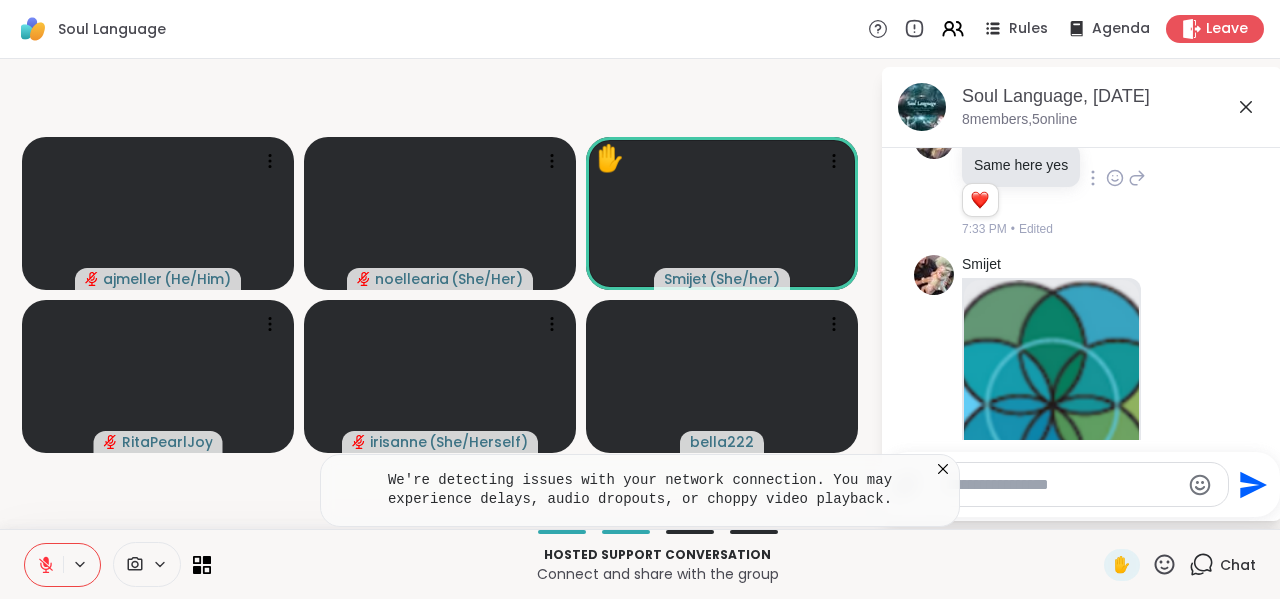click 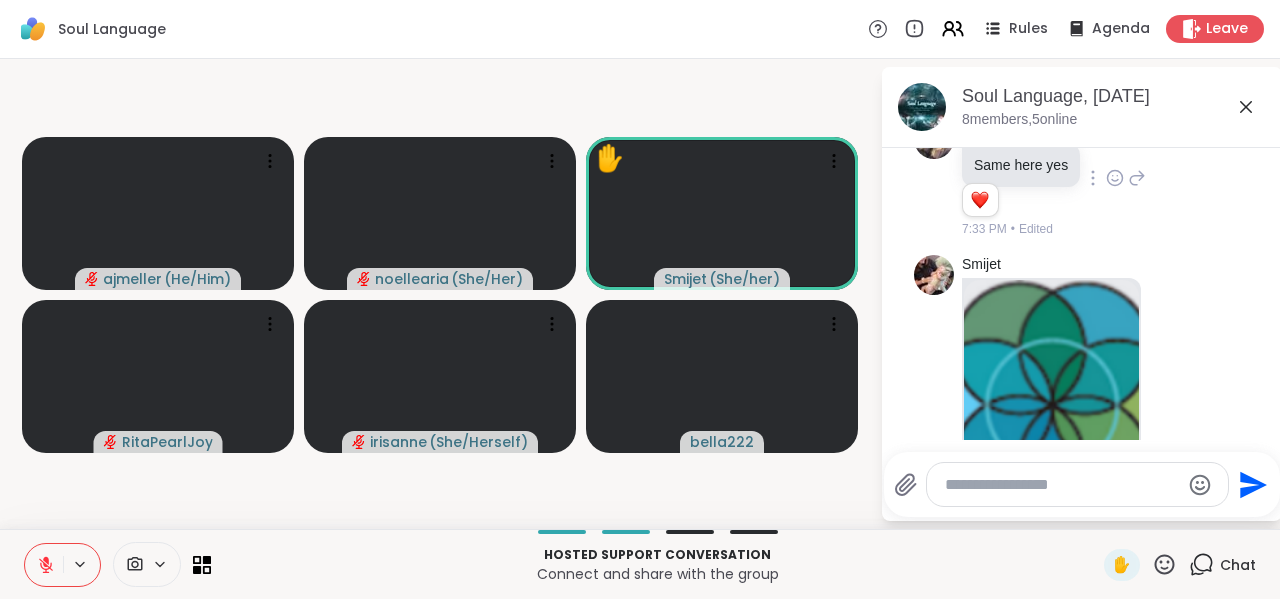 click on "ajmeller ( He/Him ) noellearia ( She/Her ) ✋ [PERSON_NAME] ( She/her ) RitaPearlJoy irisanne ( She/Herself ) bella222" at bounding box center (440, 294) 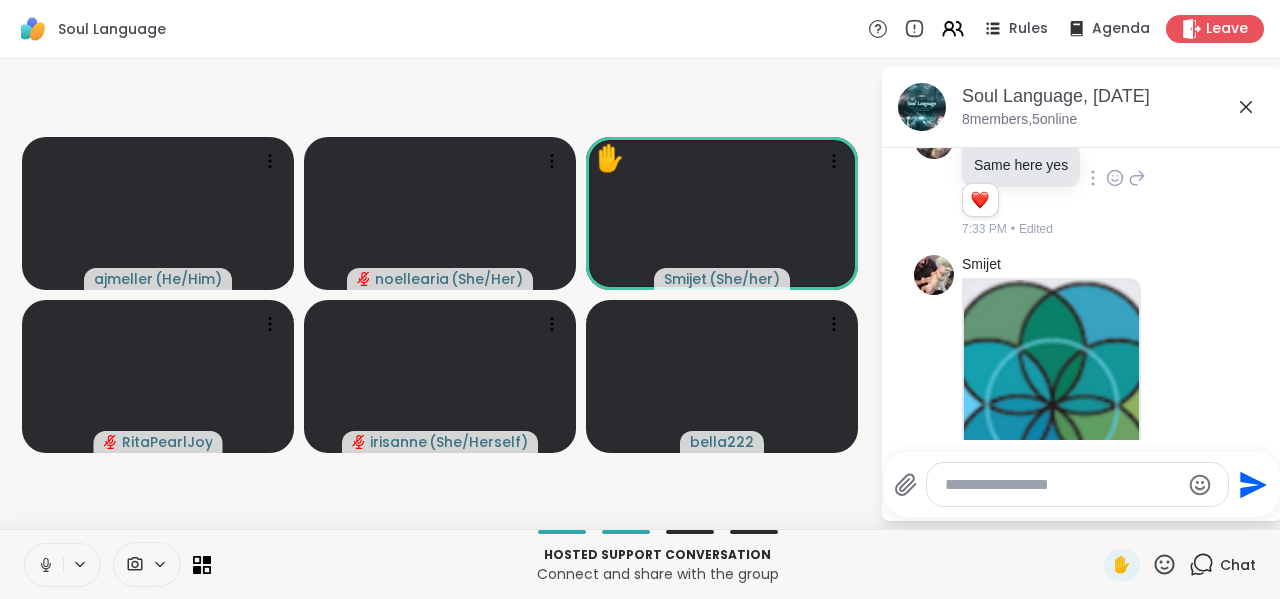 click at bounding box center [1062, 485] 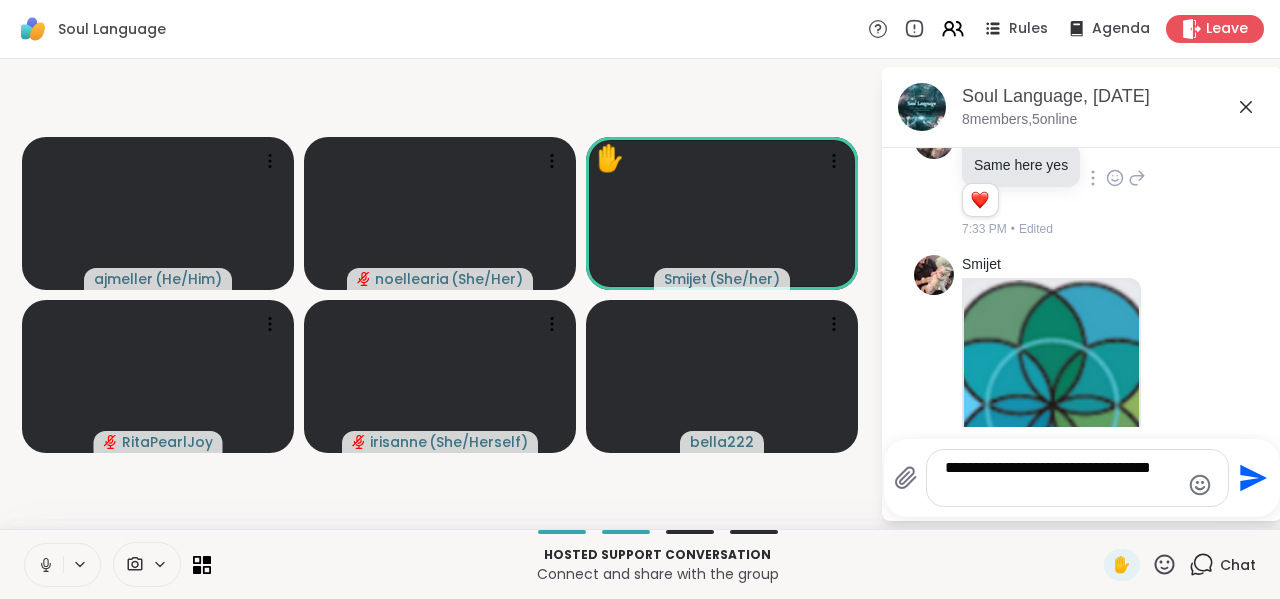 type on "**********" 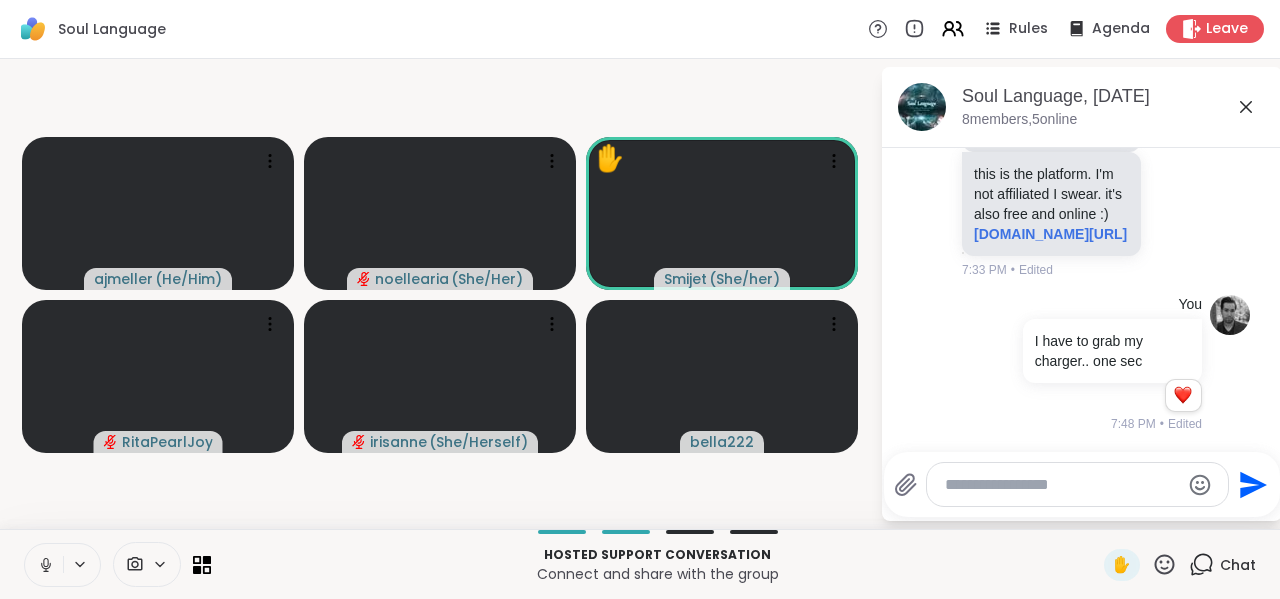 scroll, scrollTop: 3162, scrollLeft: 0, axis: vertical 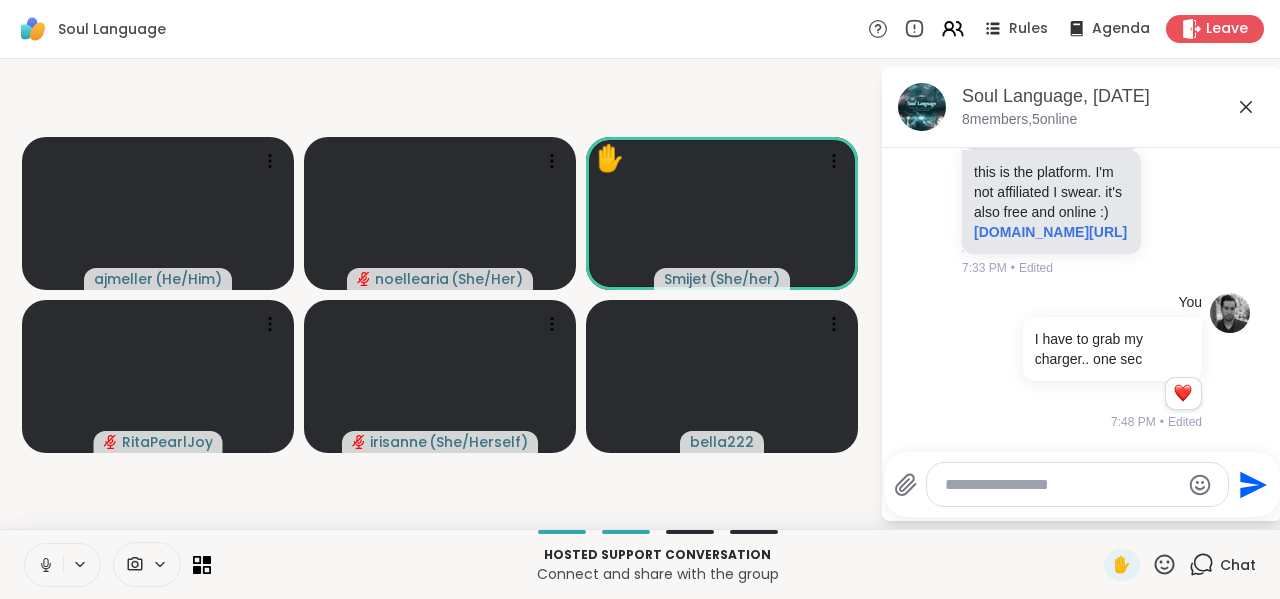 click 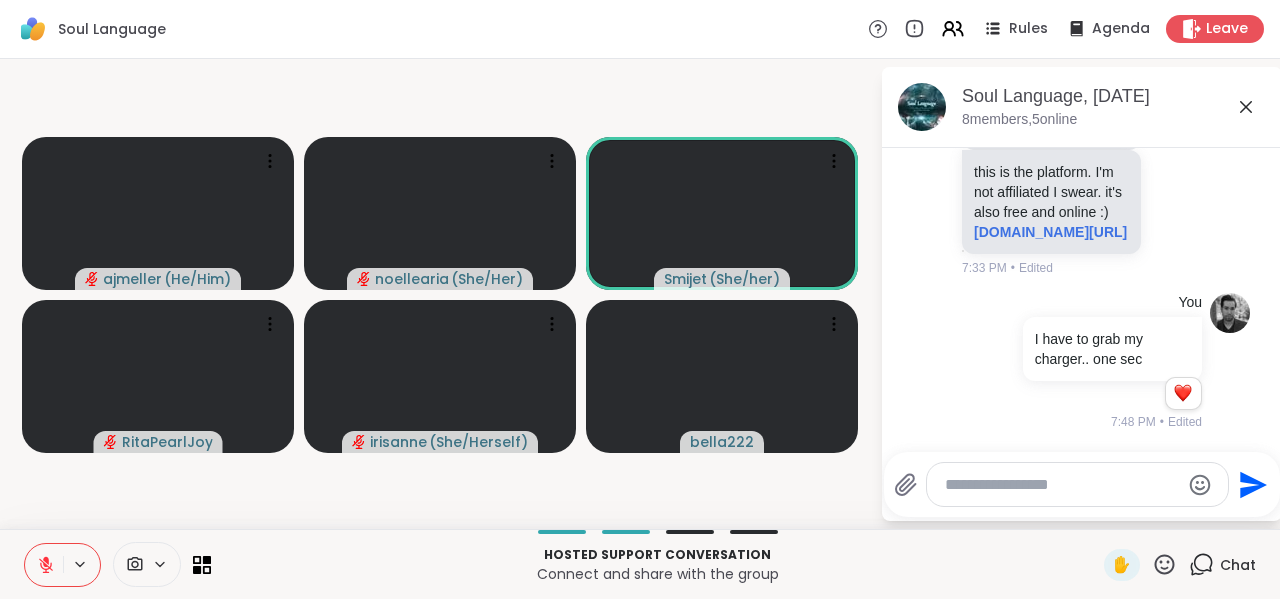 click at bounding box center [1062, 485] 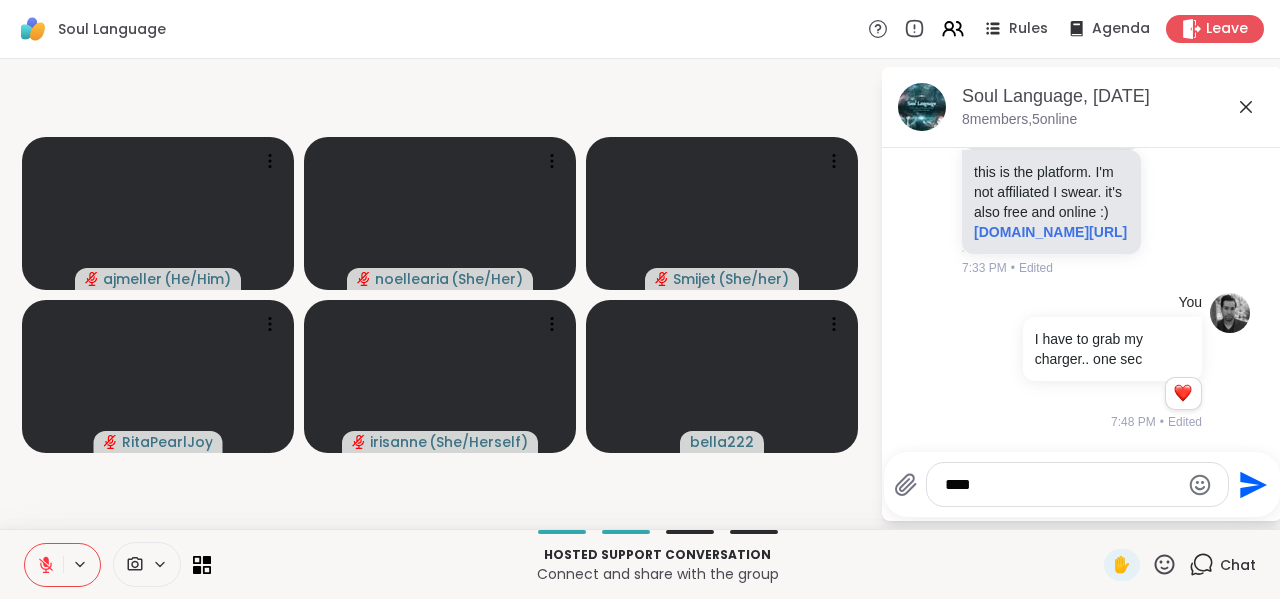 type on "*****" 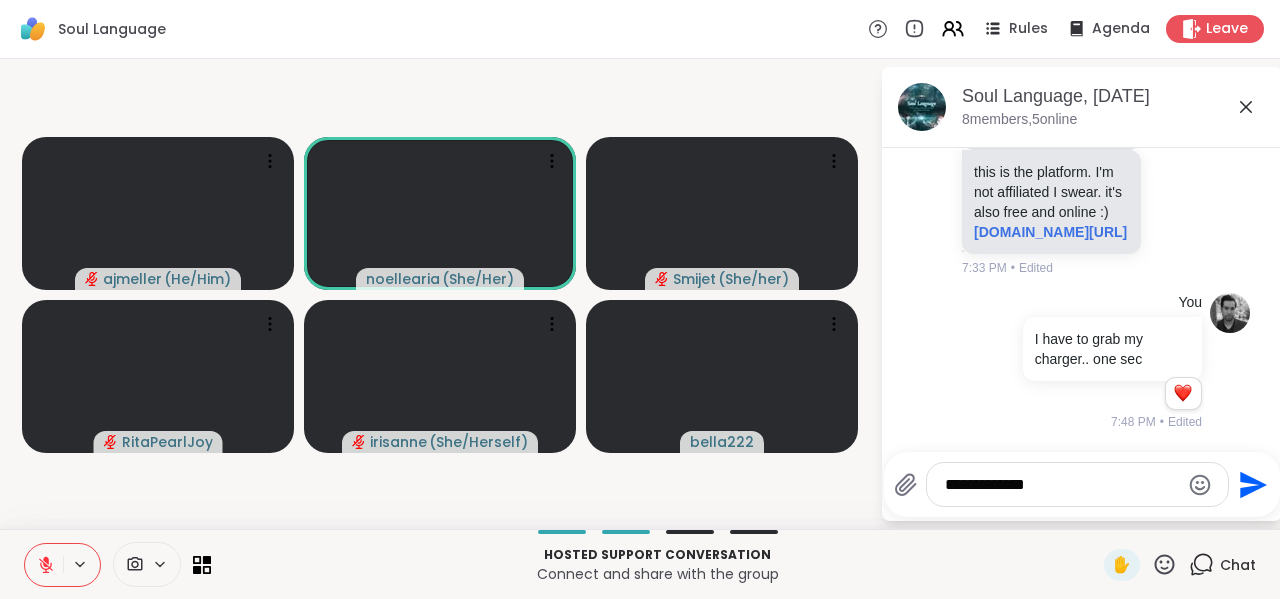 type on "**********" 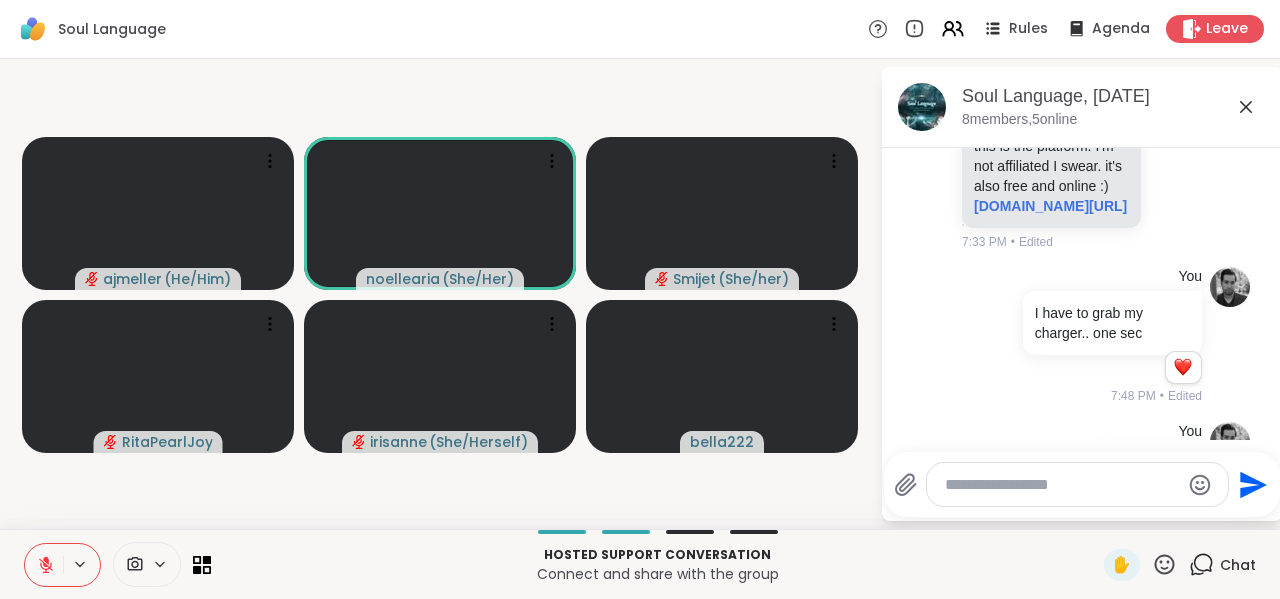 scroll, scrollTop: 3268, scrollLeft: 0, axis: vertical 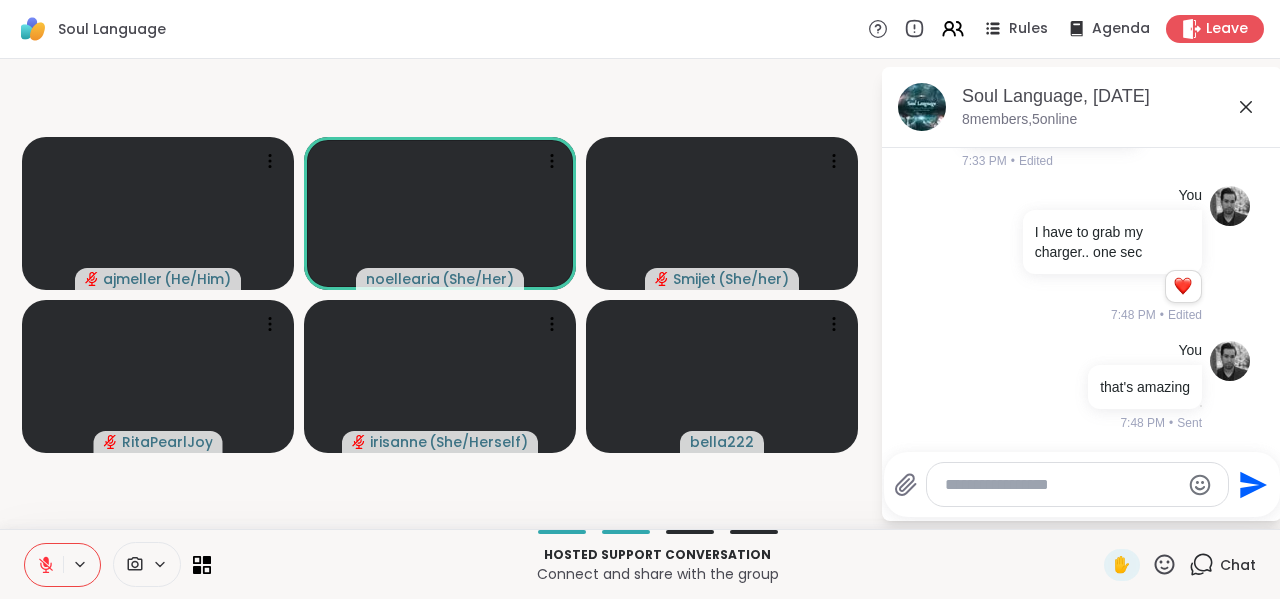 click 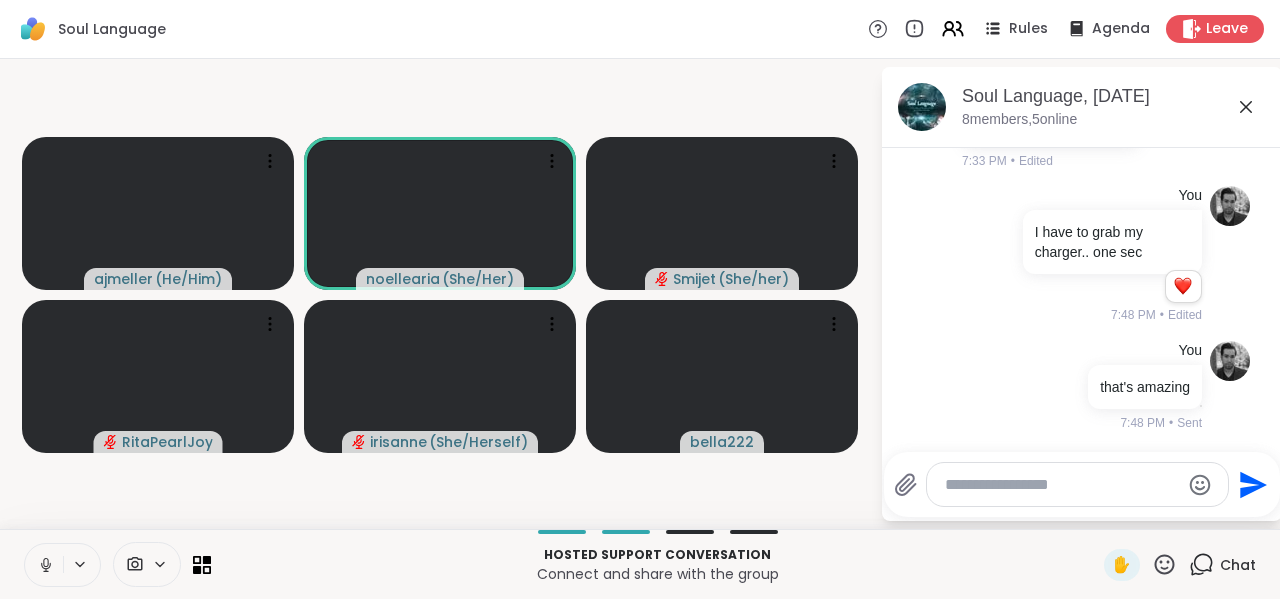 click 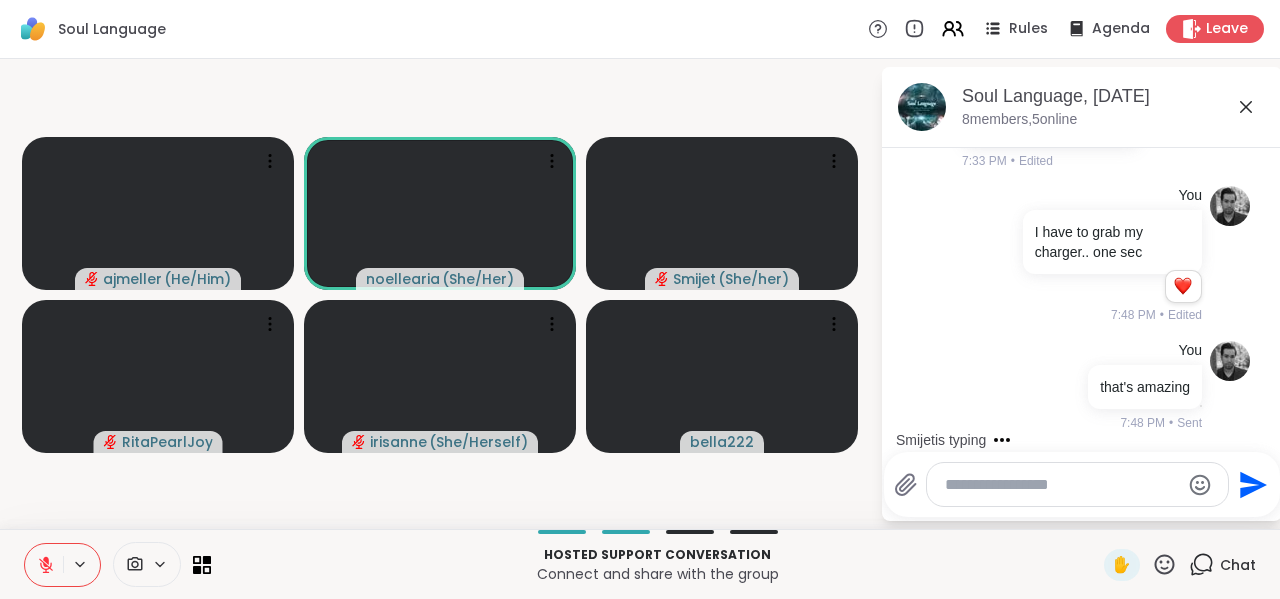 click 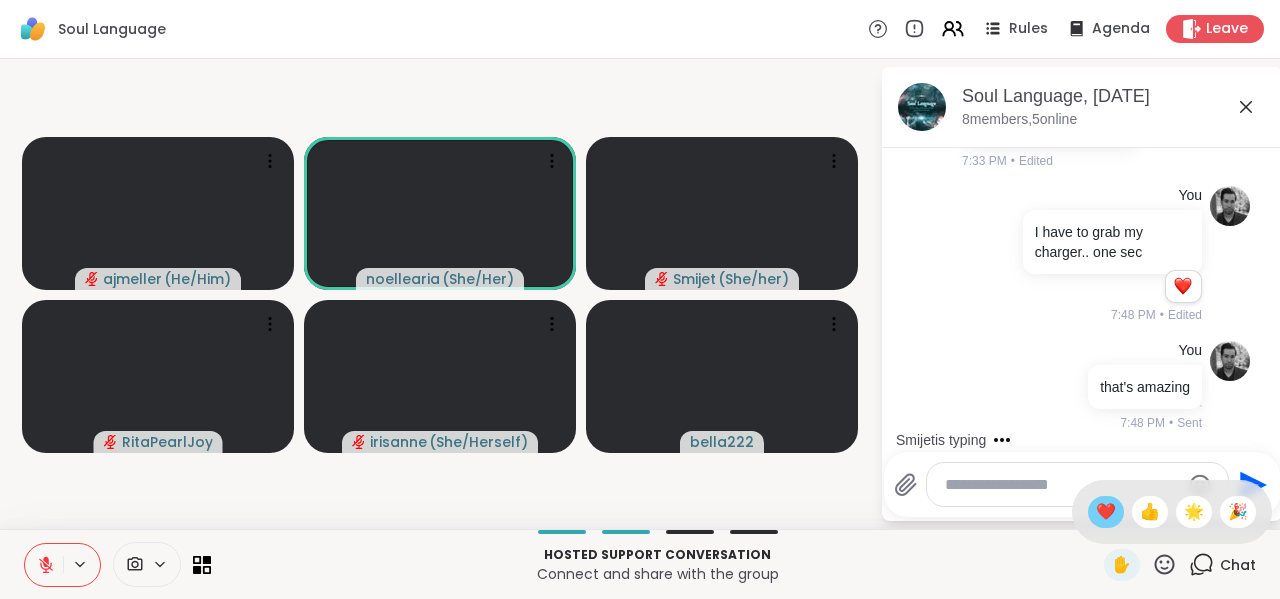 click on "❤️" at bounding box center (1106, 512) 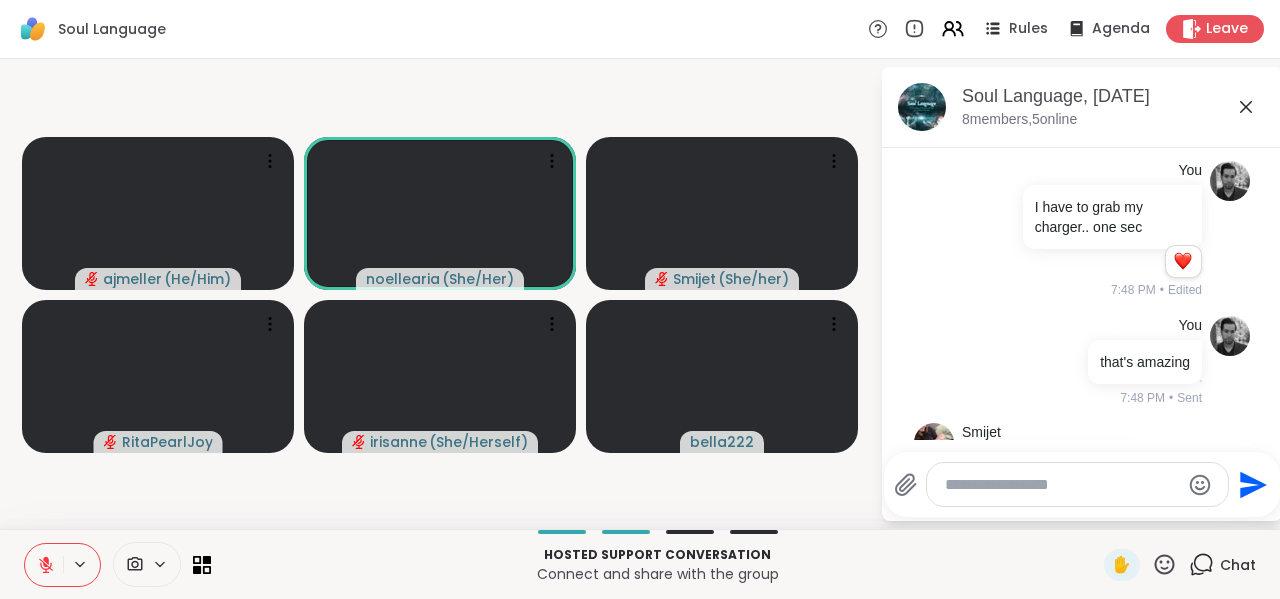 scroll, scrollTop: 3434, scrollLeft: 0, axis: vertical 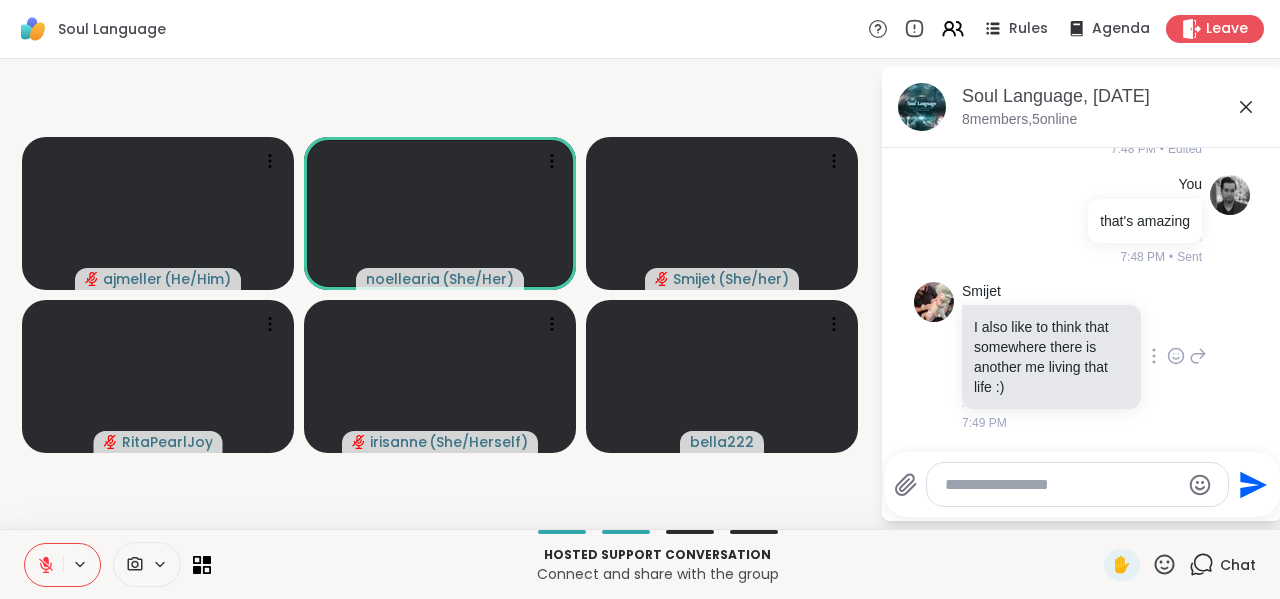click 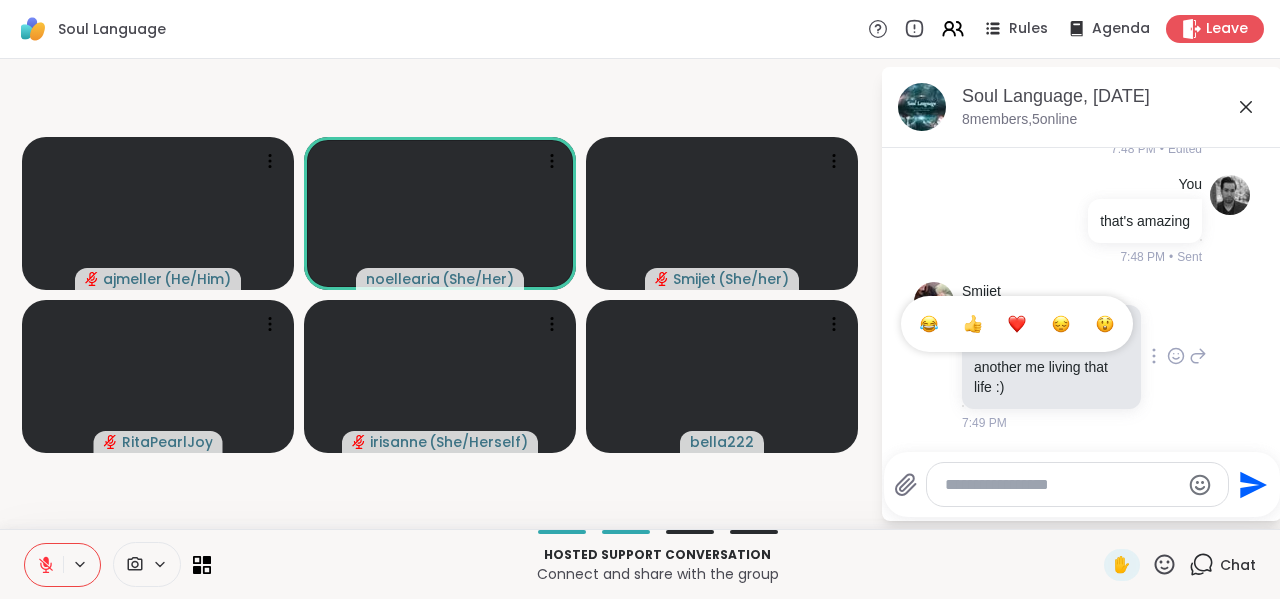 click at bounding box center [1017, 324] 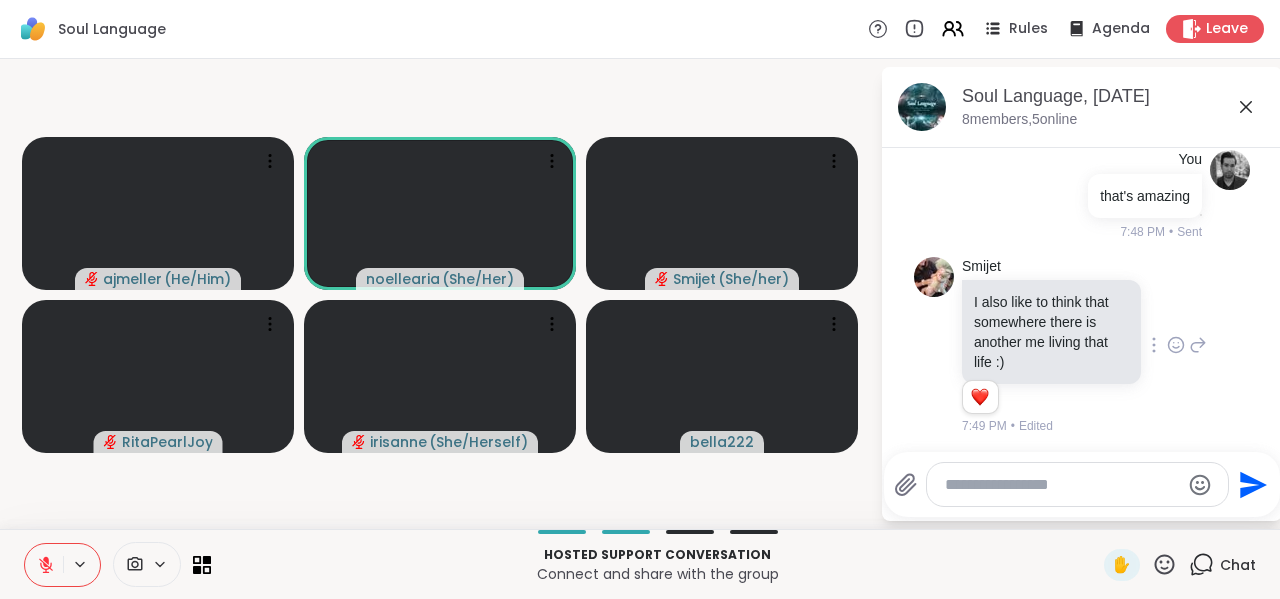 scroll, scrollTop: 3462, scrollLeft: 0, axis: vertical 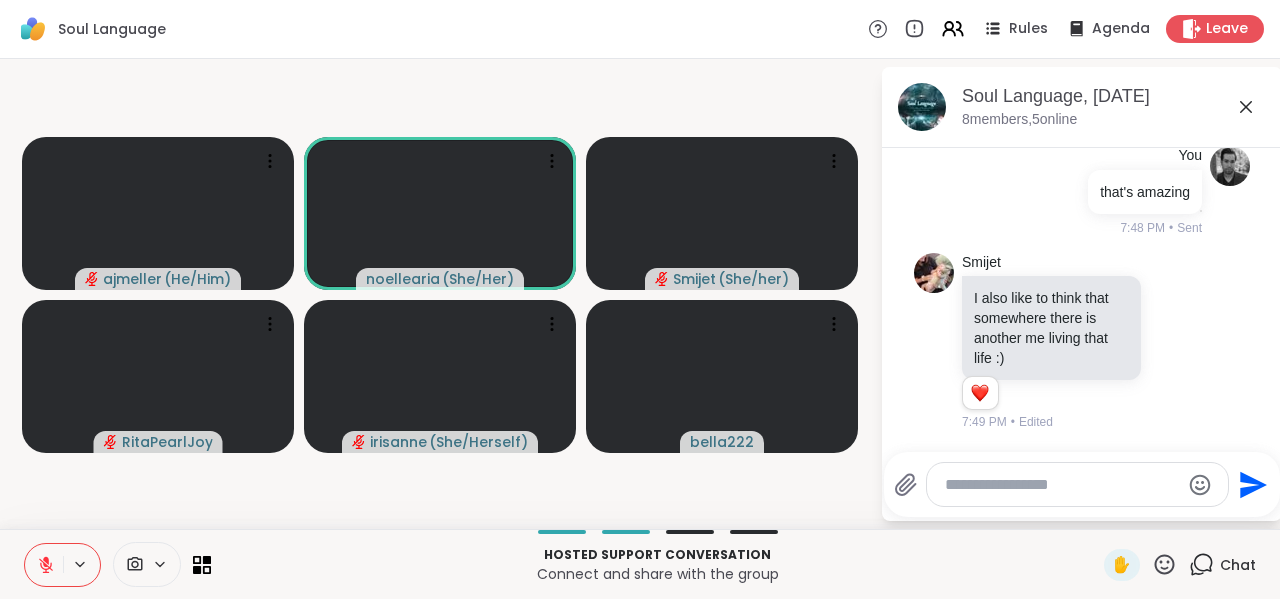 click at bounding box center [1062, 485] 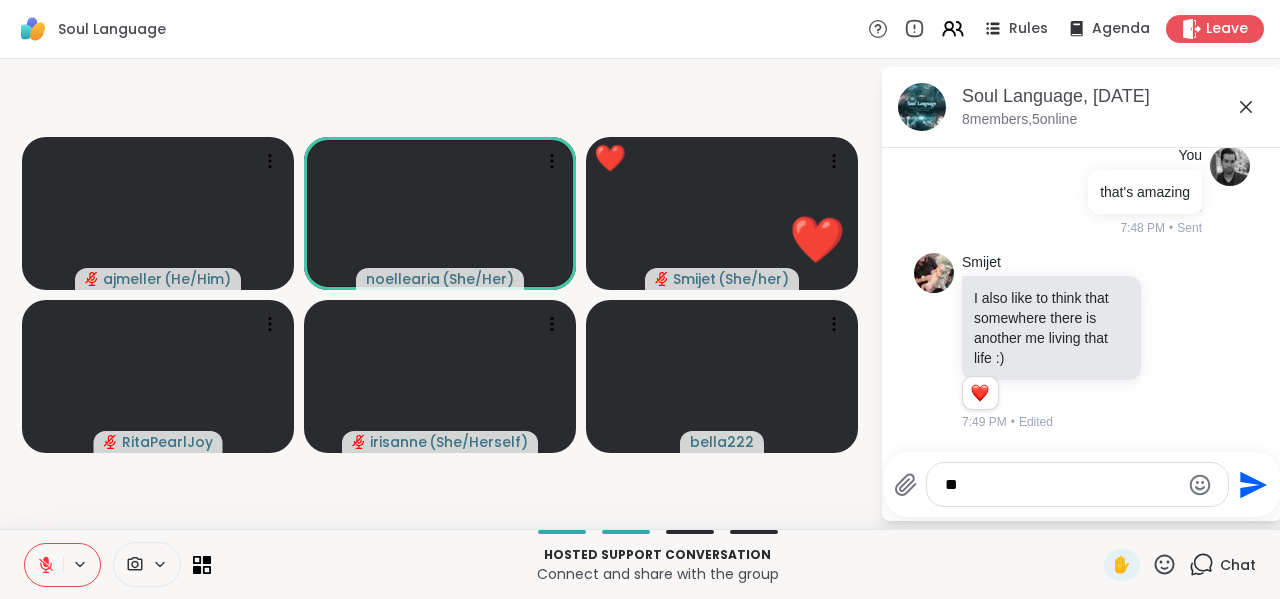 type on "*" 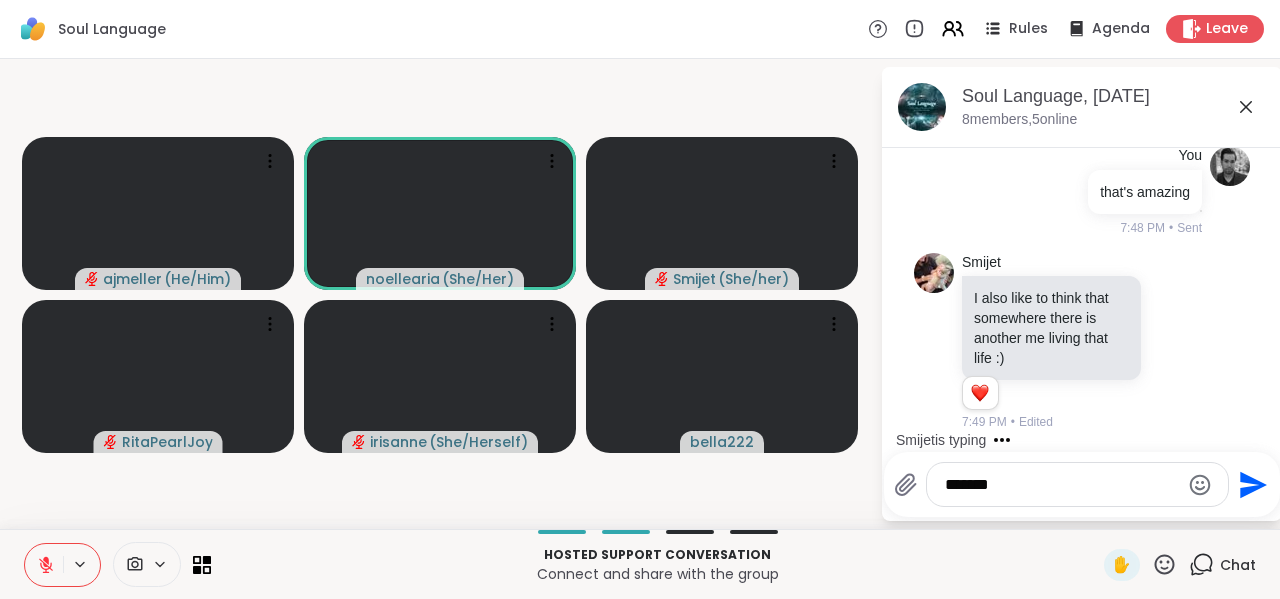 type on "********" 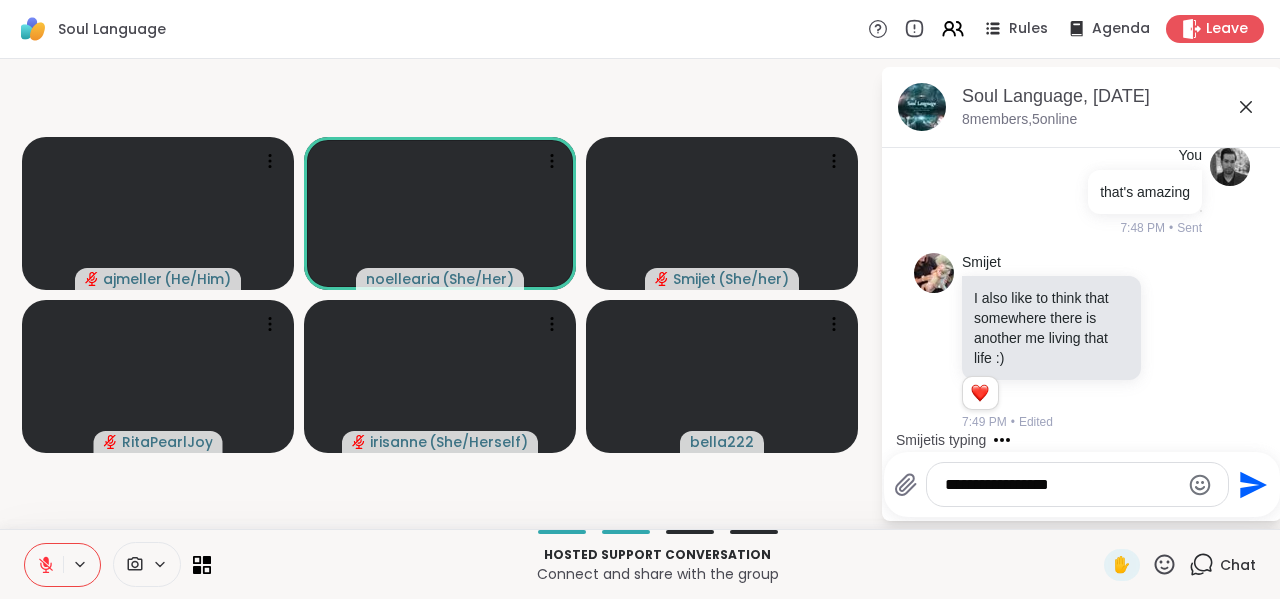 type on "**********" 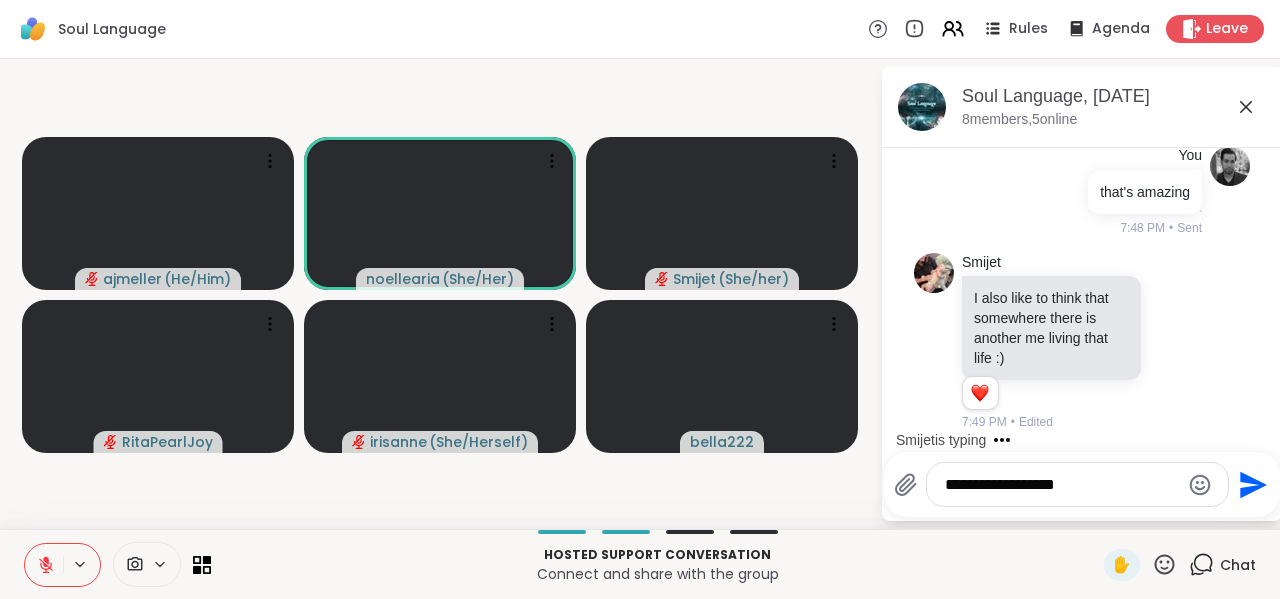 type 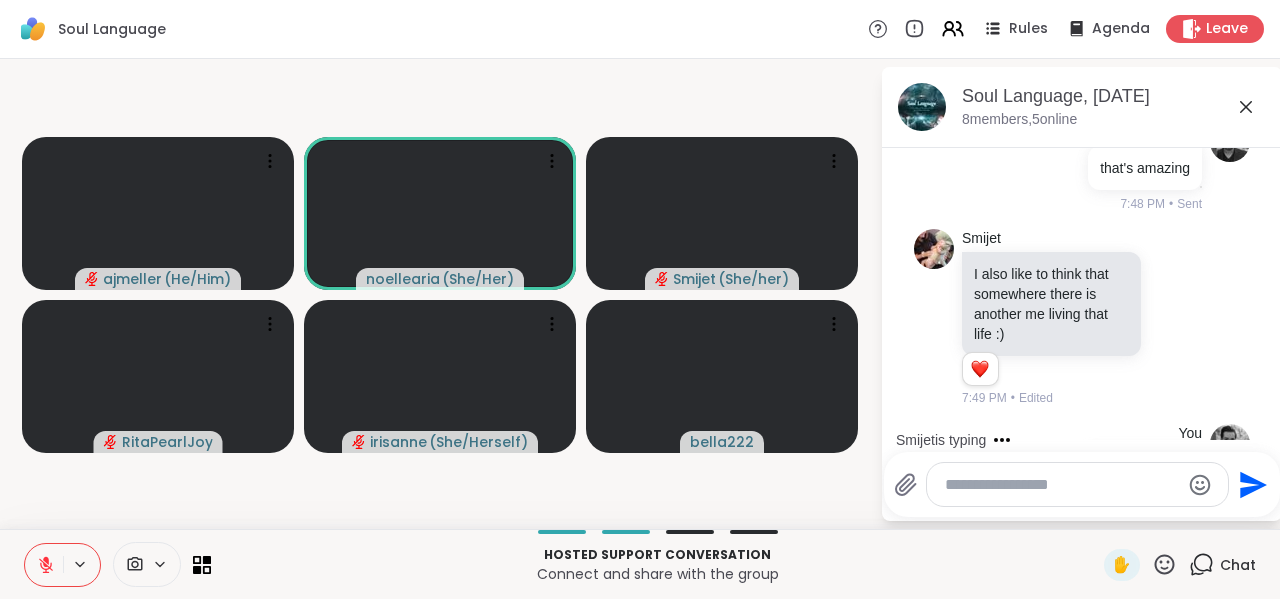 scroll, scrollTop: 3568, scrollLeft: 0, axis: vertical 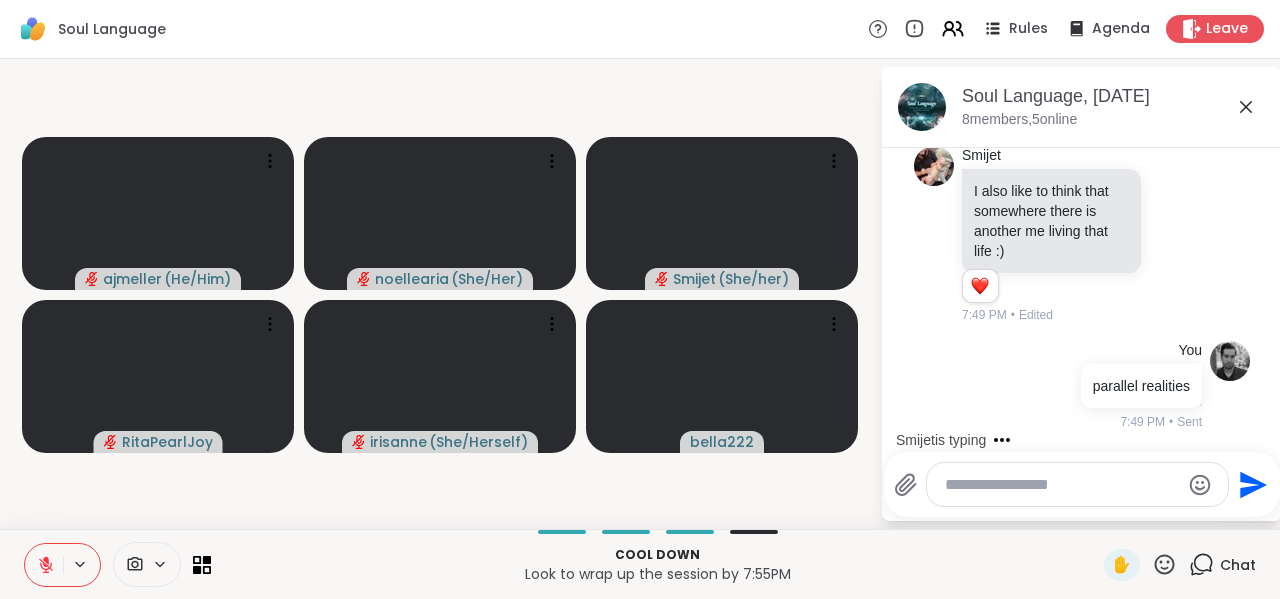 click 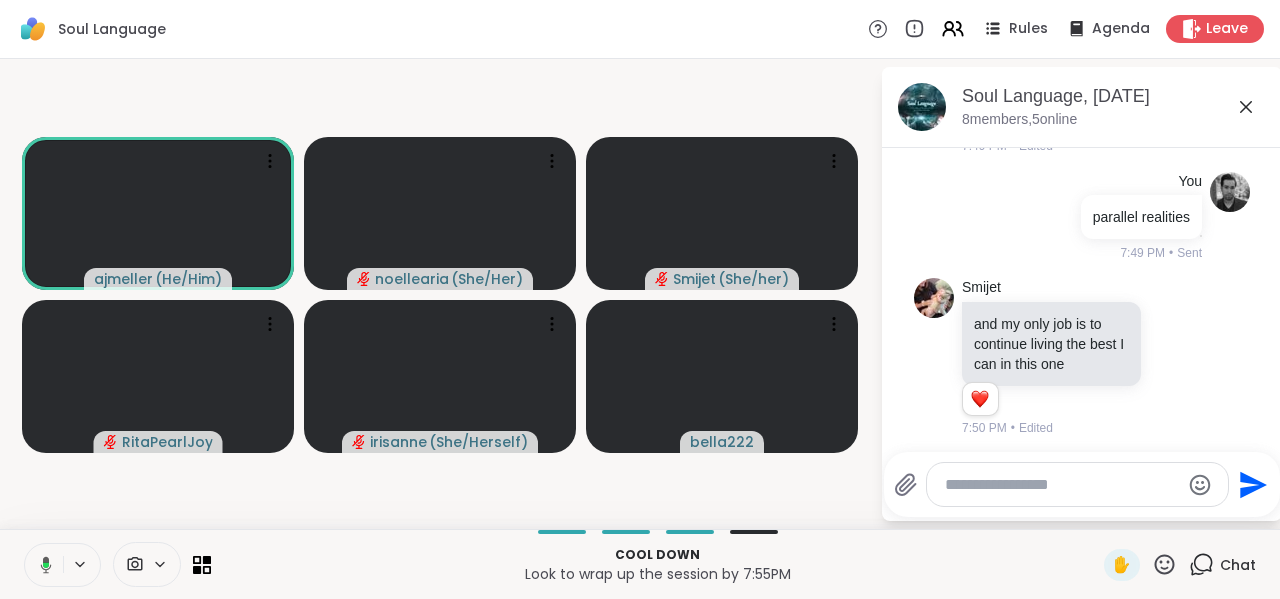 scroll, scrollTop: 3743, scrollLeft: 0, axis: vertical 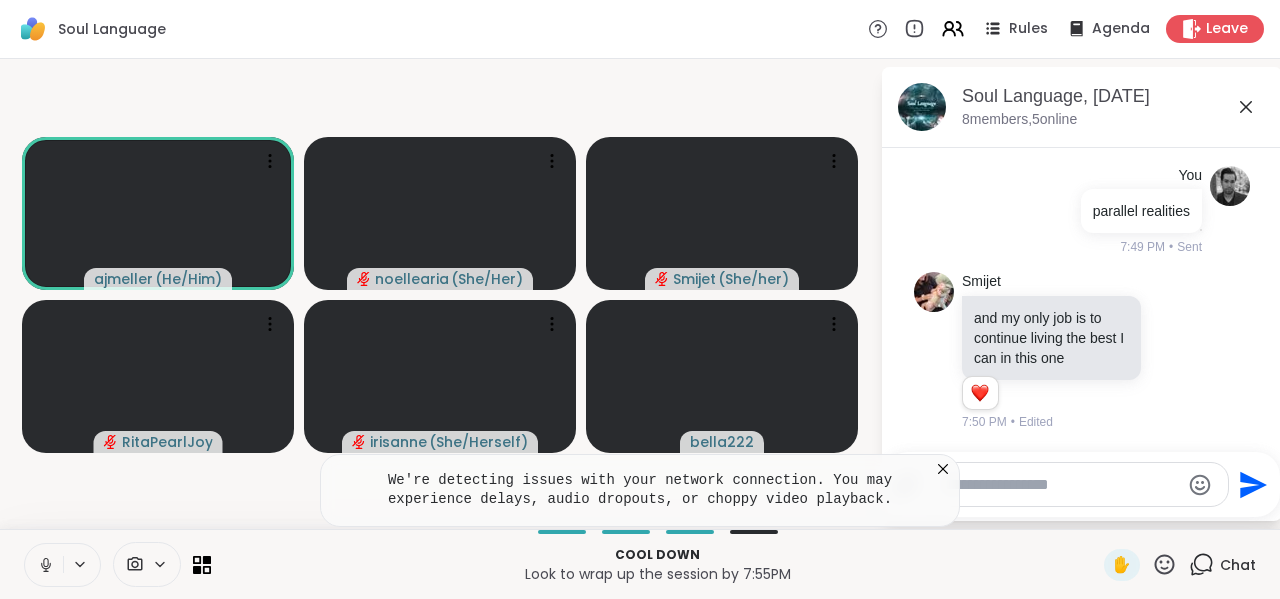 click 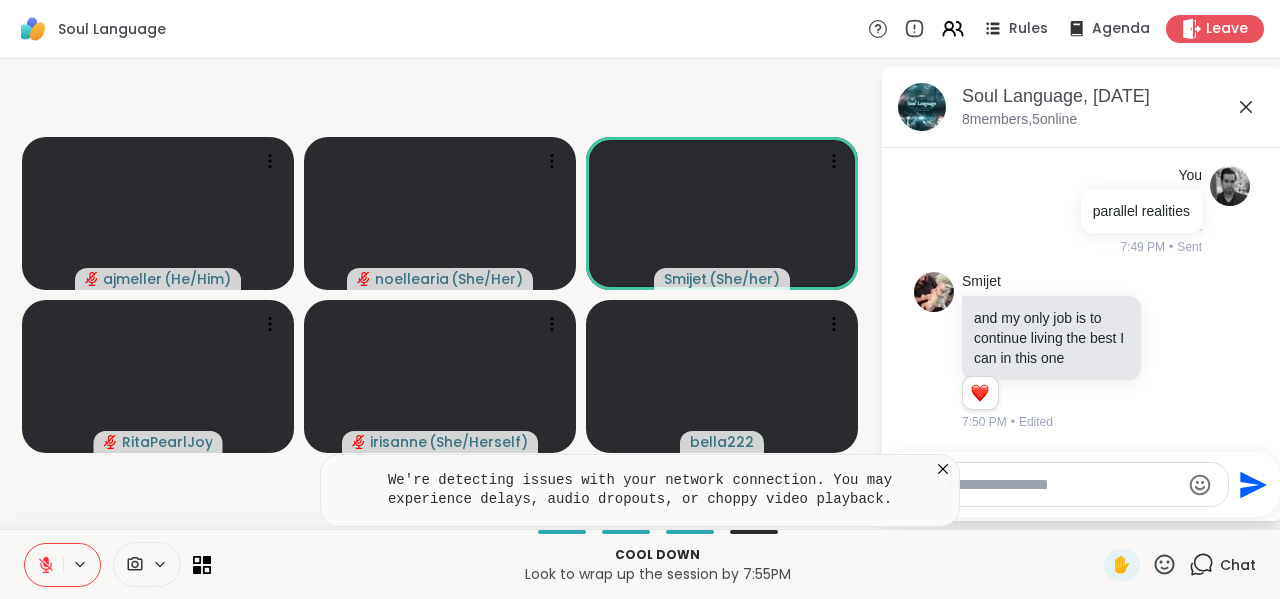 click 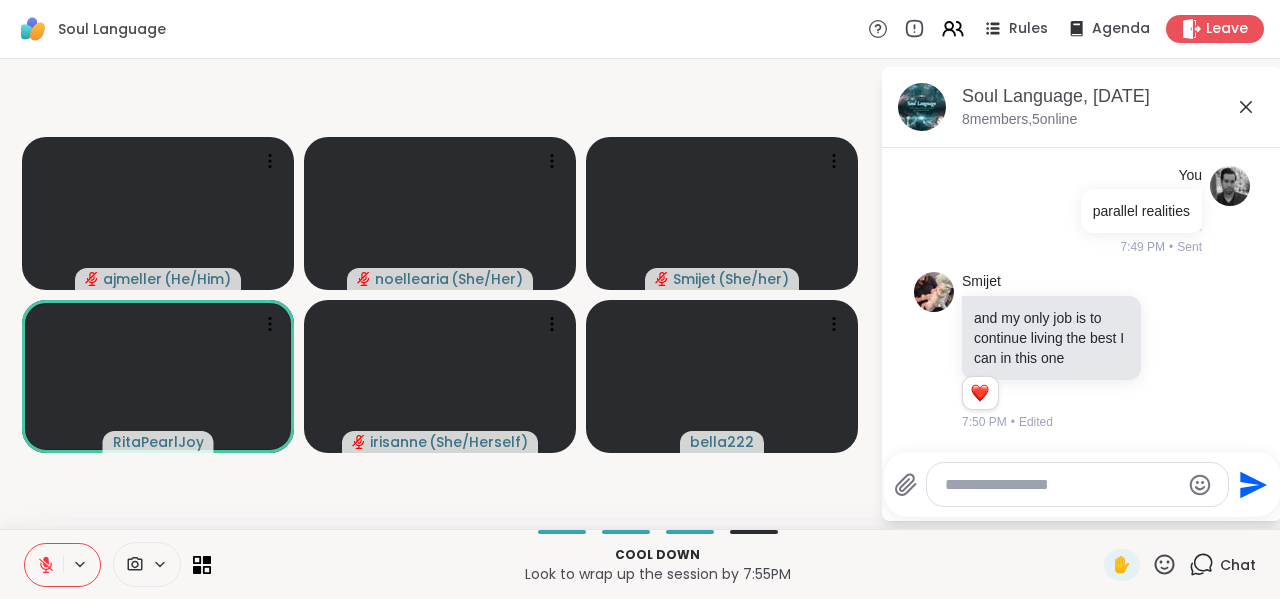 click 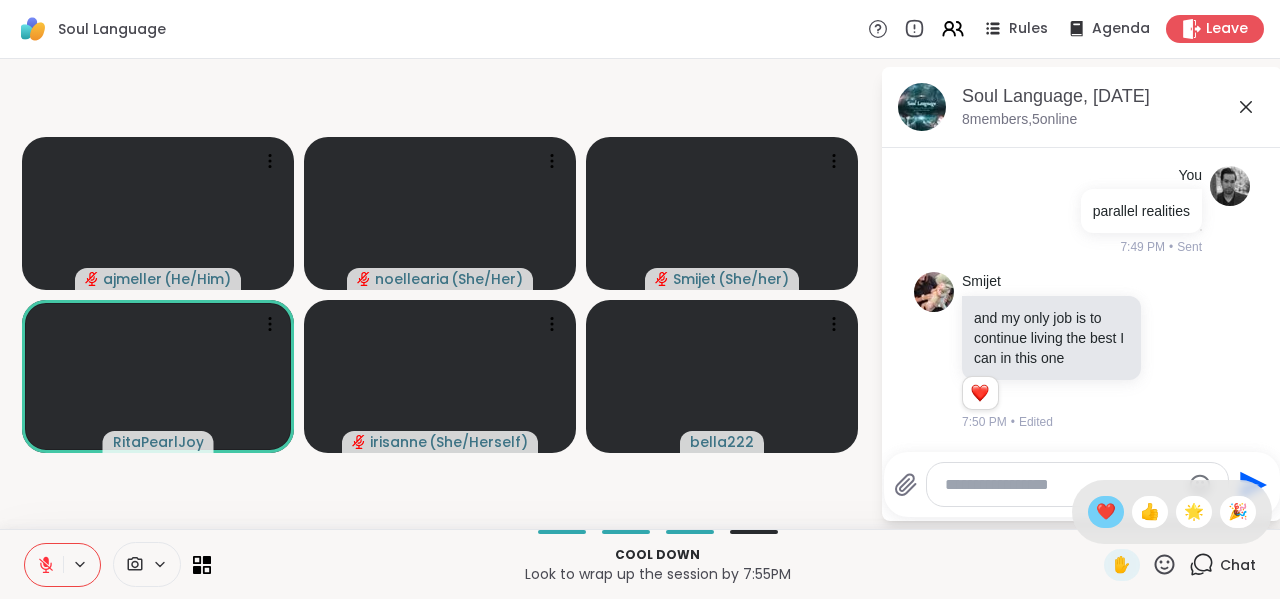 click on "❤️" at bounding box center [1106, 512] 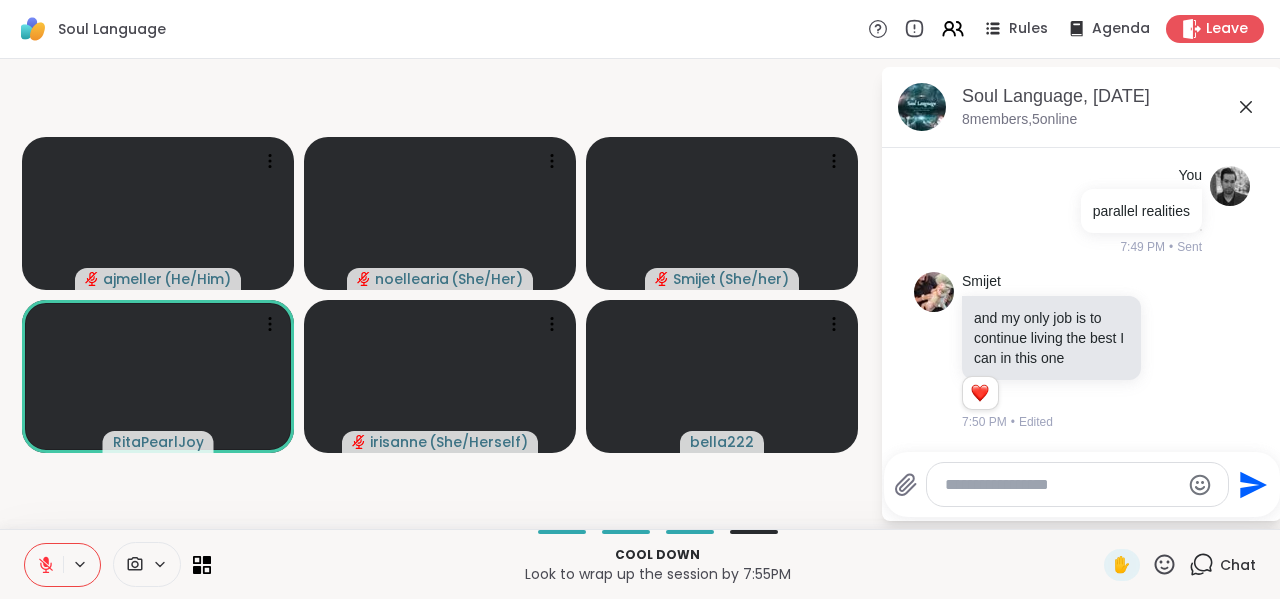 click 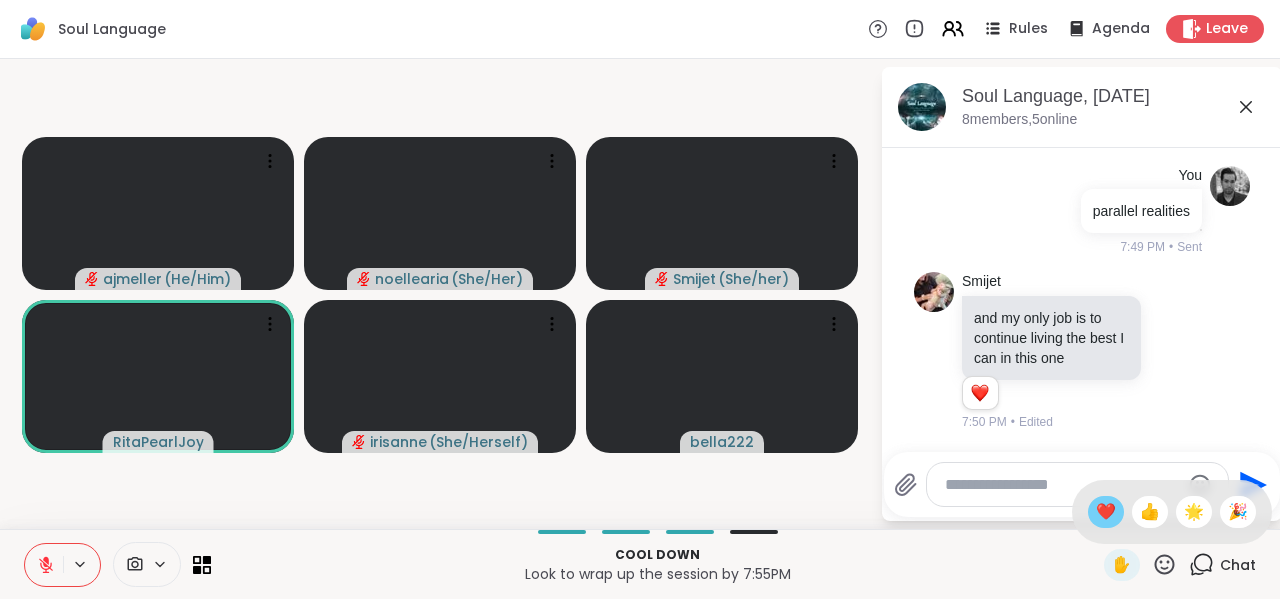 click on "❤️" at bounding box center [1106, 512] 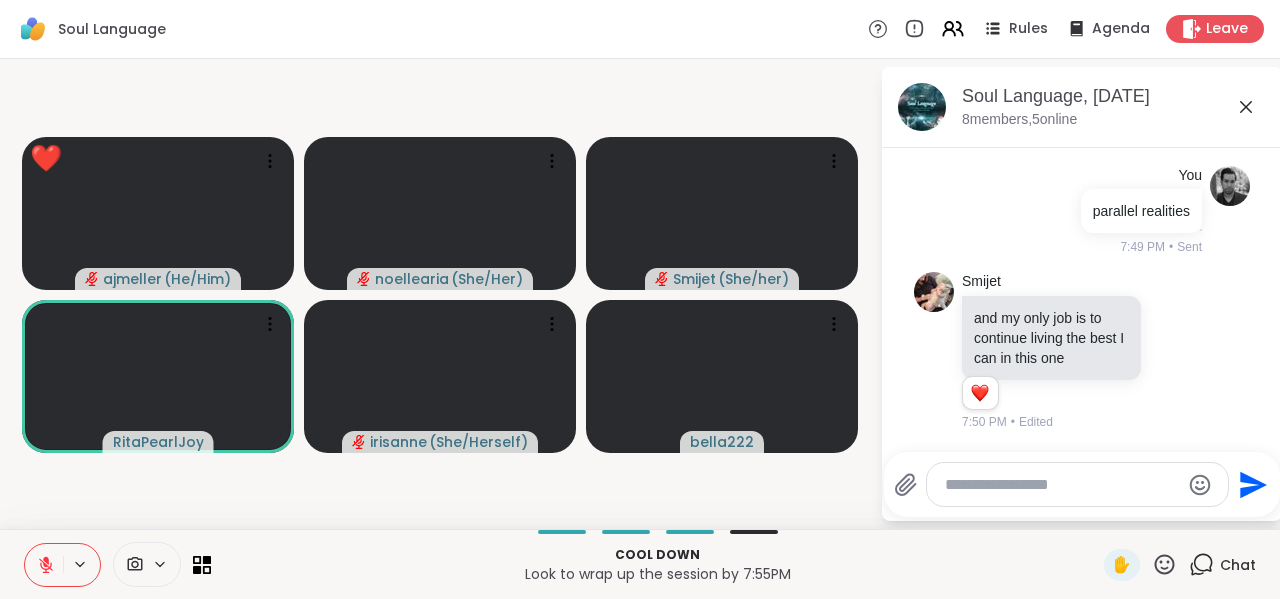 click 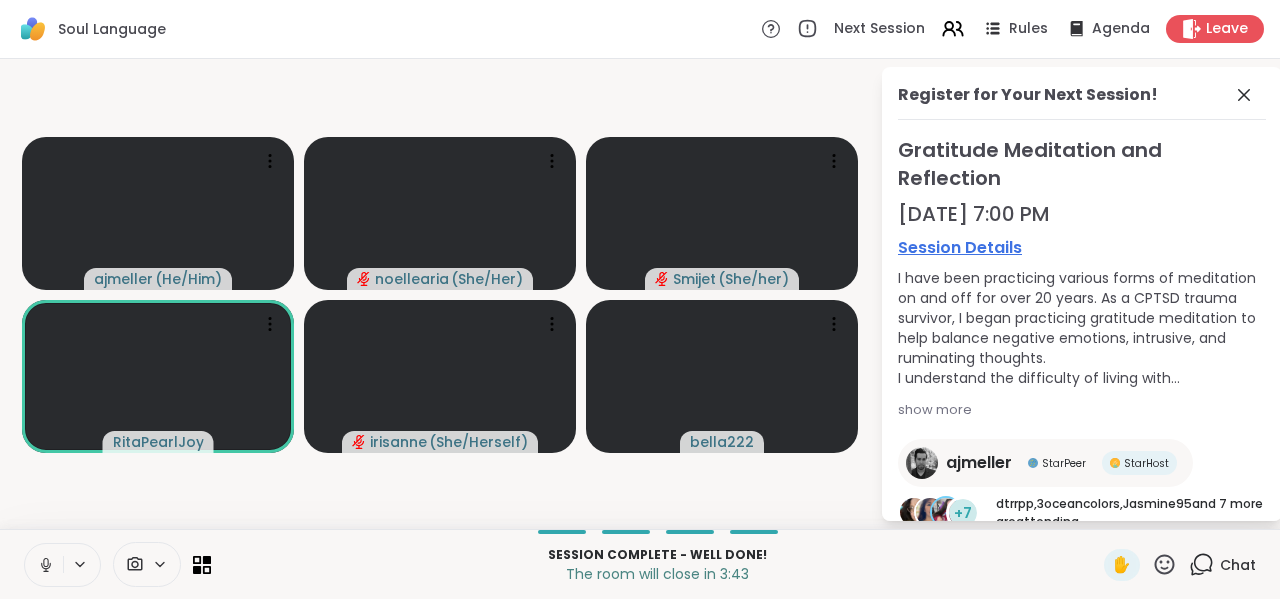 click 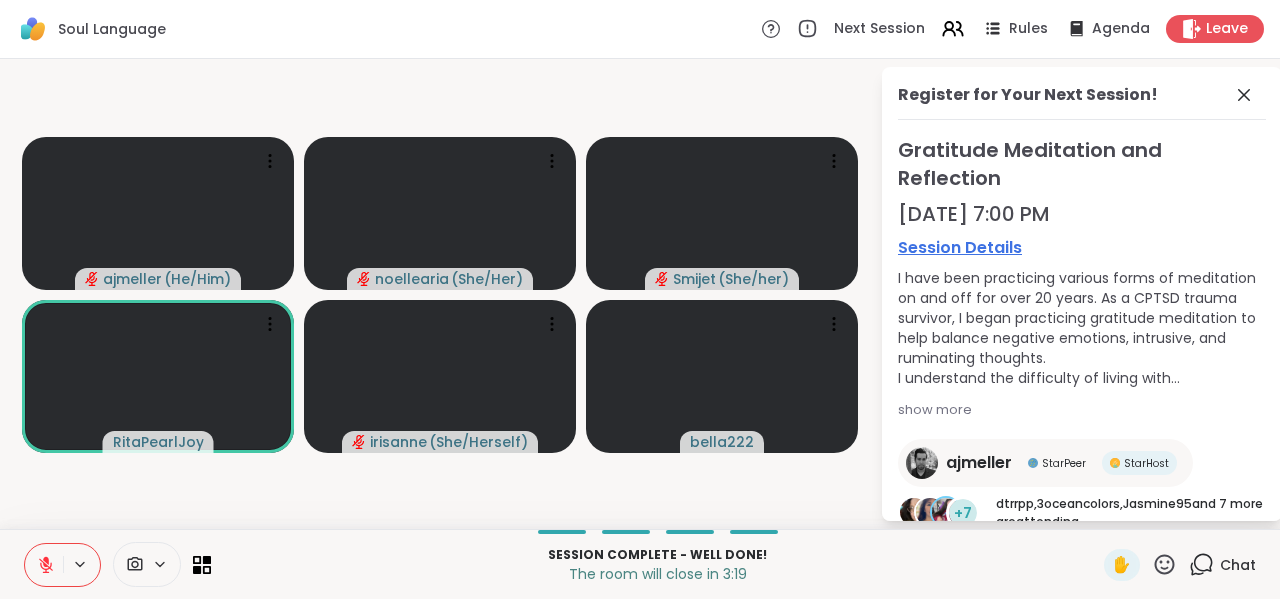 click 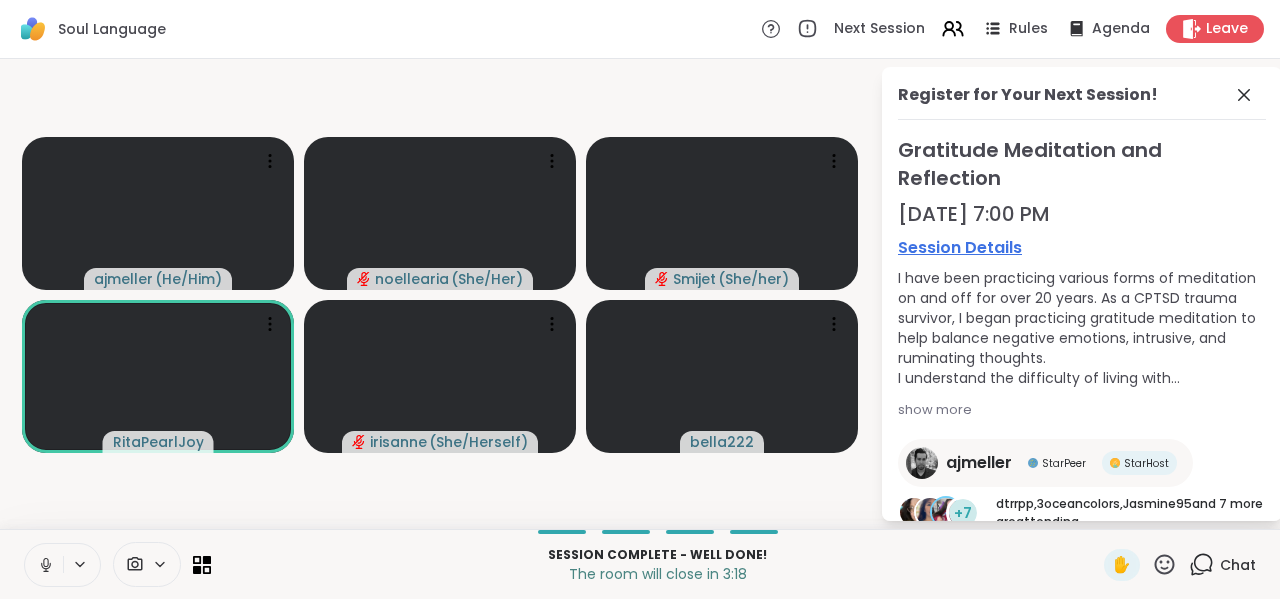 click 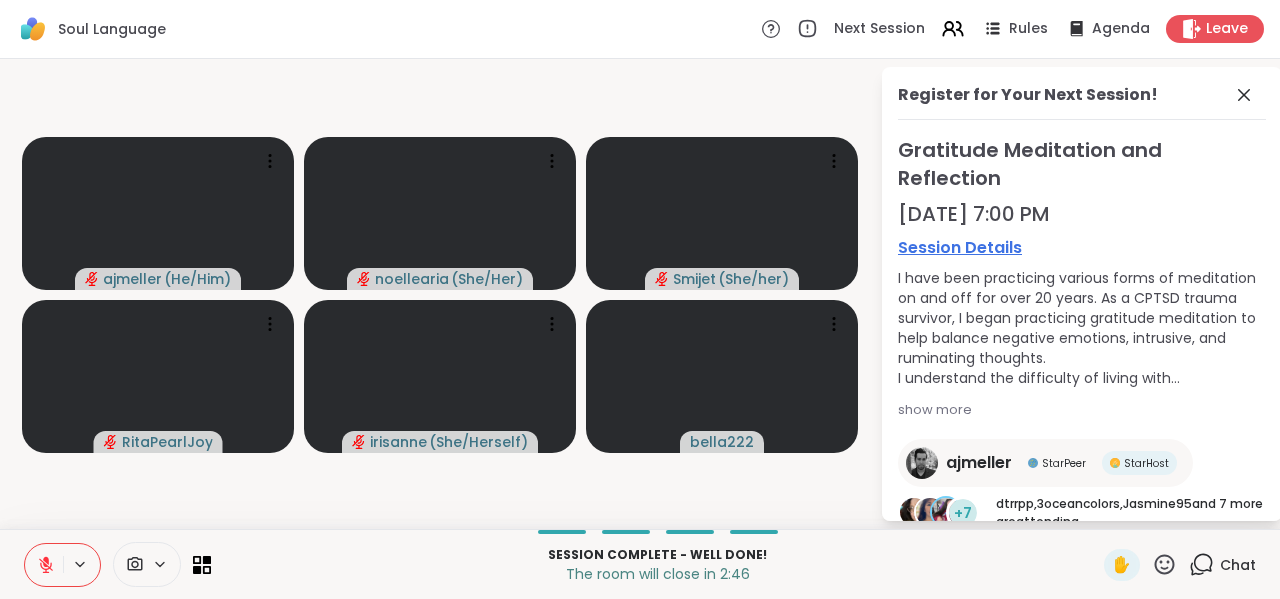 click 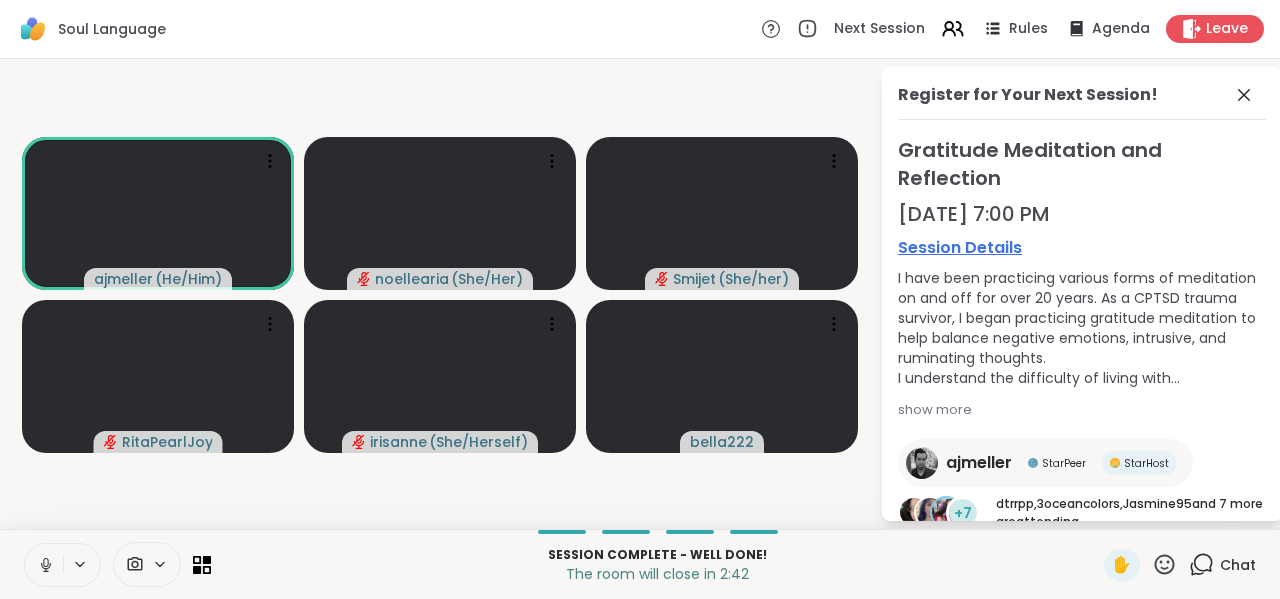 click 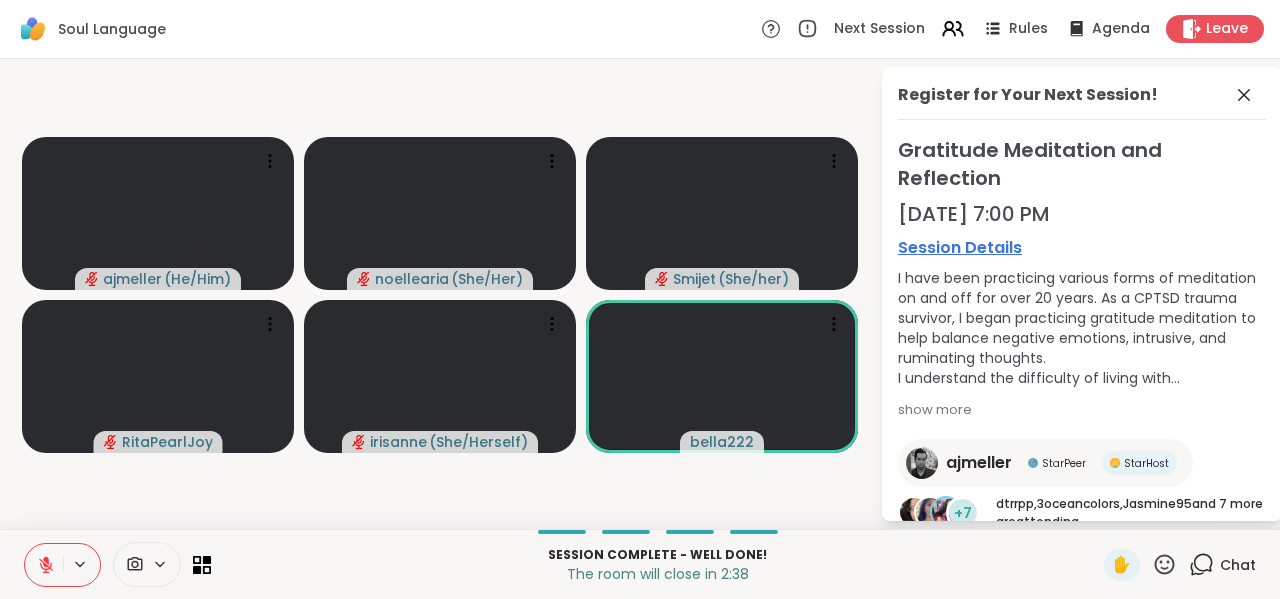 click 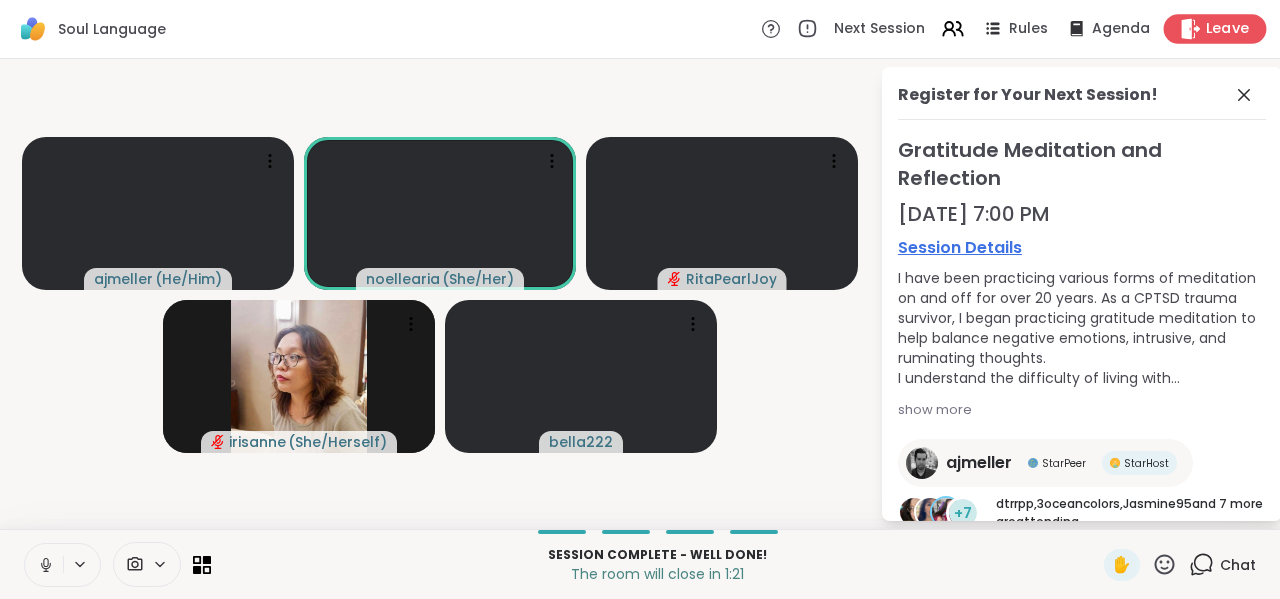 click on "Leave" at bounding box center (1228, 29) 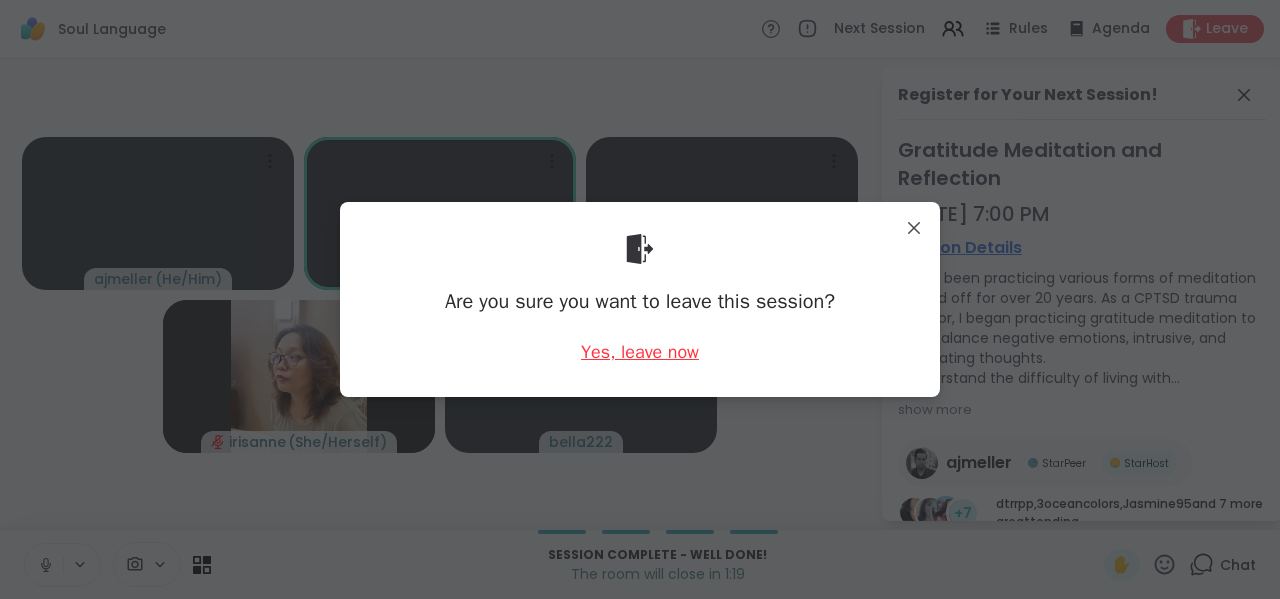 click on "Yes, leave now" at bounding box center (640, 352) 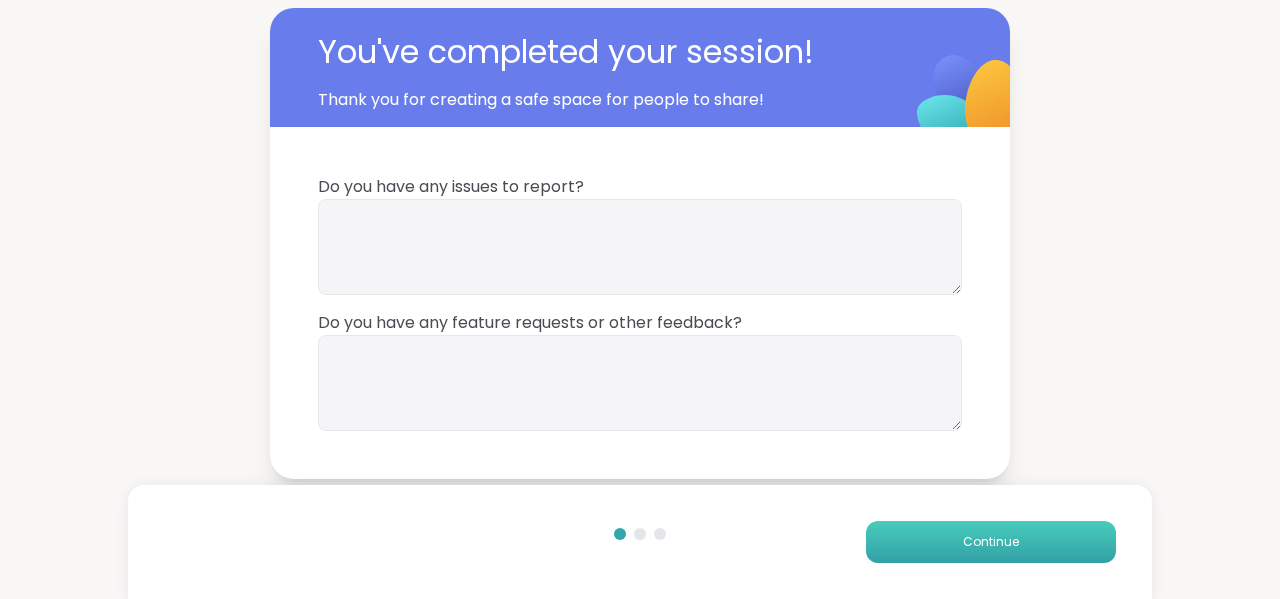 click on "Continue" at bounding box center [991, 542] 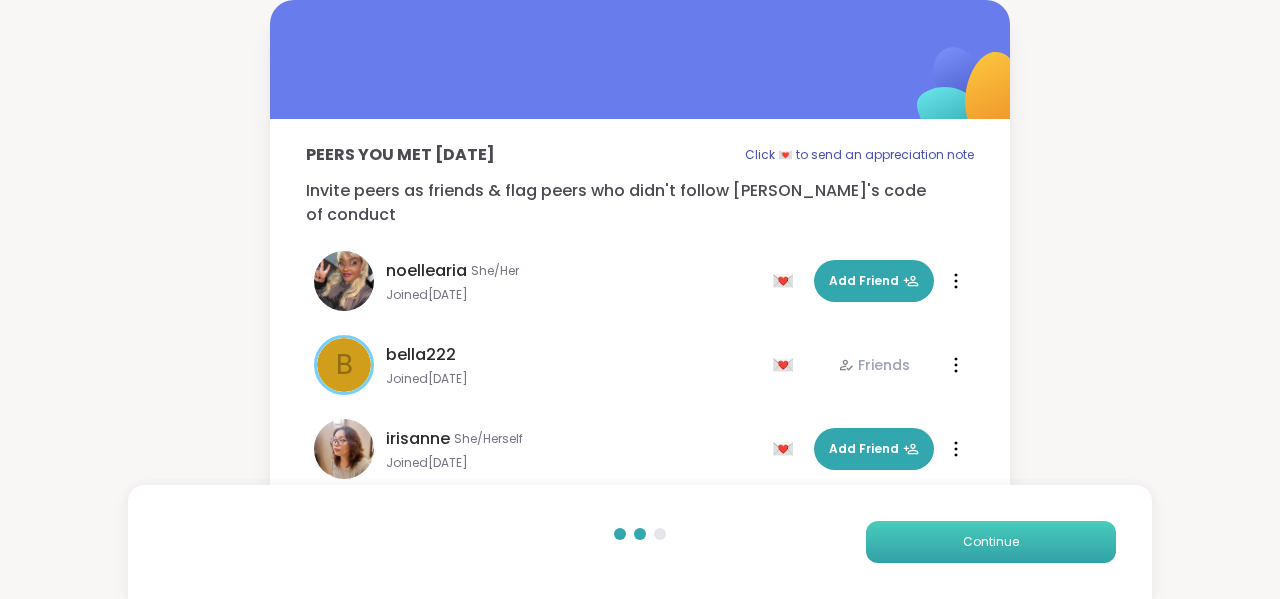 click on "Continue" at bounding box center (991, 542) 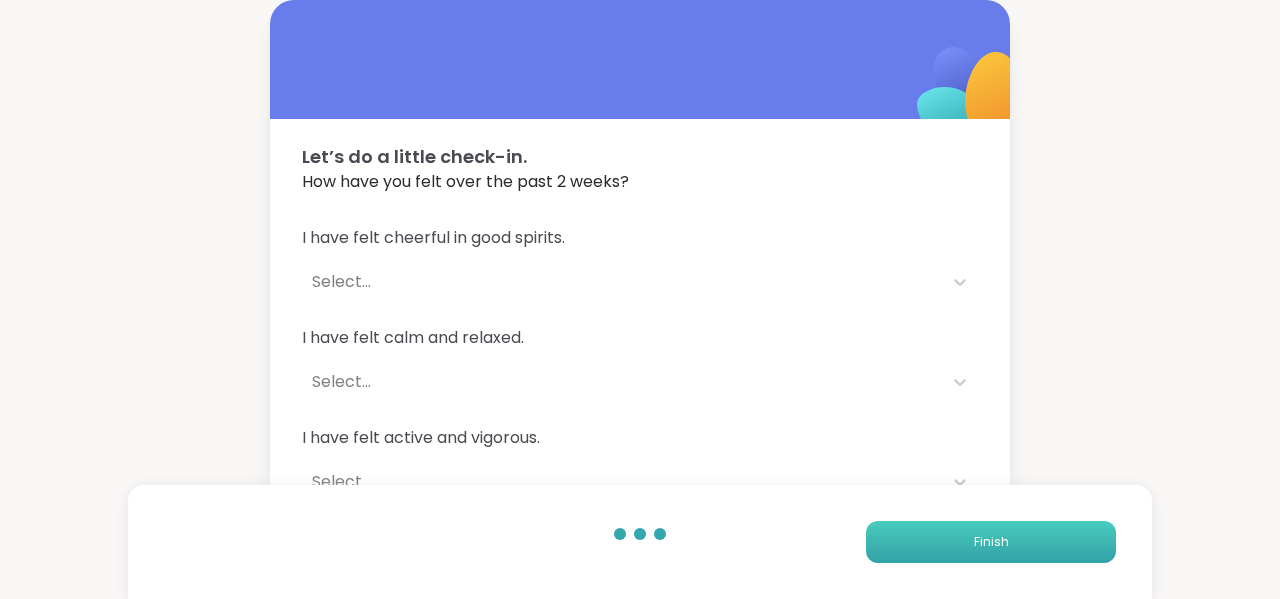 click on "Finish" at bounding box center [991, 542] 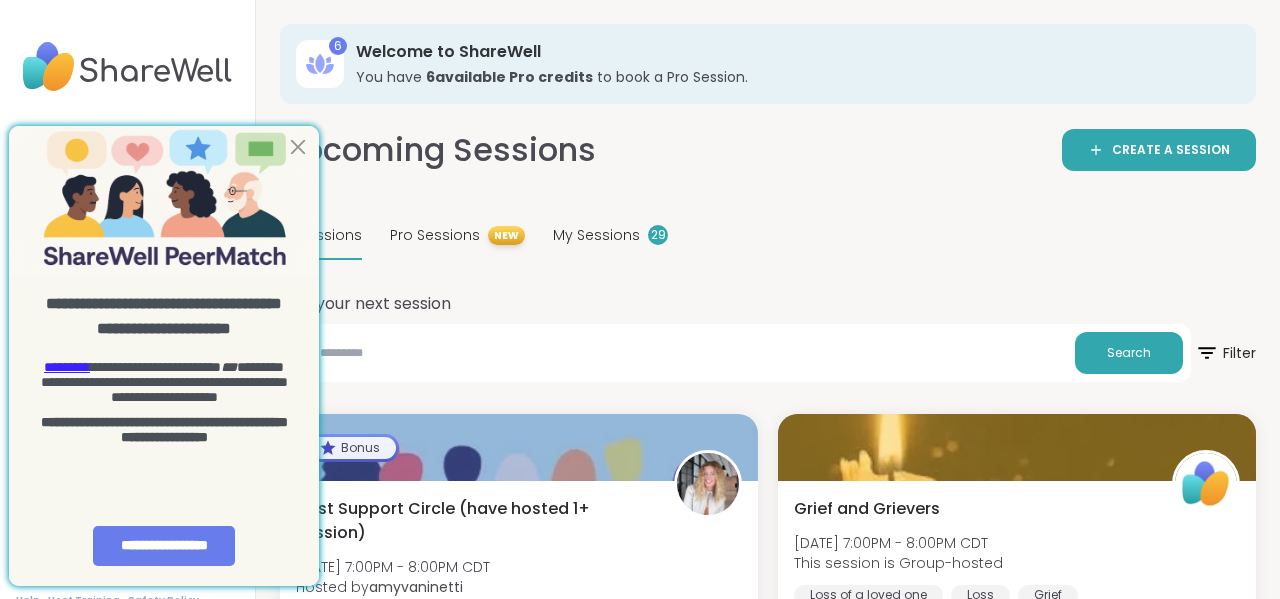 scroll, scrollTop: 0, scrollLeft: 0, axis: both 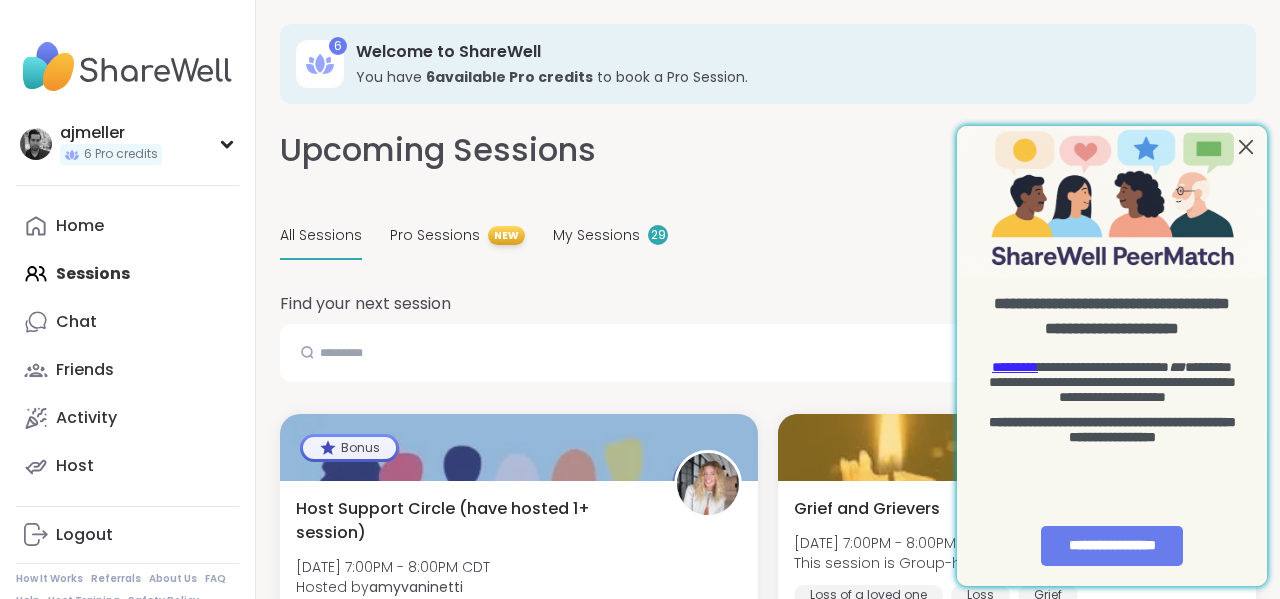 click at bounding box center [1246, 146] 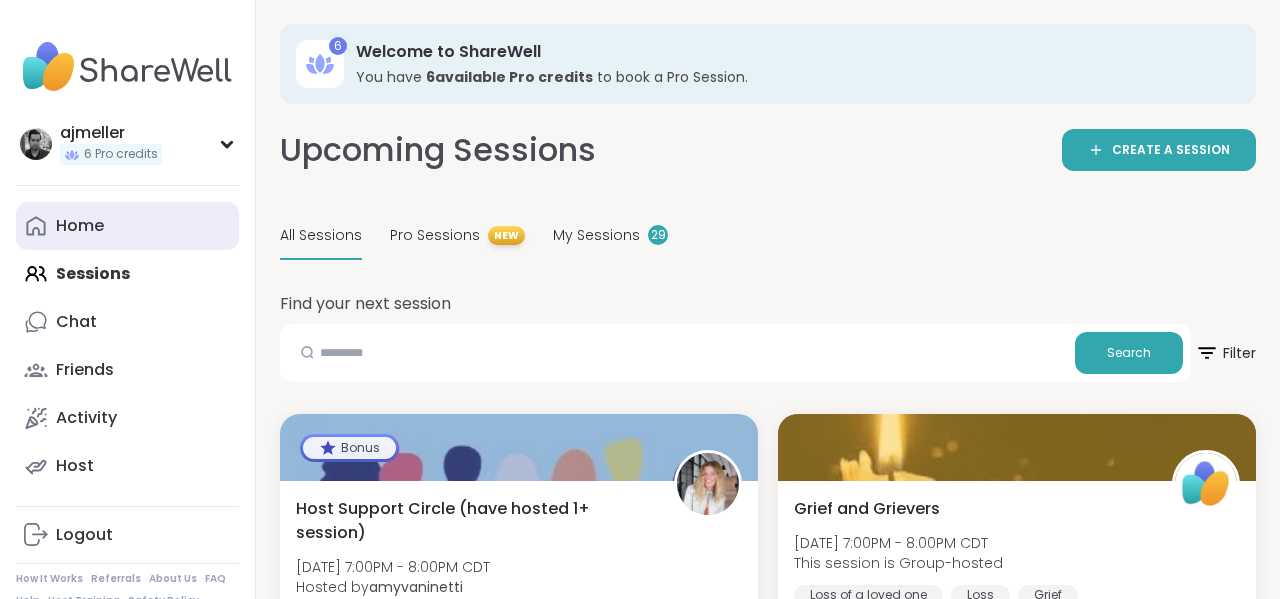 click on "Home" at bounding box center (80, 226) 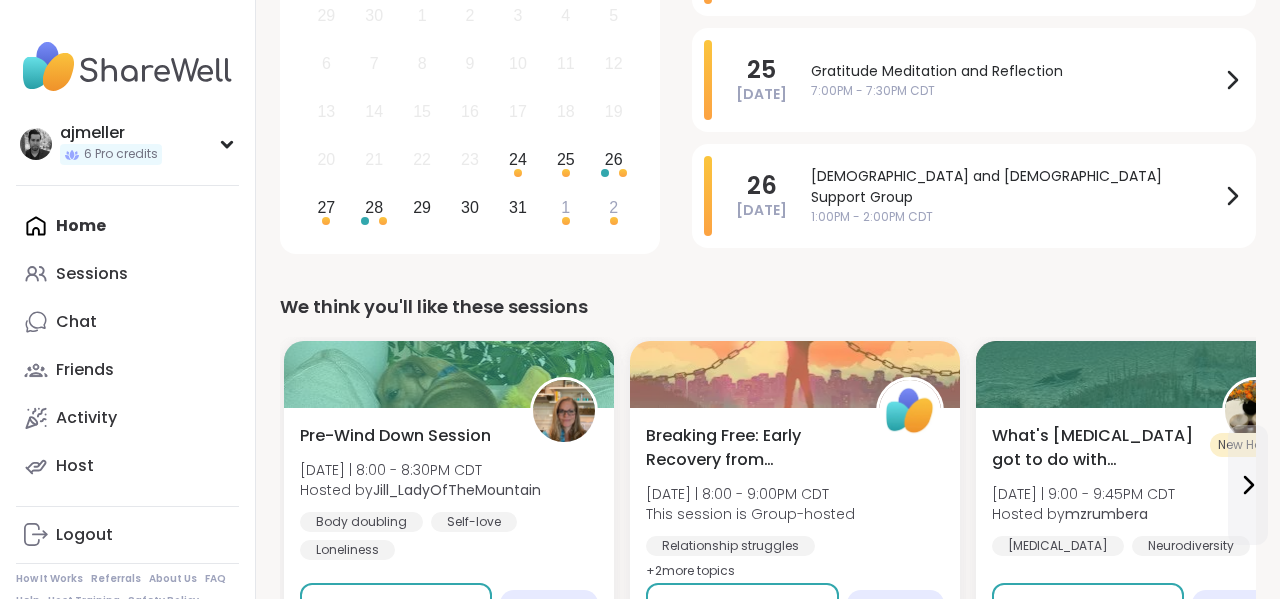 scroll, scrollTop: 674, scrollLeft: 0, axis: vertical 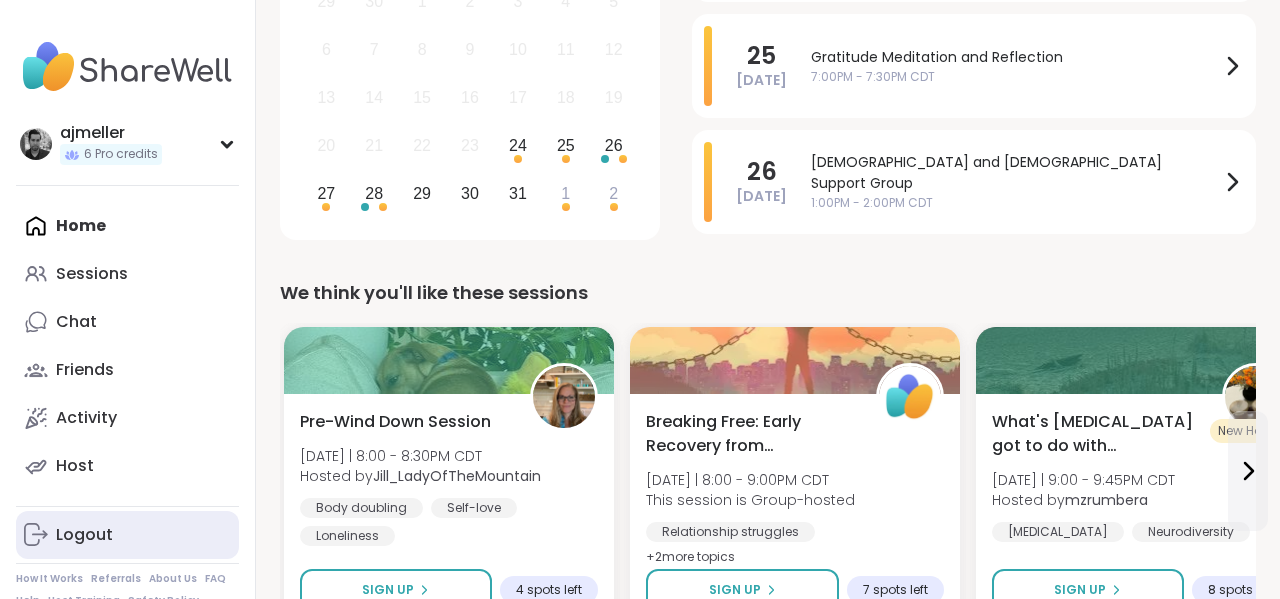 click on "Logout" at bounding box center (127, 535) 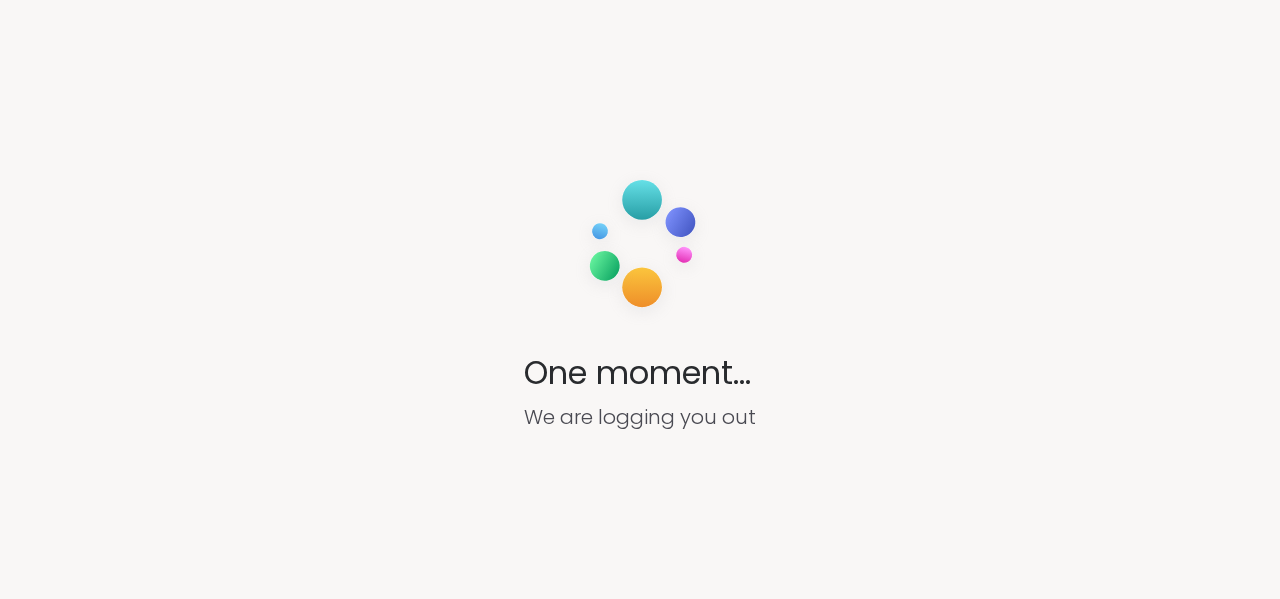 scroll, scrollTop: 0, scrollLeft: 0, axis: both 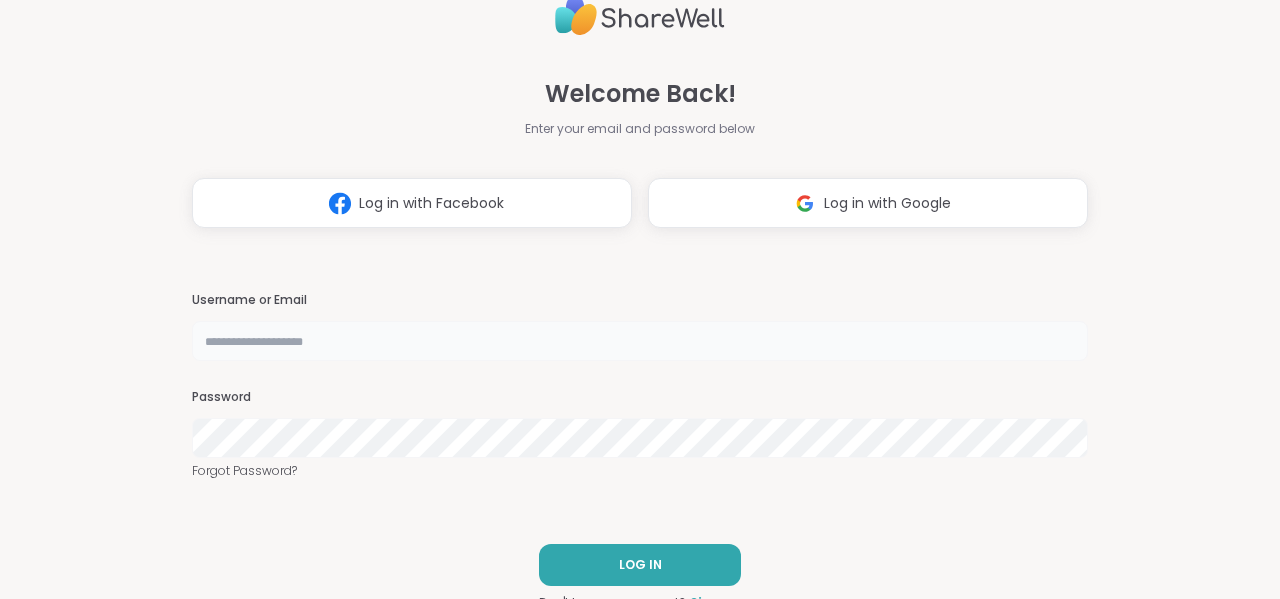 click at bounding box center (640, 341) 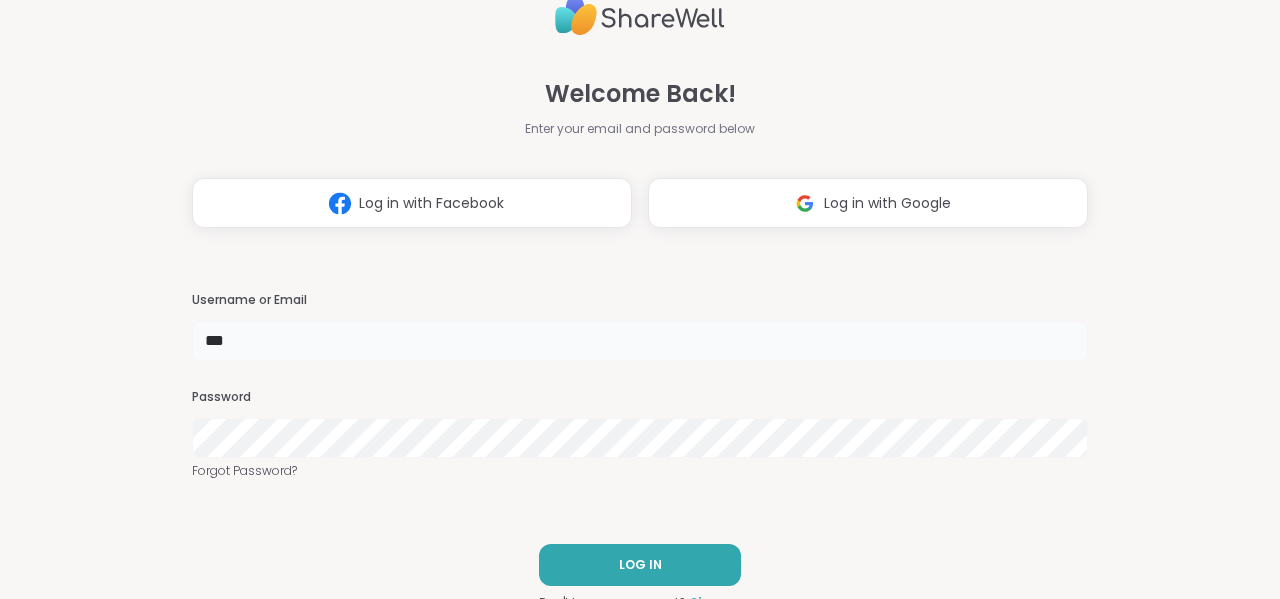 type on "****" 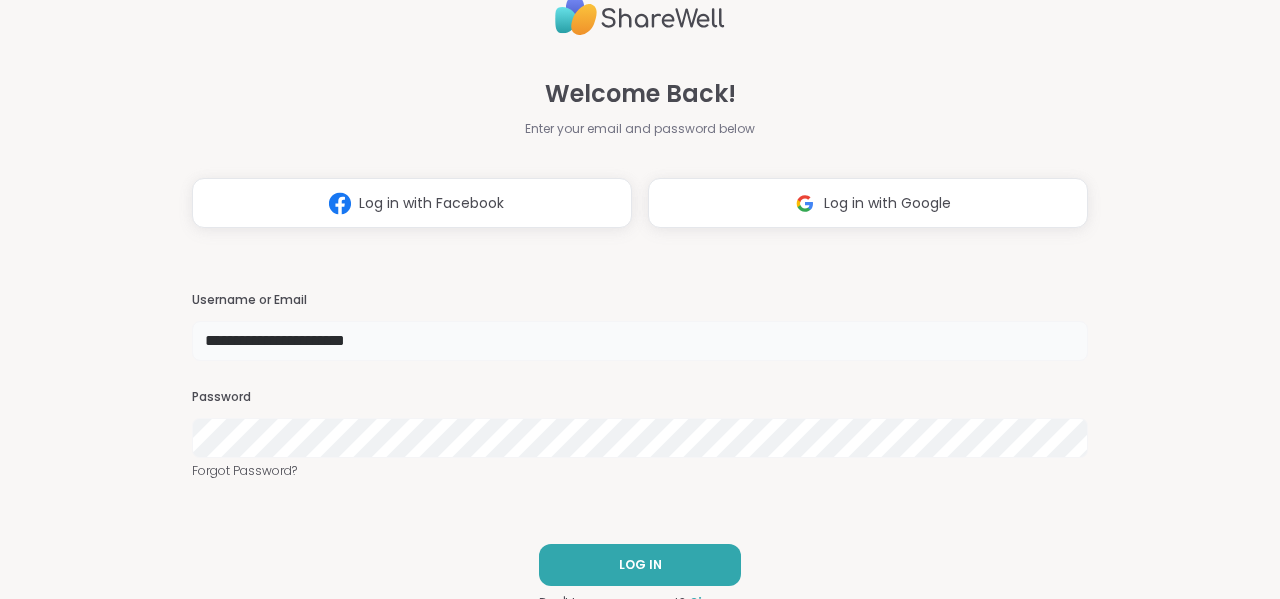 type on "**********" 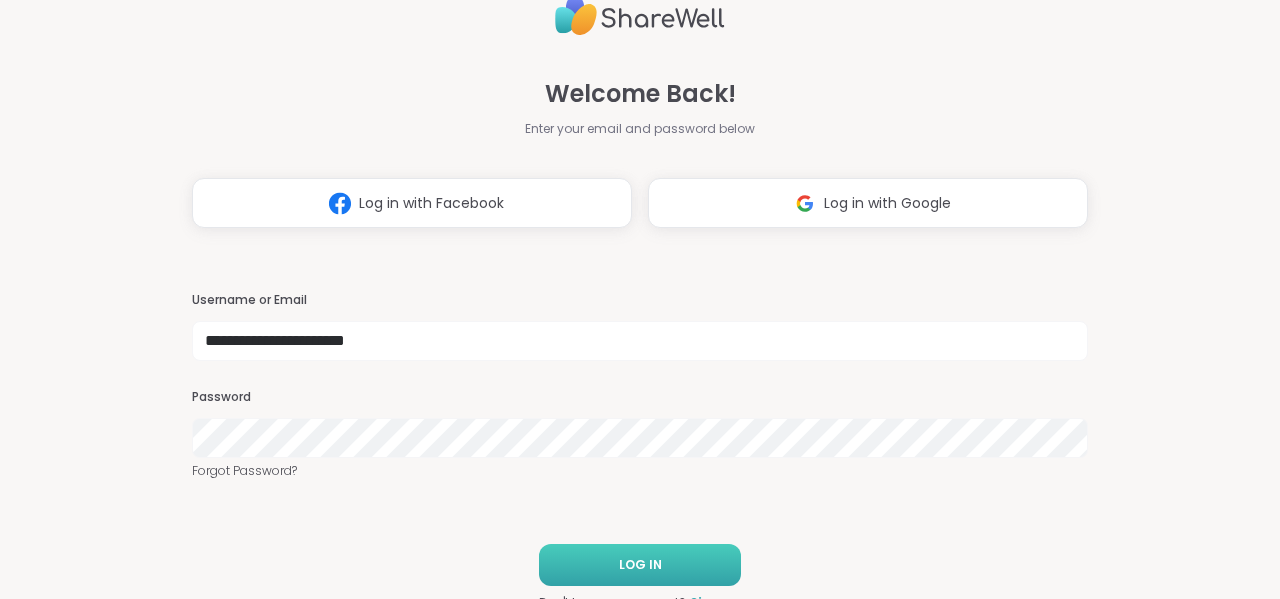 click on "LOG IN" at bounding box center [640, 565] 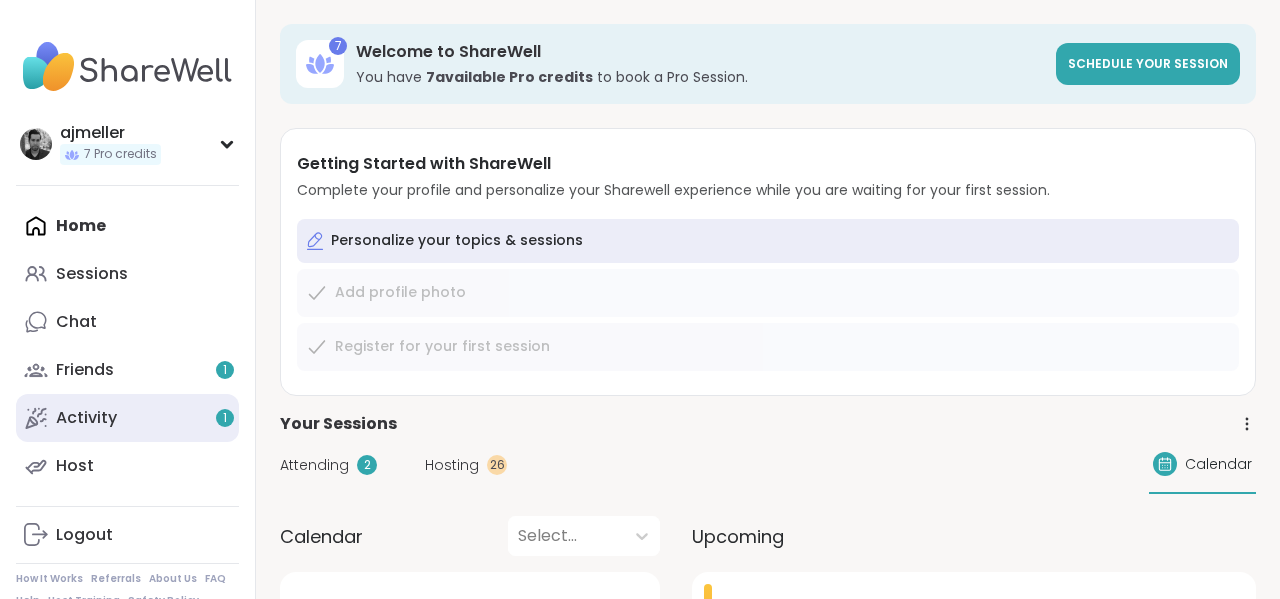 click on "Activity 1" at bounding box center [127, 418] 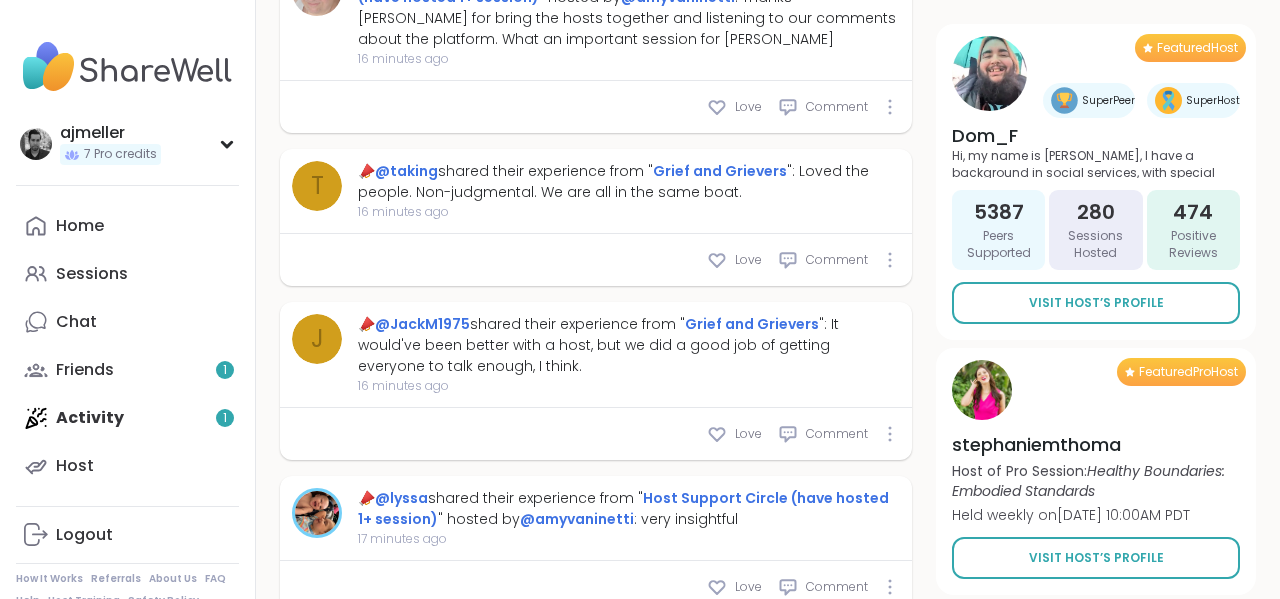 scroll, scrollTop: 0, scrollLeft: 0, axis: both 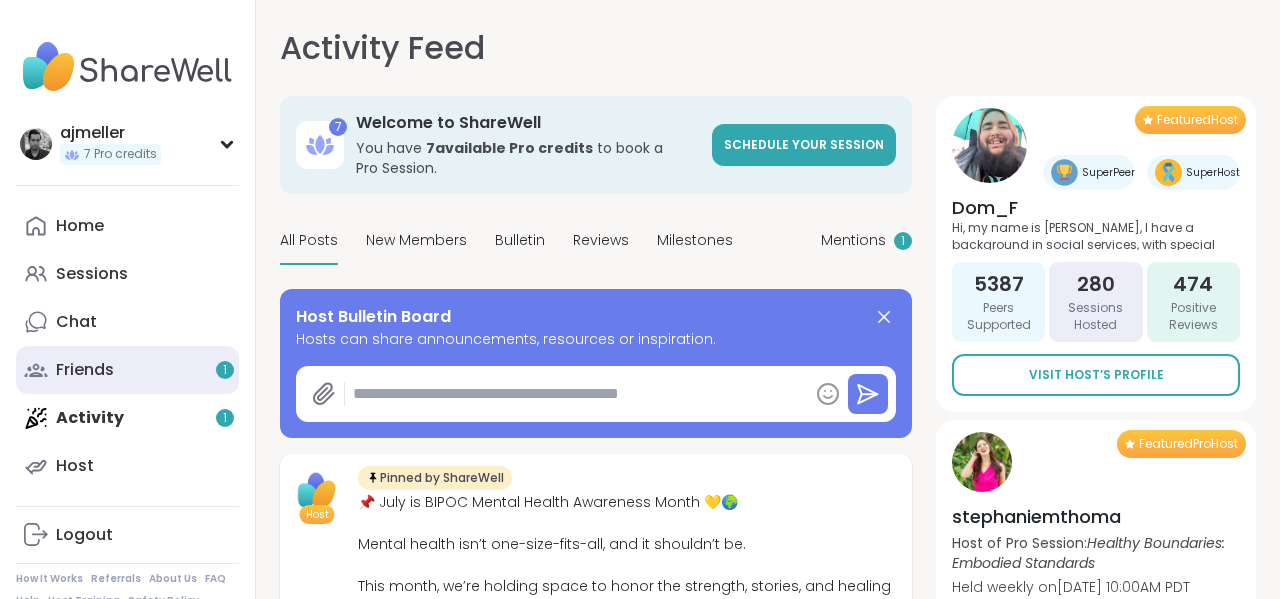 click on "Friends 1" at bounding box center [127, 370] 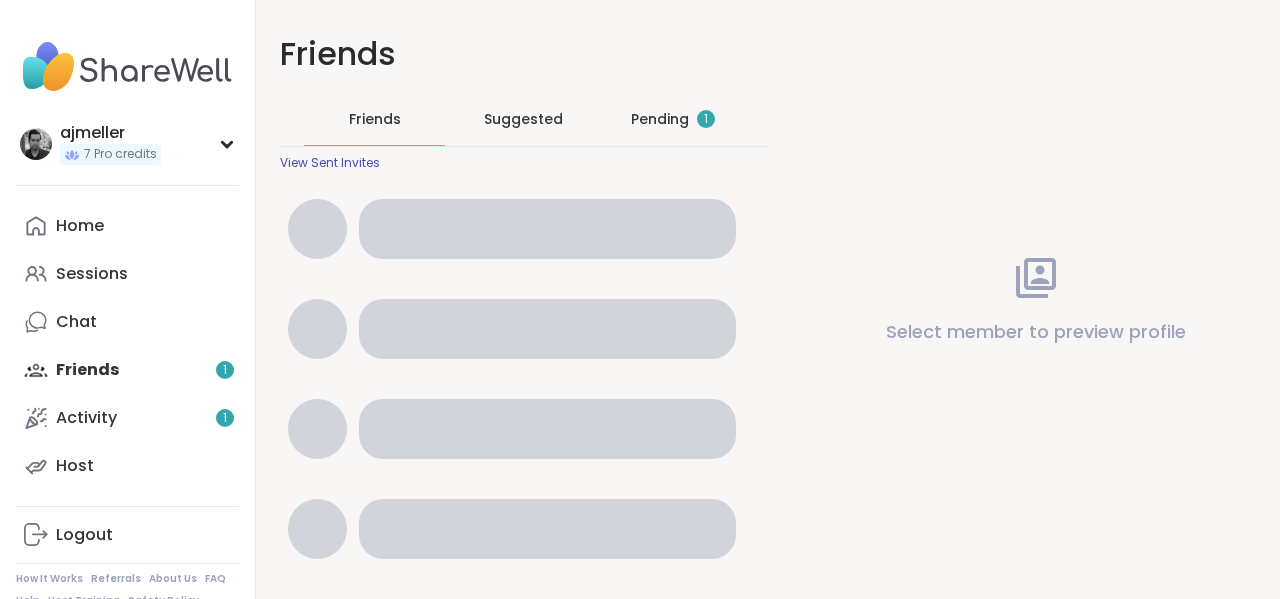 scroll, scrollTop: 0, scrollLeft: 0, axis: both 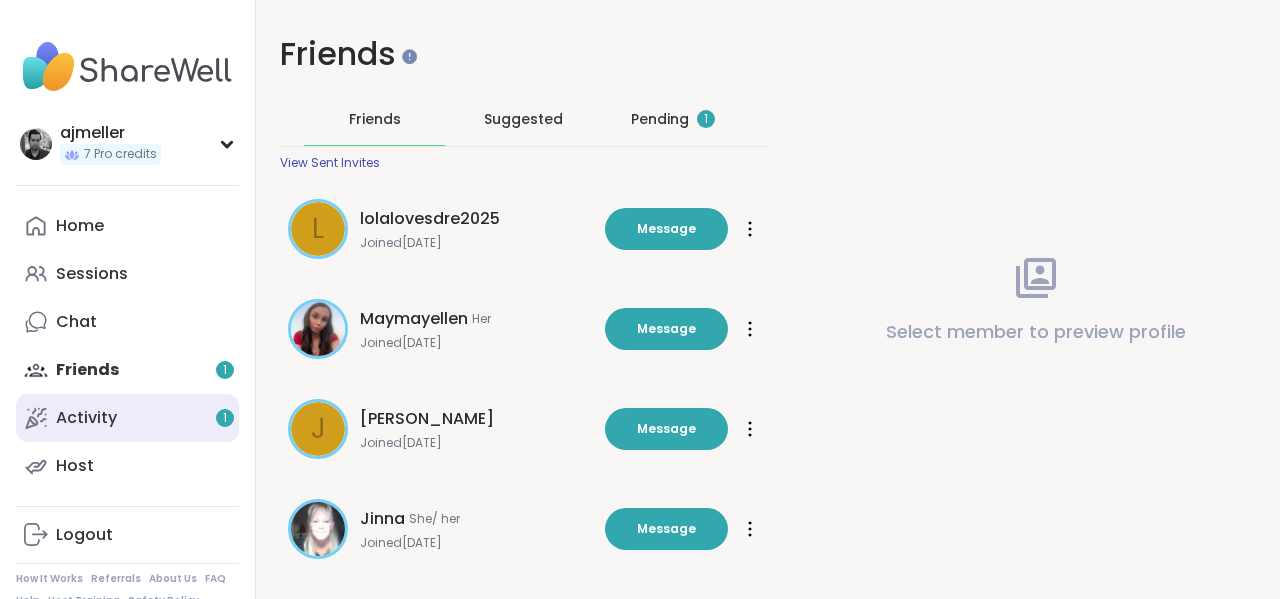 click on "Activity 1" at bounding box center [127, 418] 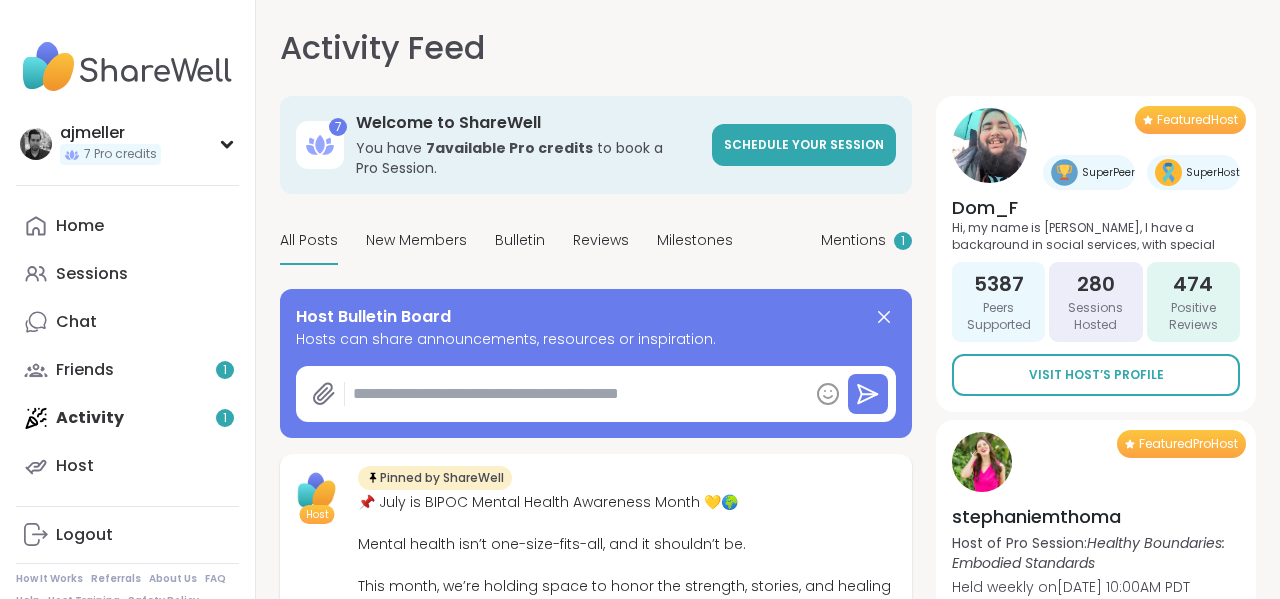 type on "*" 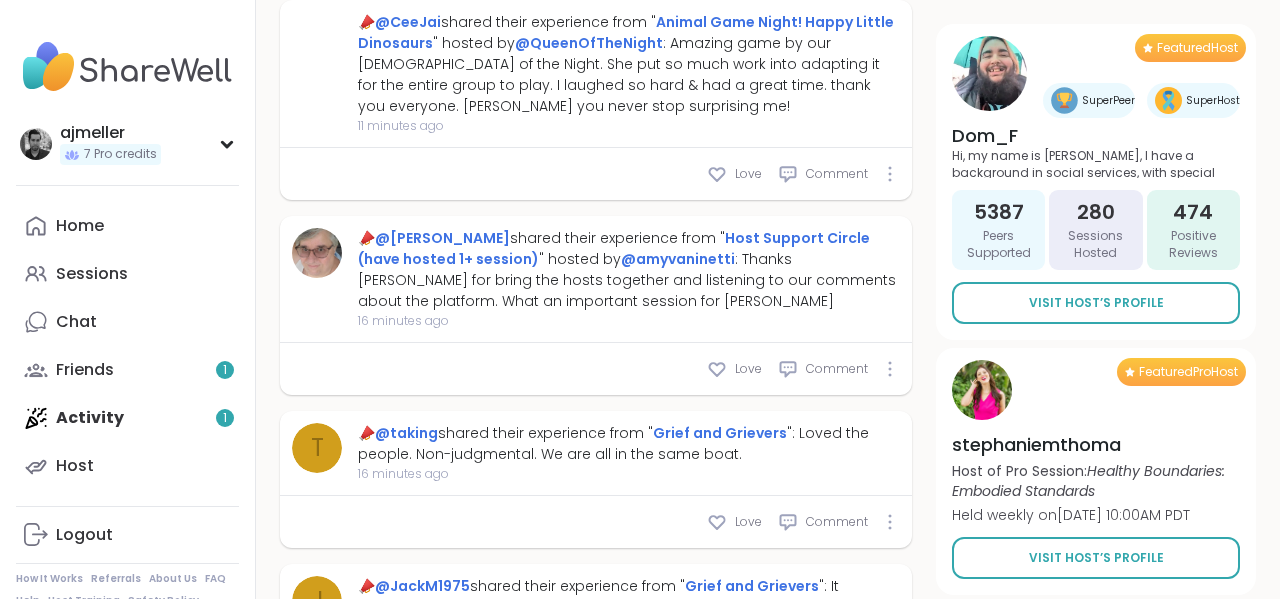 scroll, scrollTop: 0, scrollLeft: 0, axis: both 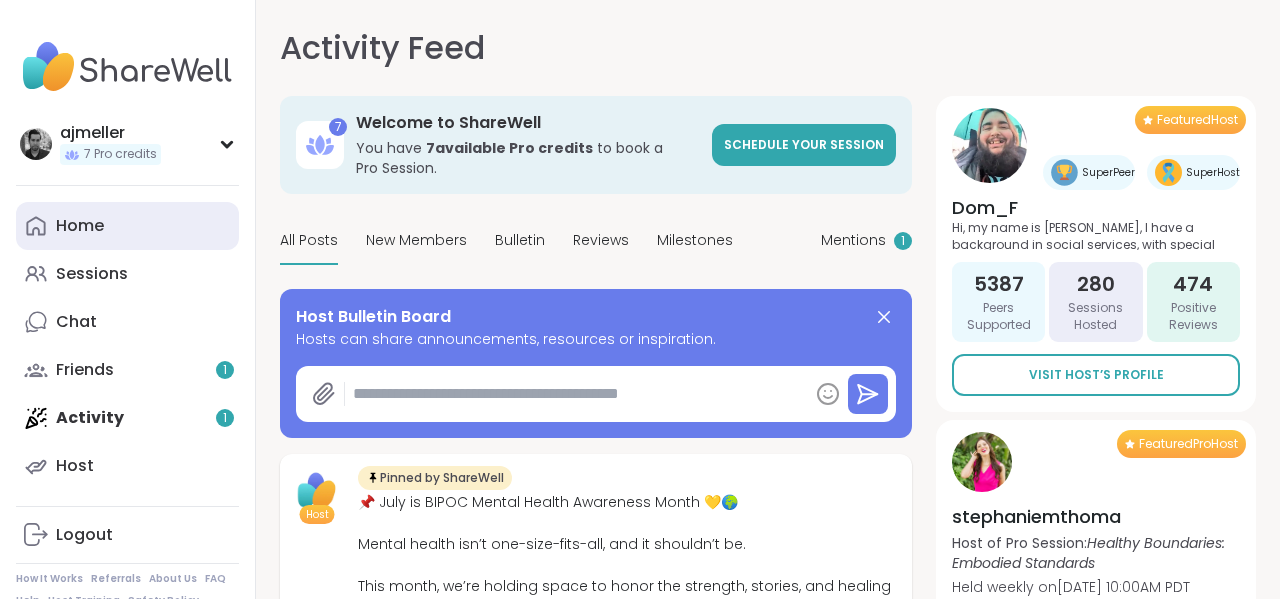 click on "Home" at bounding box center (80, 226) 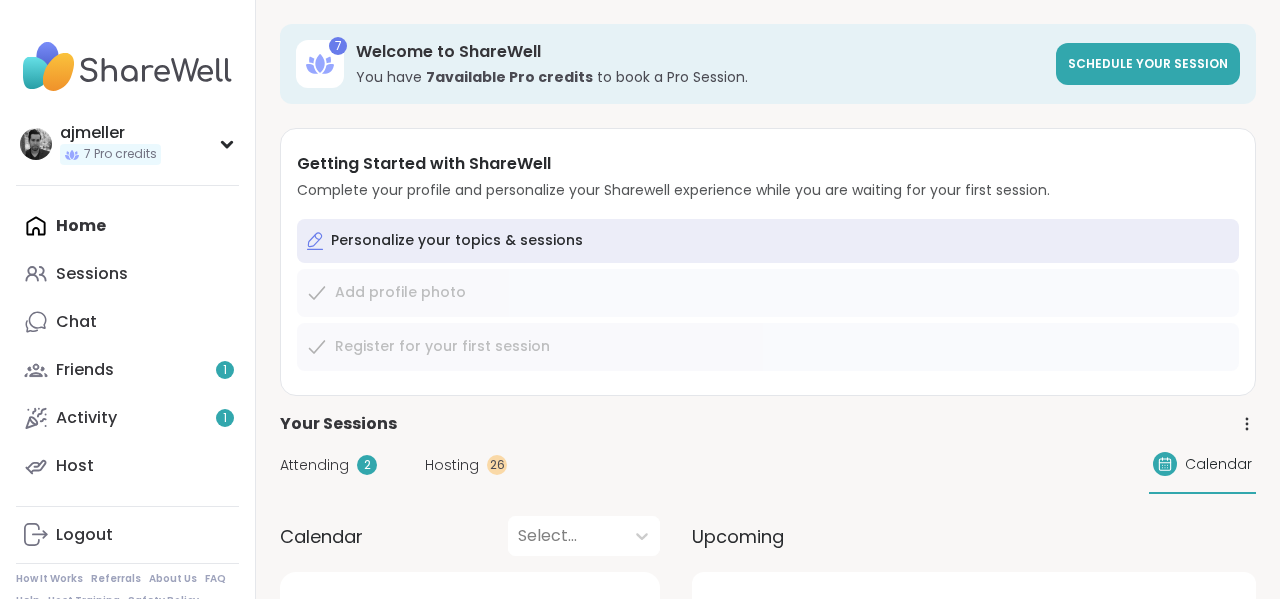 click on "Home Sessions Chat Friends 1 Activity 1 Host" at bounding box center [127, 346] 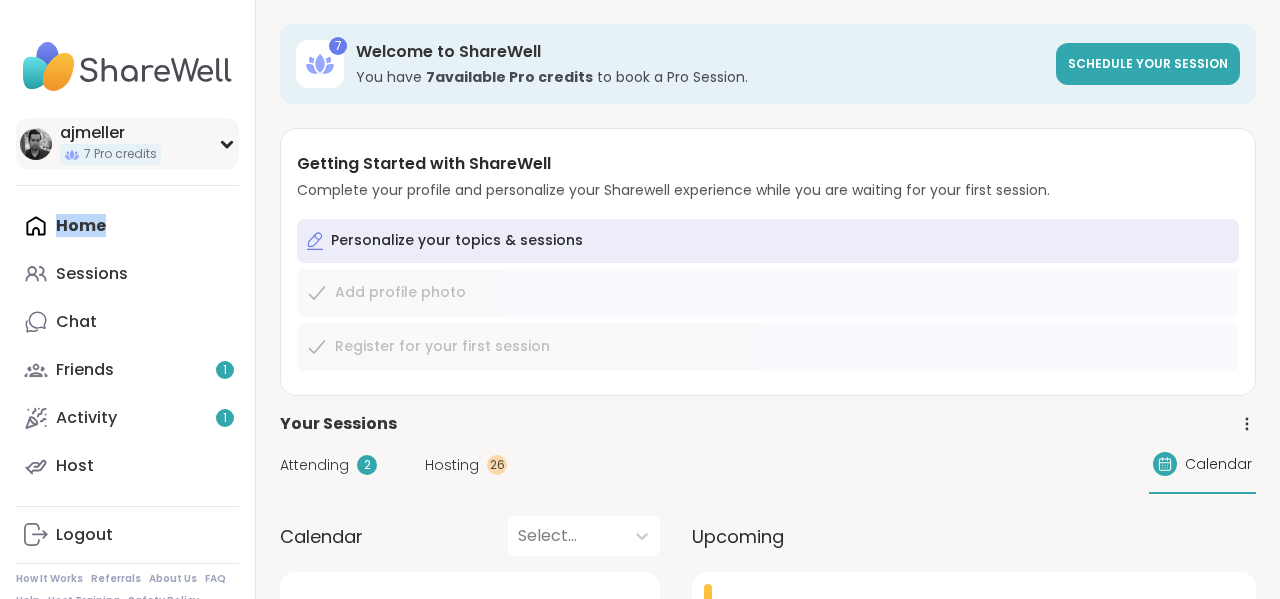 click on "ajmeller" at bounding box center [110, 133] 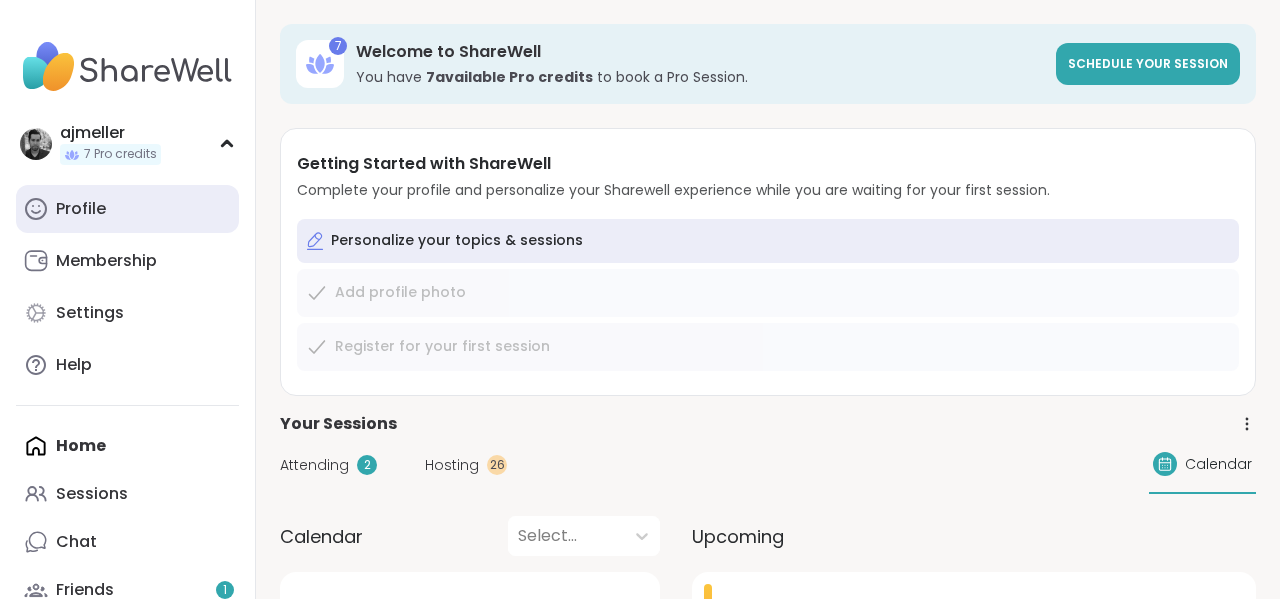 click on "Profile" at bounding box center (81, 209) 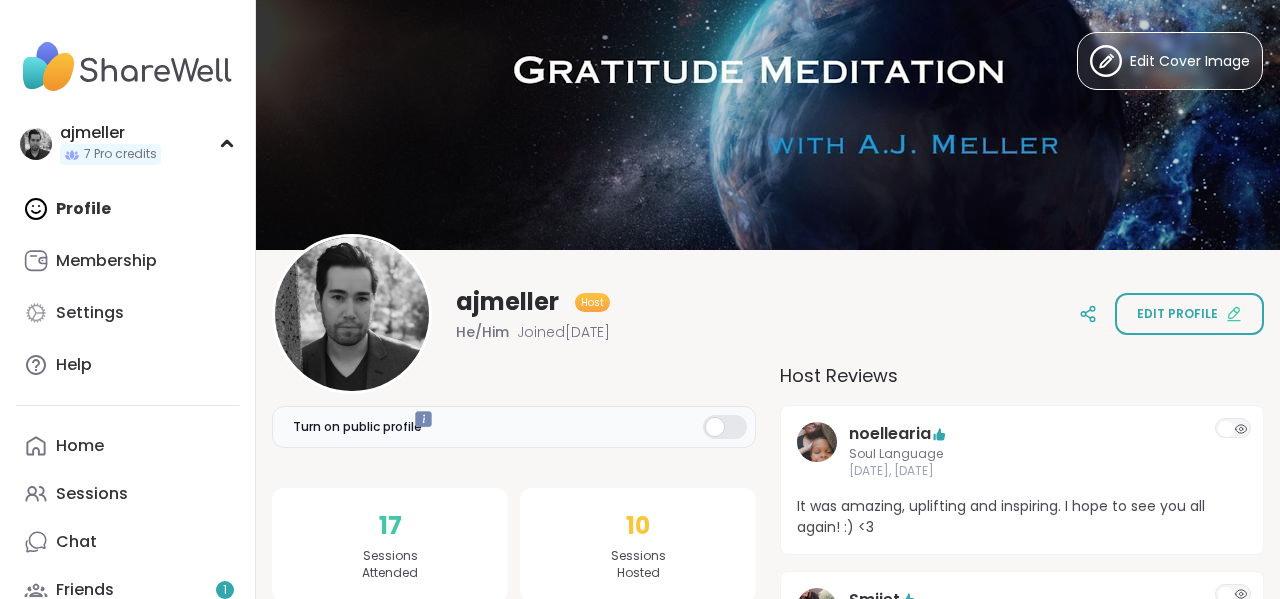 scroll, scrollTop: 0, scrollLeft: 0, axis: both 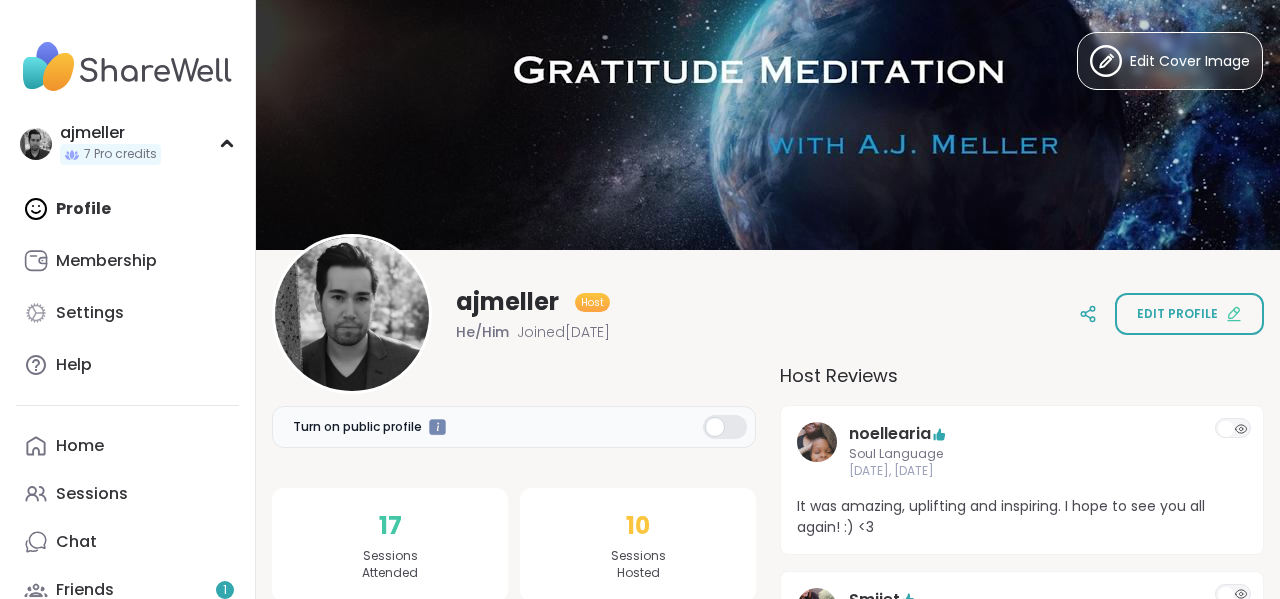 click on "Profile Membership Settings Help" at bounding box center [127, 287] 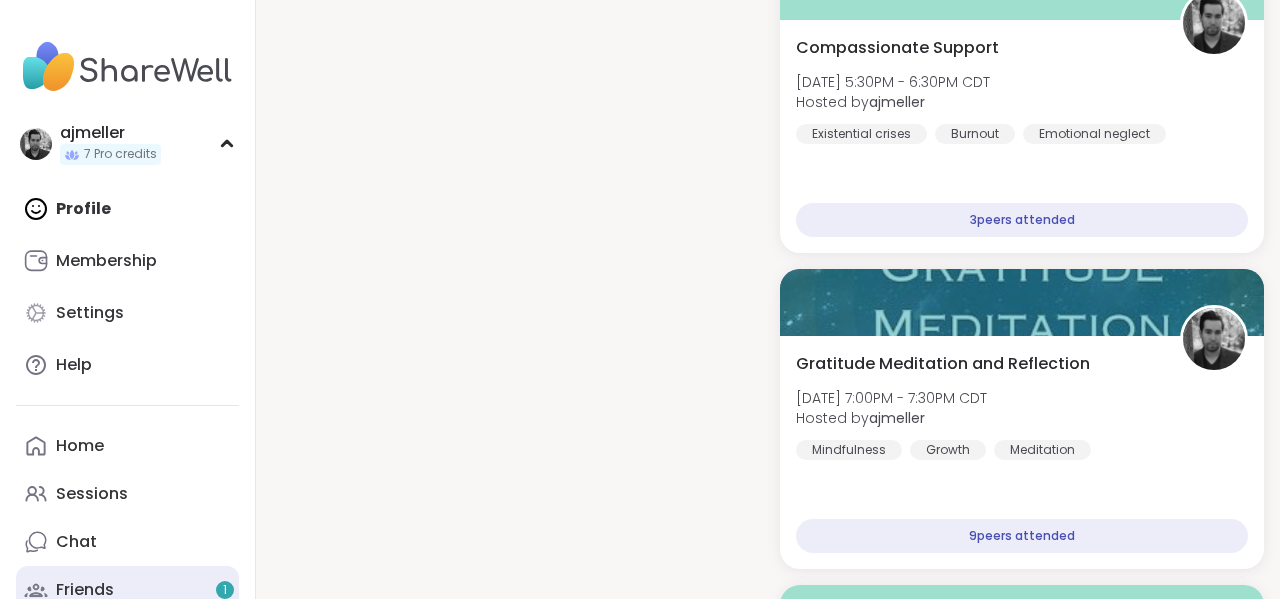 scroll, scrollTop: 6938, scrollLeft: 0, axis: vertical 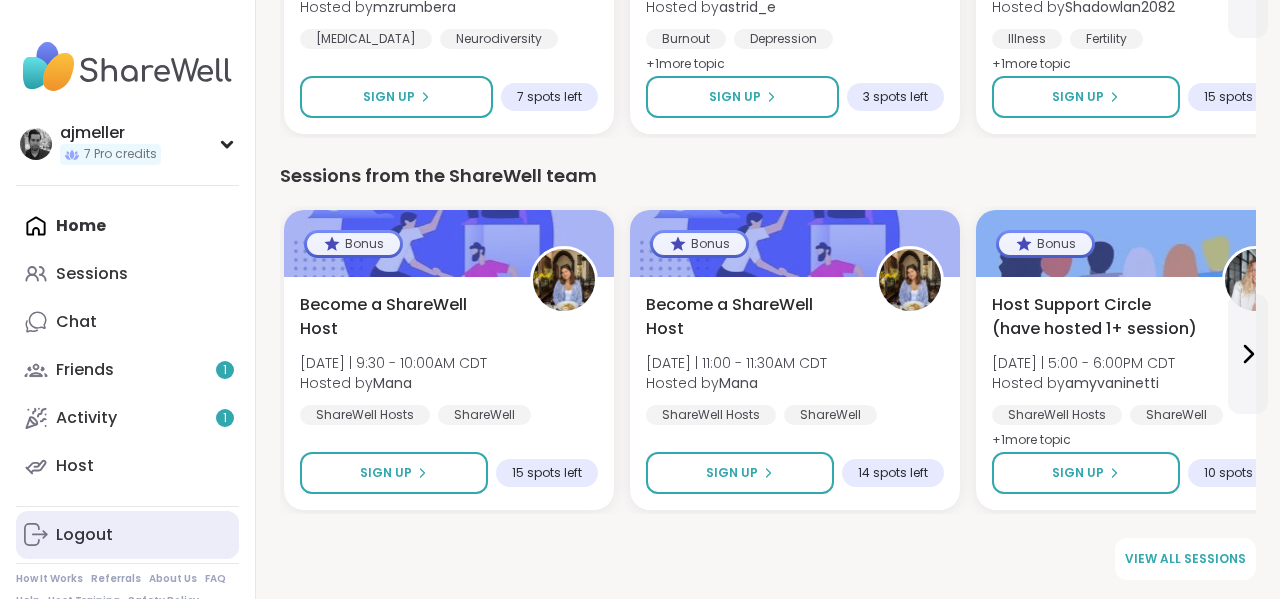click on "Logout" at bounding box center (84, 535) 